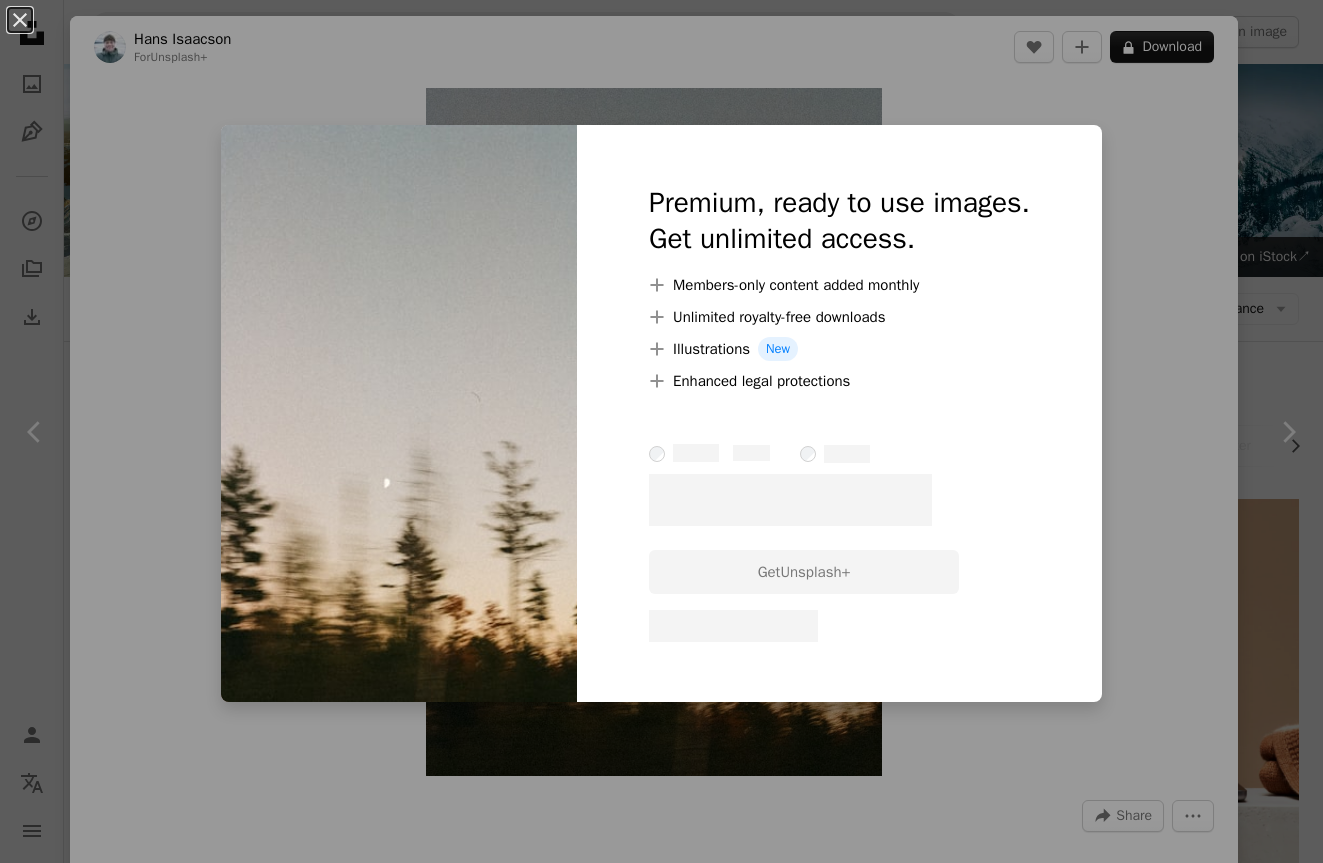 scroll, scrollTop: 1593, scrollLeft: 0, axis: vertical 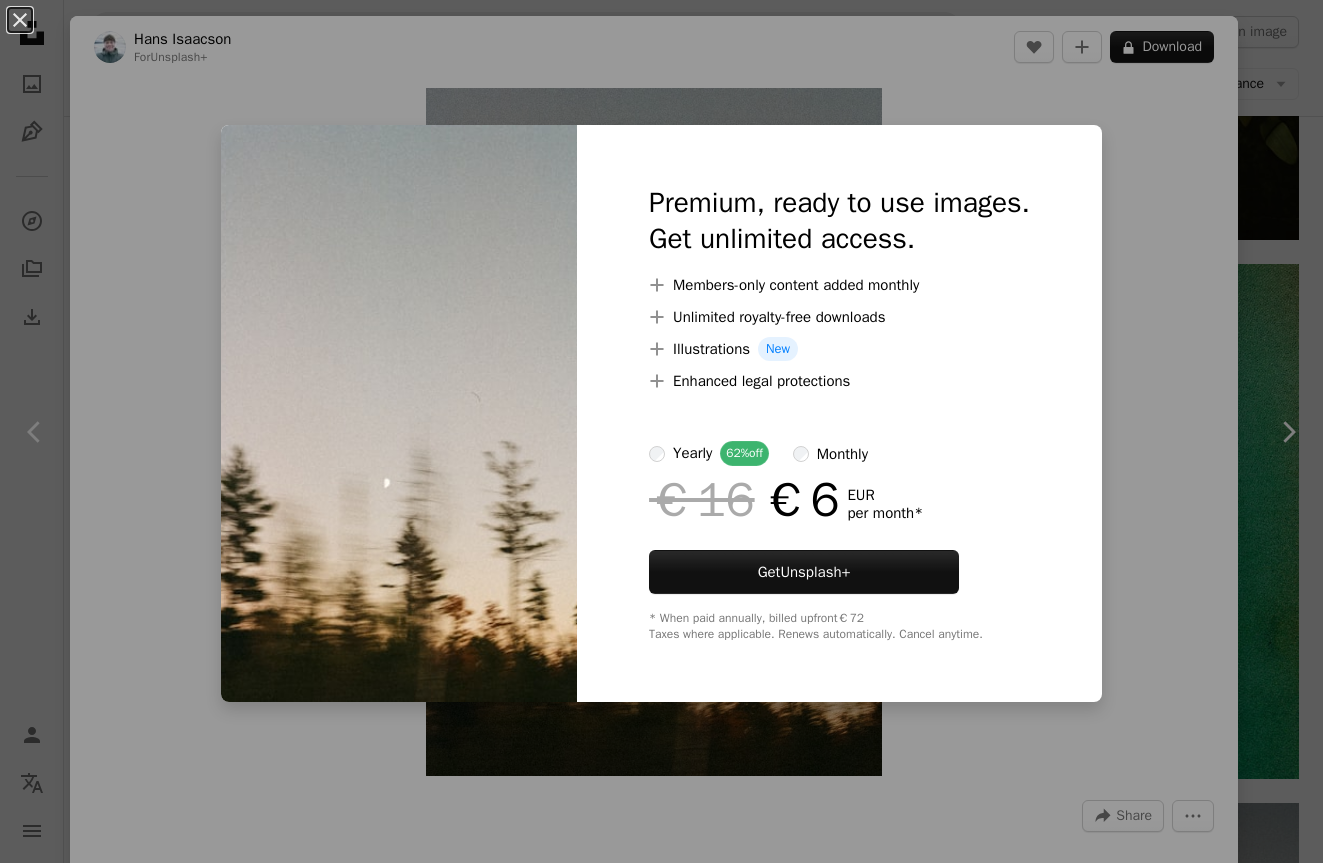 click on "An X shape Premium, ready to use images. Get unlimited access. A plus sign Members-only content added monthly A plus sign Unlimited royalty-free downloads A plus sign Illustrations  New A plus sign Enhanced legal protections yearly 62%  off monthly €16   €6 EUR per month * Get  Unsplash+ * When paid annually, billed upfront  €72 Taxes where applicable. Renews automatically. Cancel anytime." at bounding box center (661, 431) 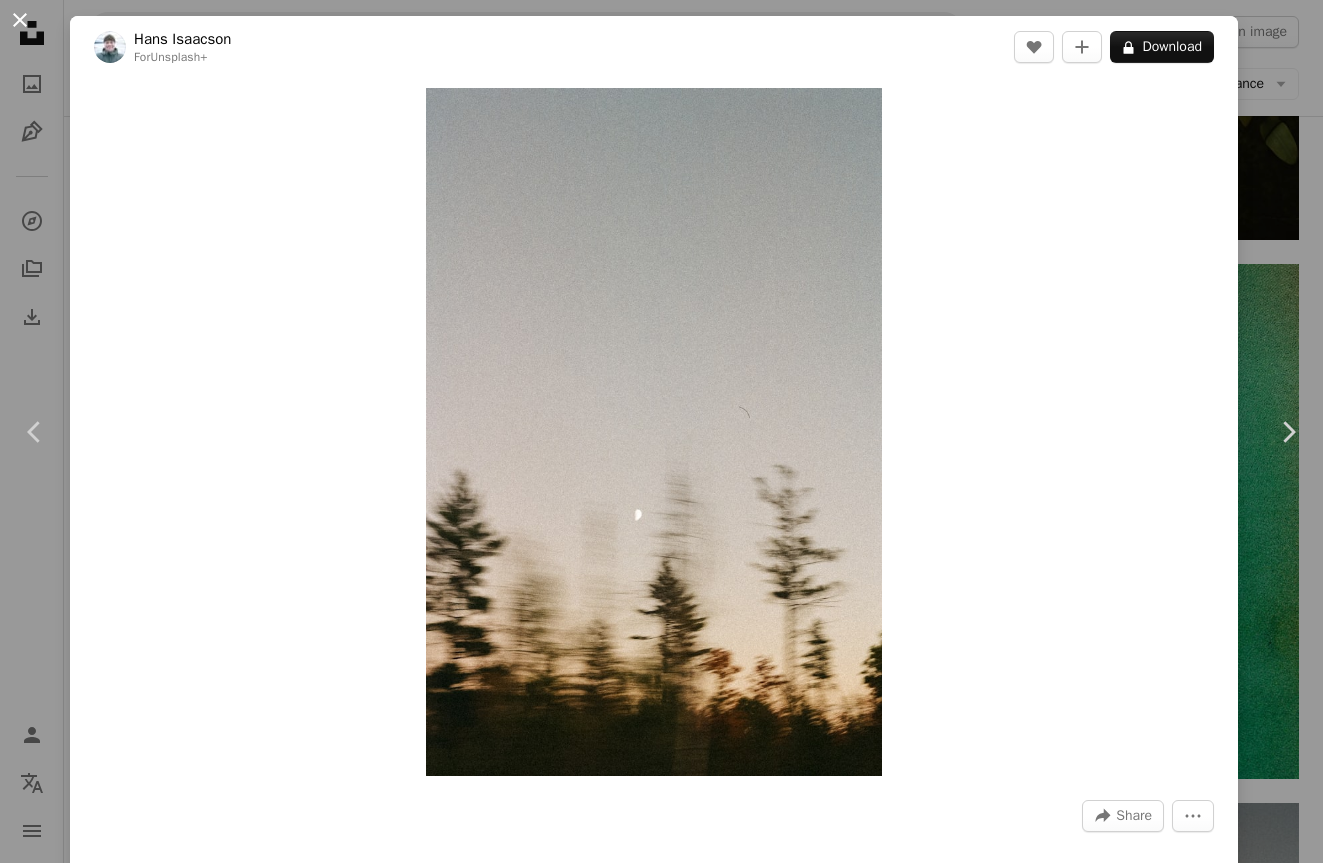 click on "An X shape" at bounding box center [20, 20] 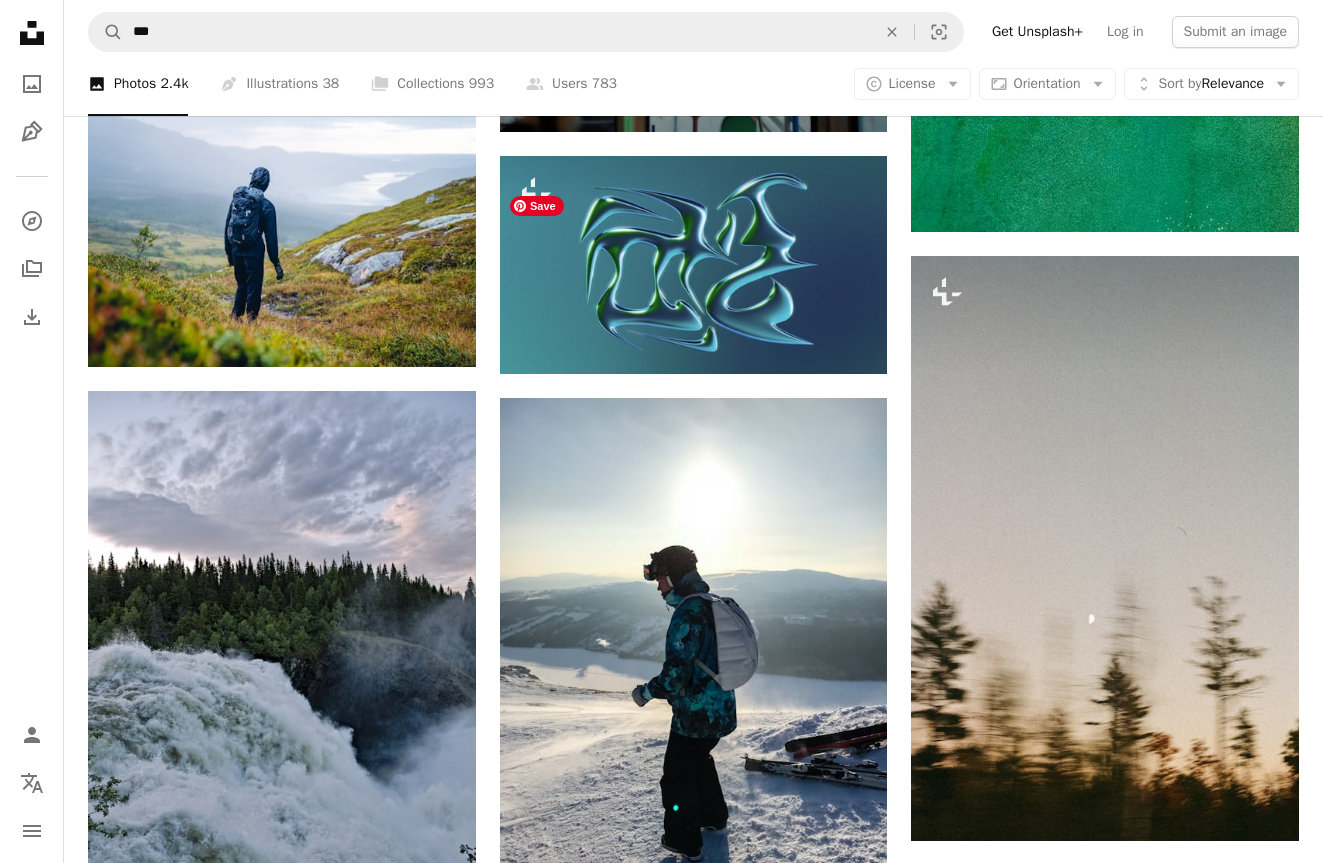 scroll, scrollTop: 2143, scrollLeft: 0, axis: vertical 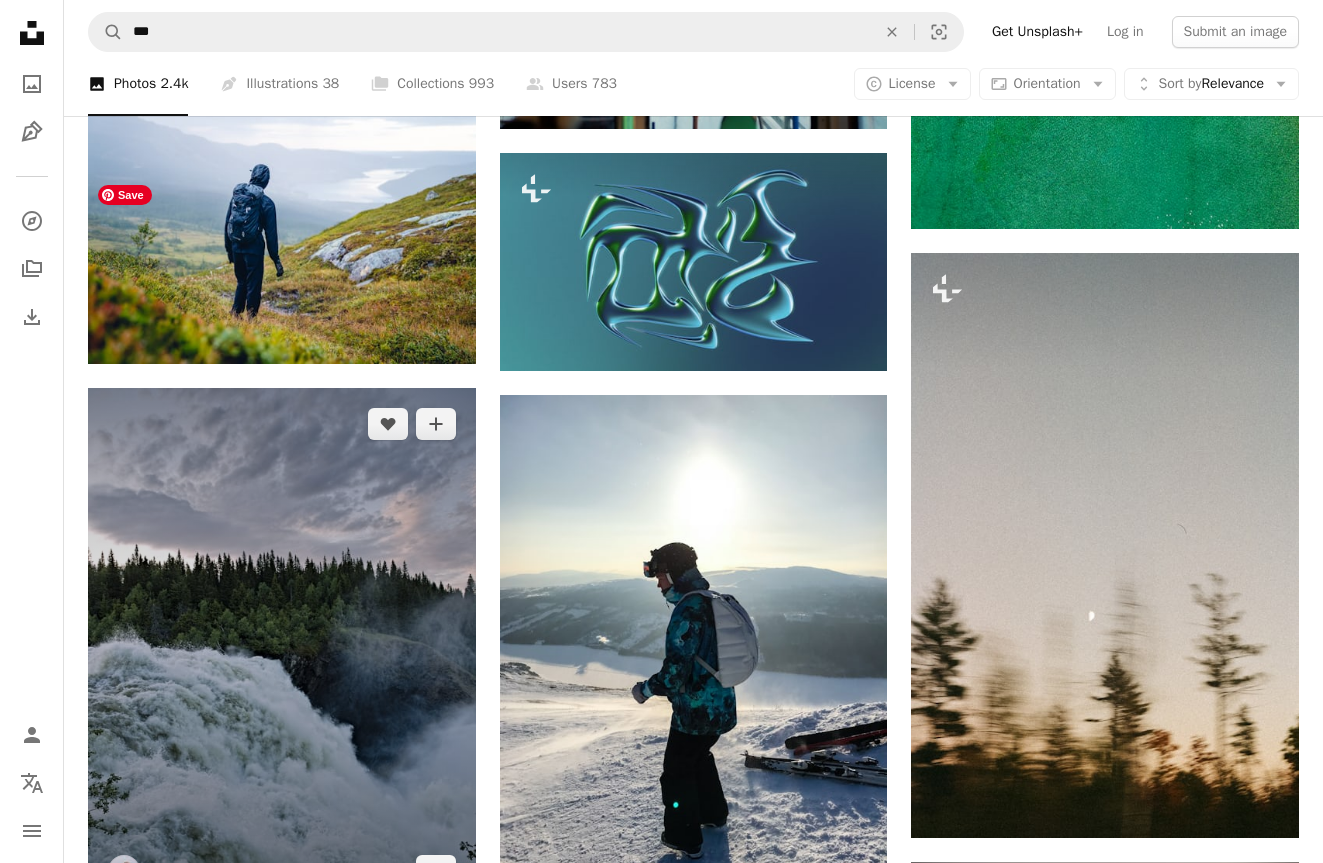 click at bounding box center [282, 647] 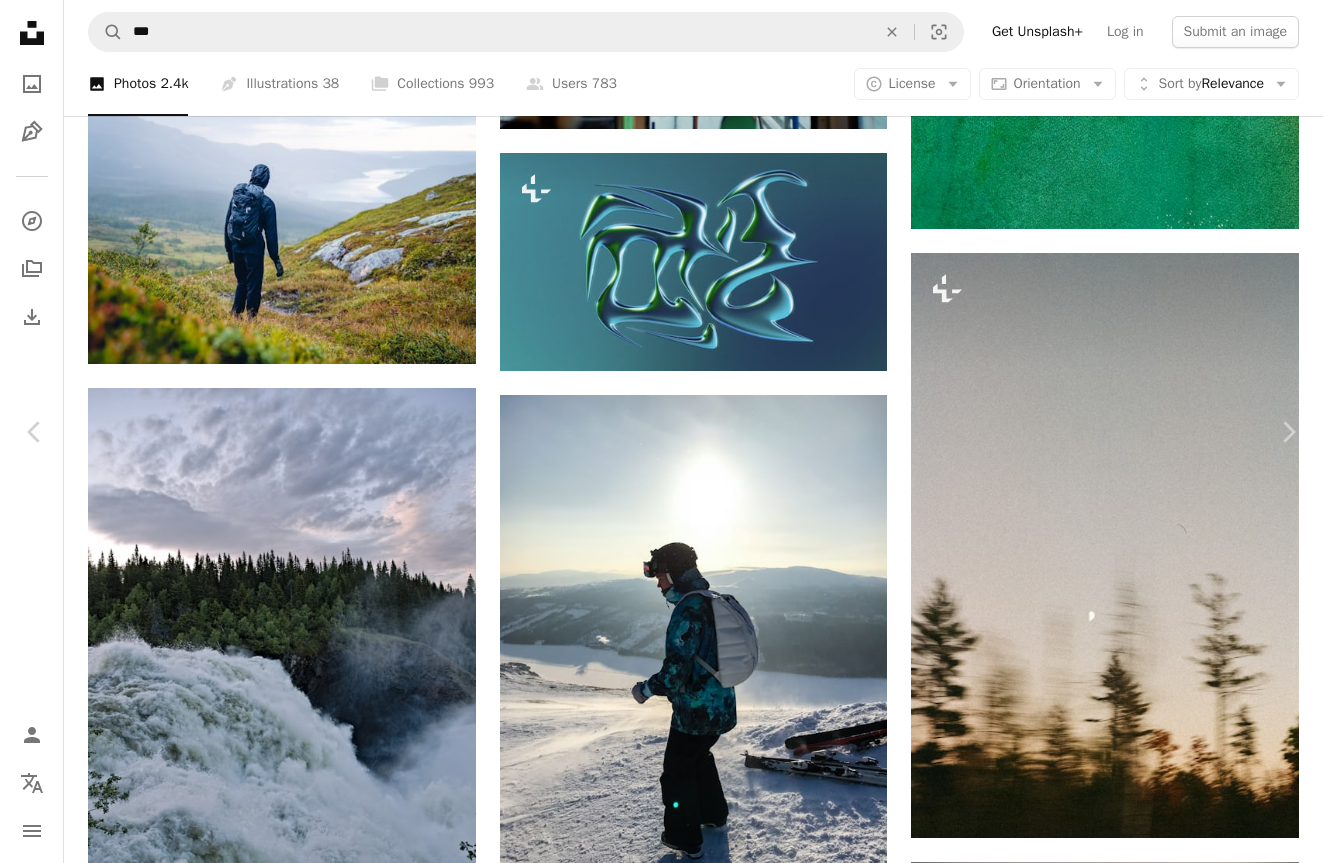 click on "Download free" at bounding box center [1124, 29929] 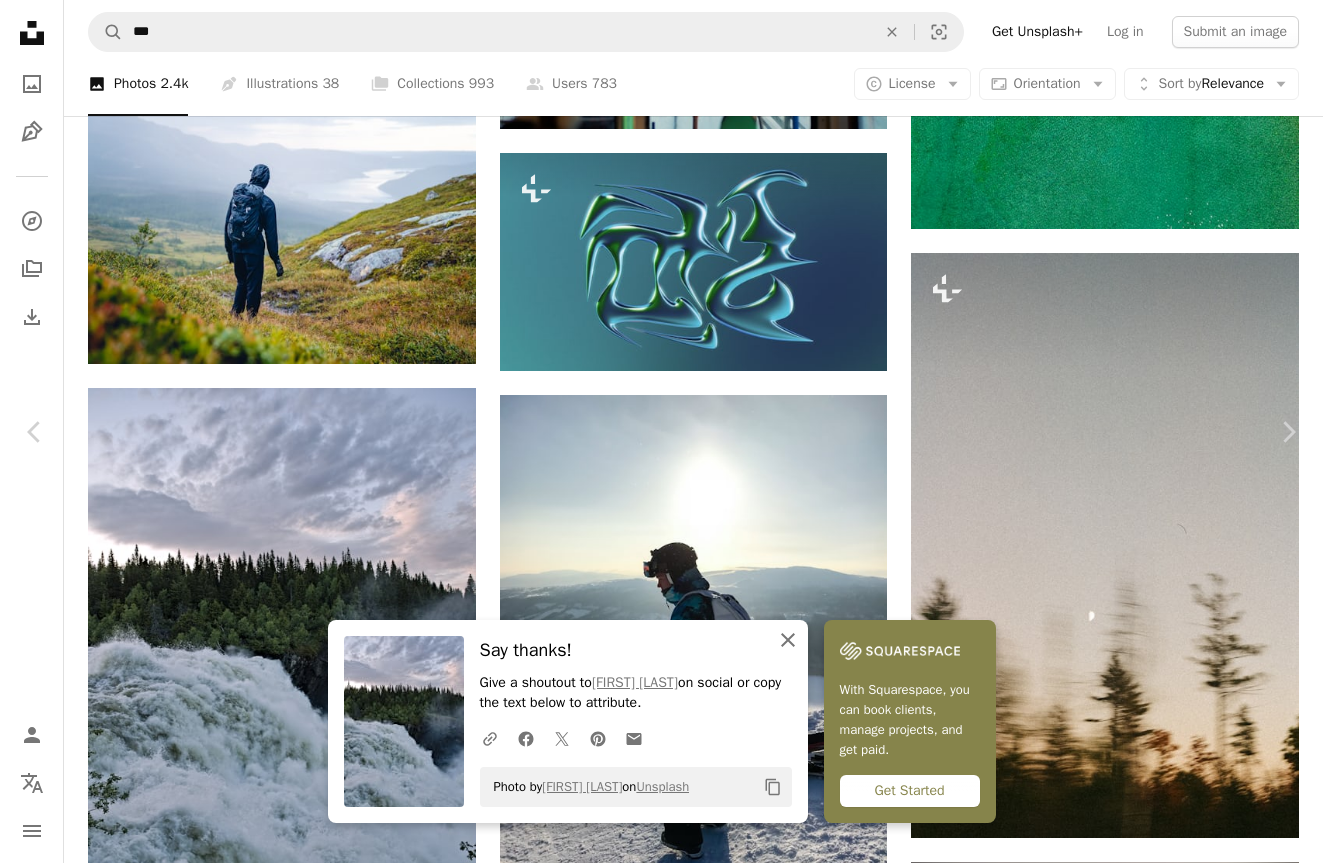 click on "An X shape" 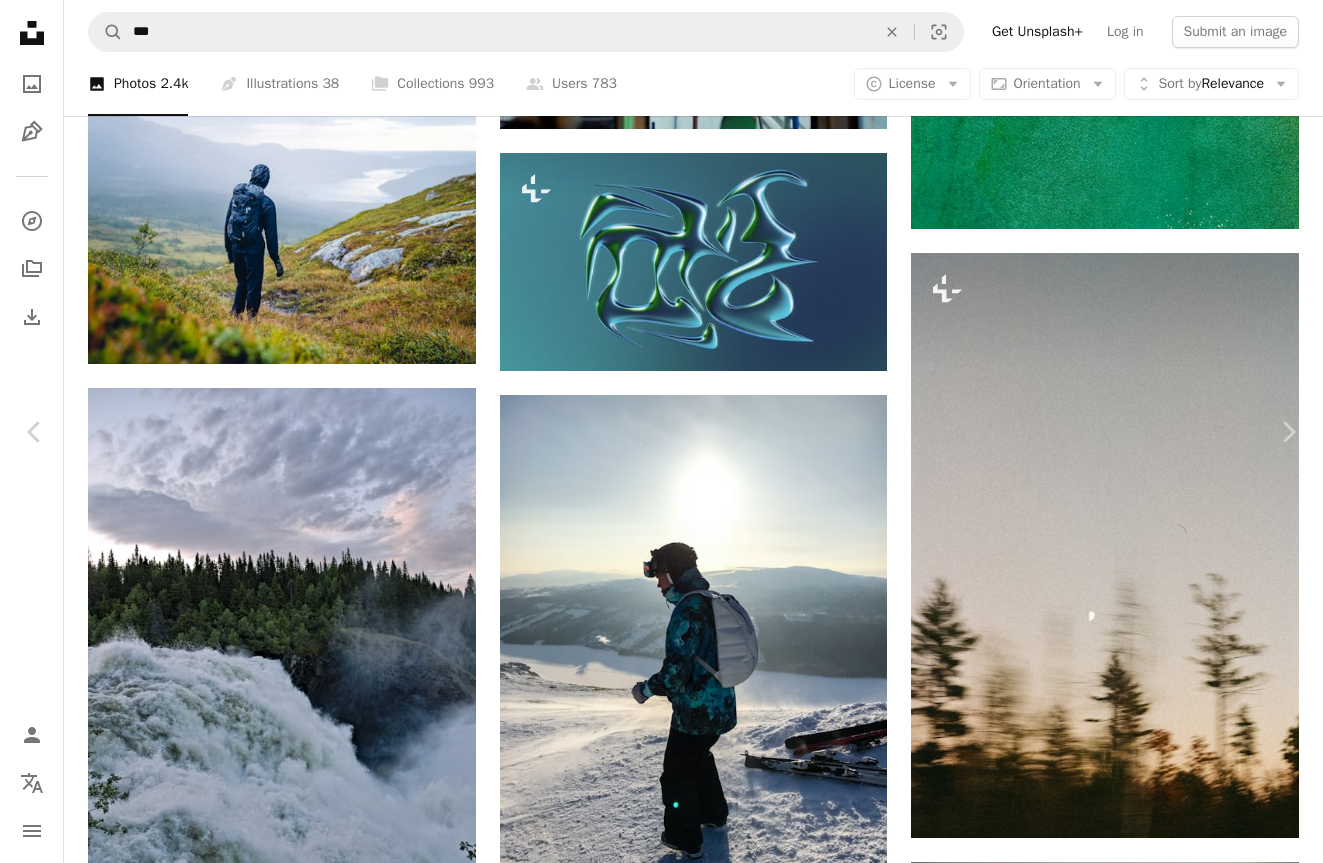 click on "An X shape" at bounding box center [20, 20] 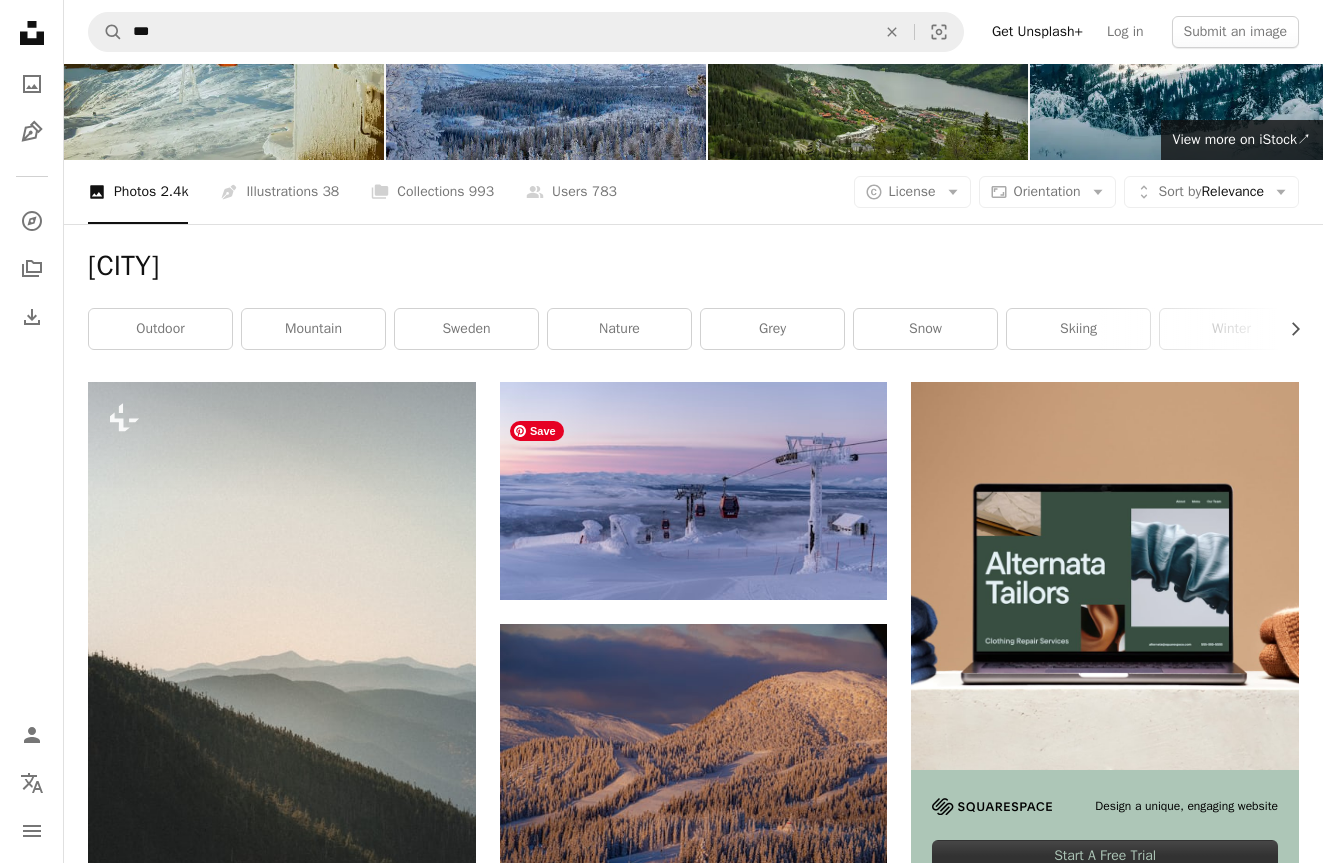 scroll, scrollTop: 123, scrollLeft: 0, axis: vertical 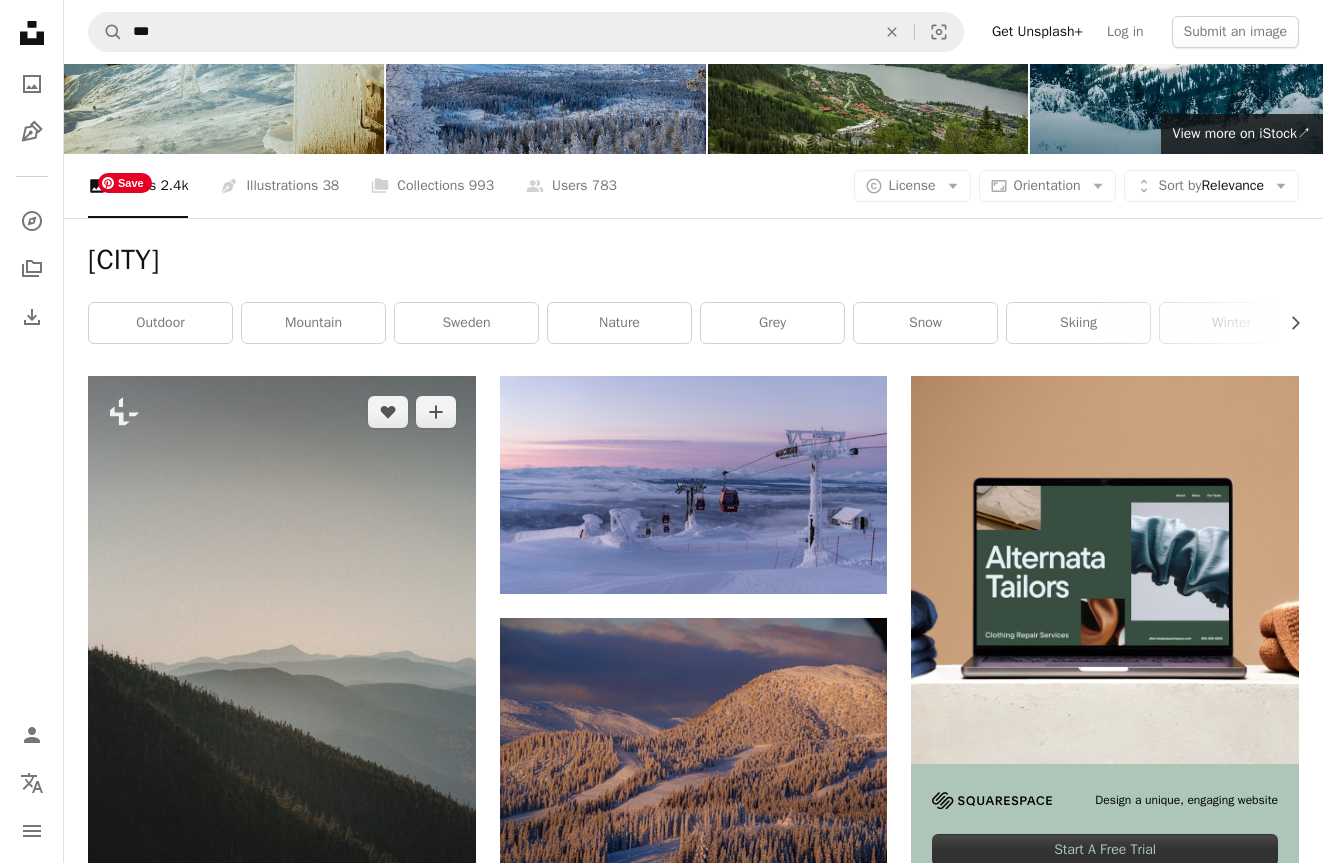 click at bounding box center [282, 666] 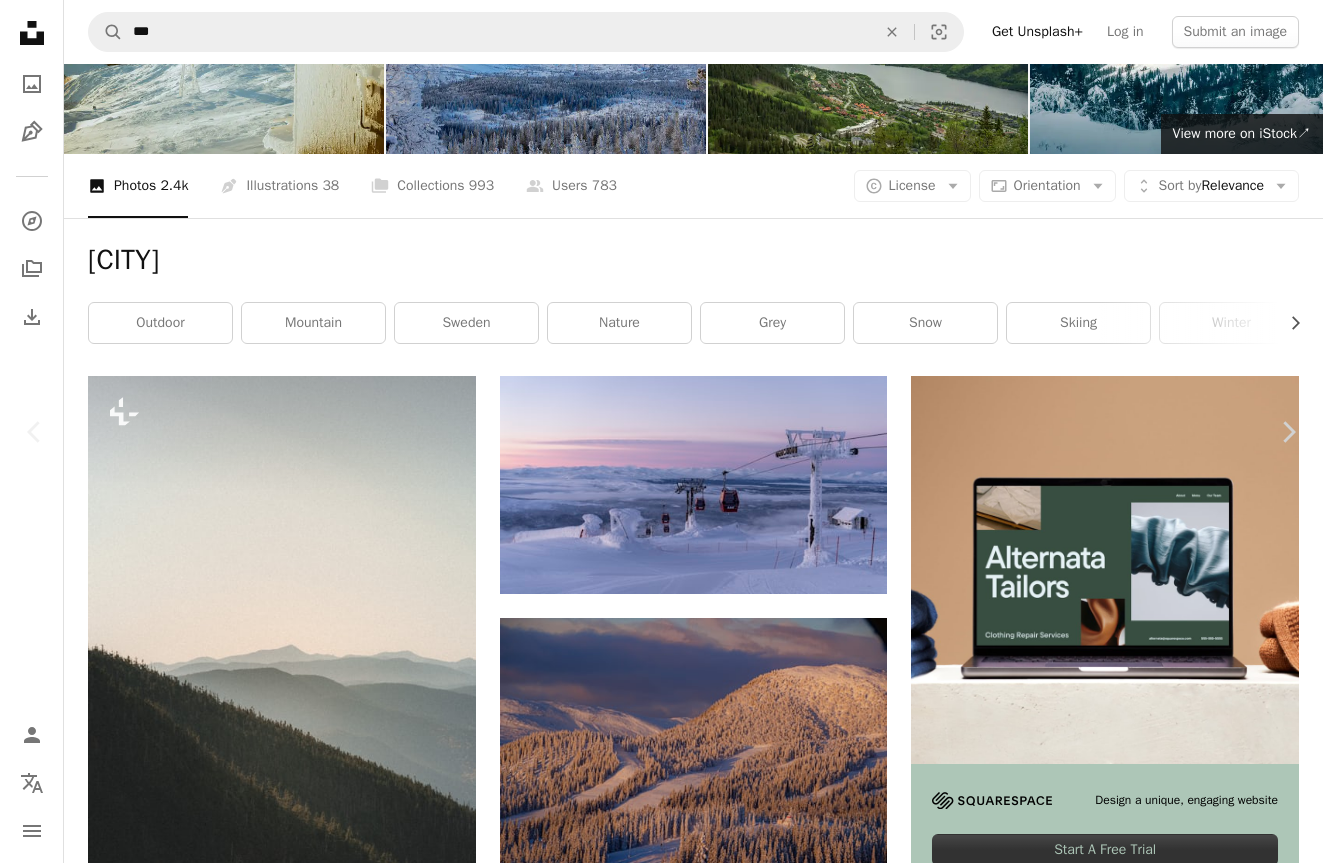 click on "Hans Isaacson" at bounding box center [182, 31941] 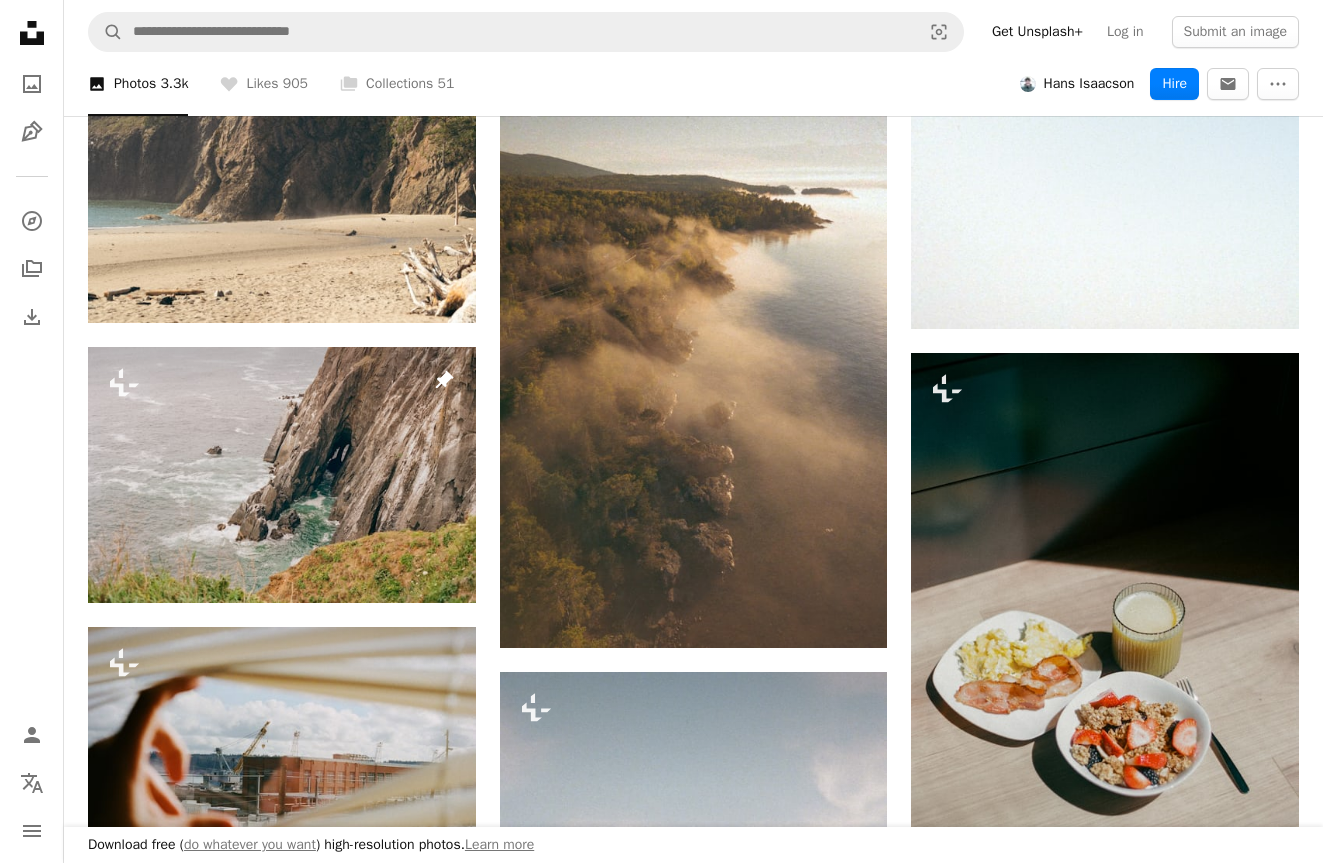 scroll, scrollTop: 1748, scrollLeft: 0, axis: vertical 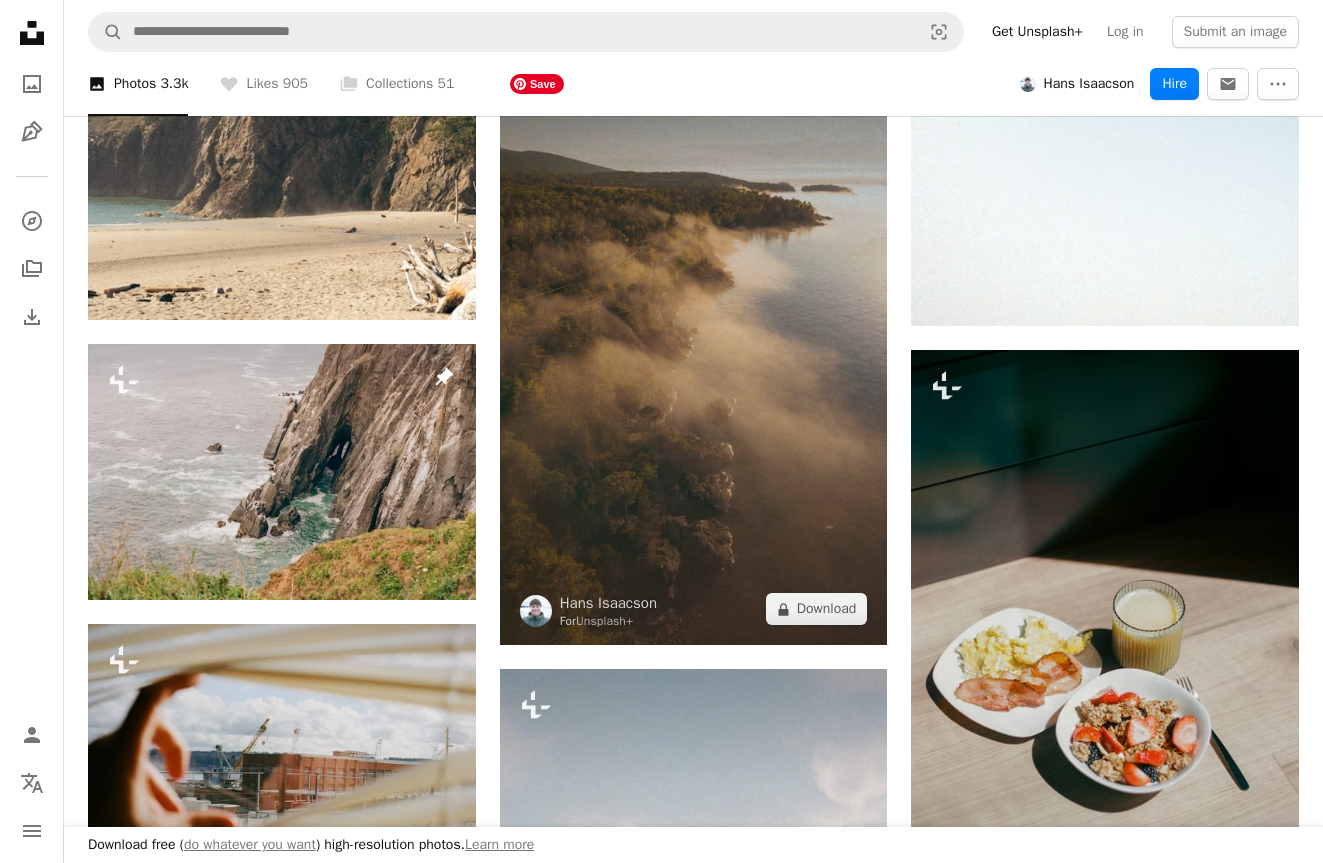 click at bounding box center [694, 355] 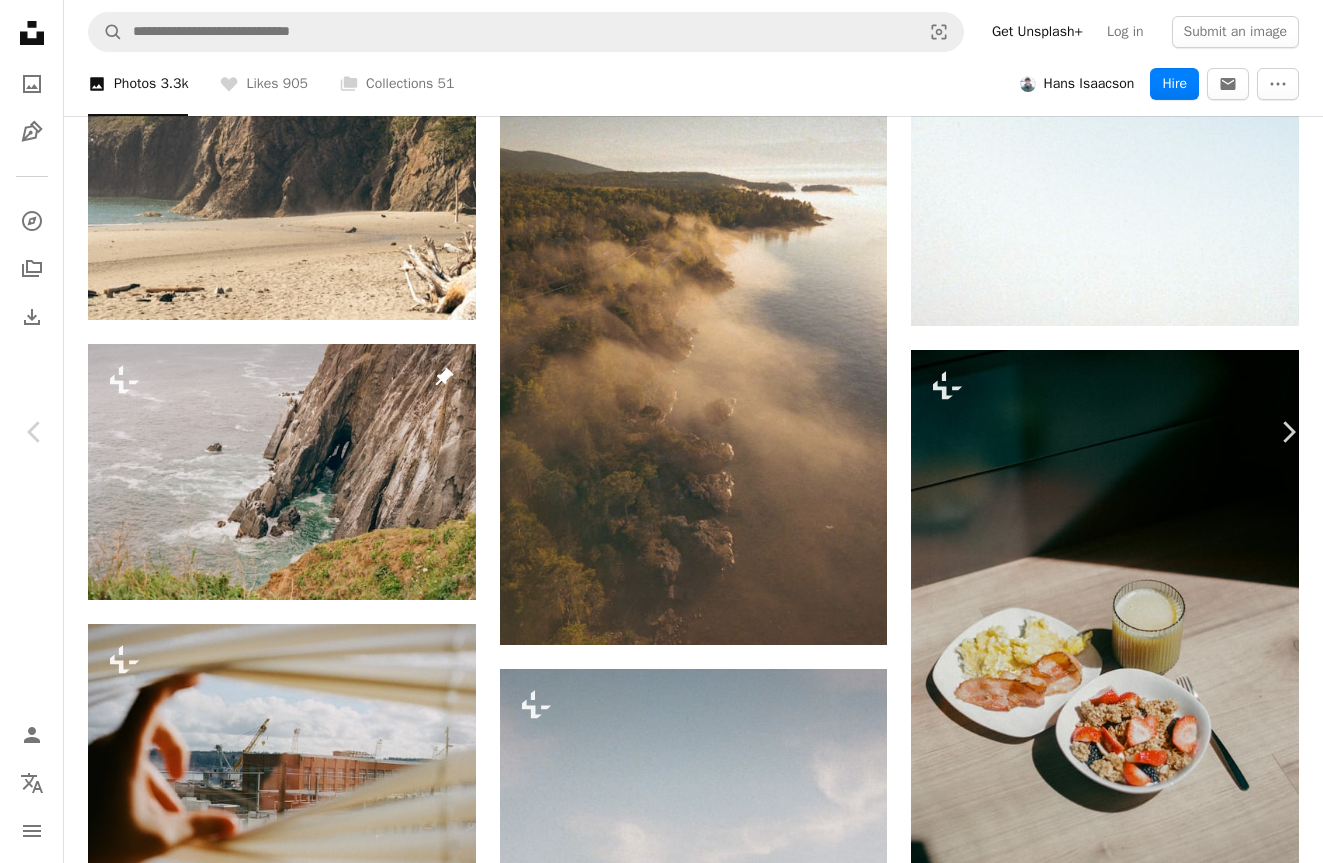 click on "An X shape" at bounding box center [20, 20] 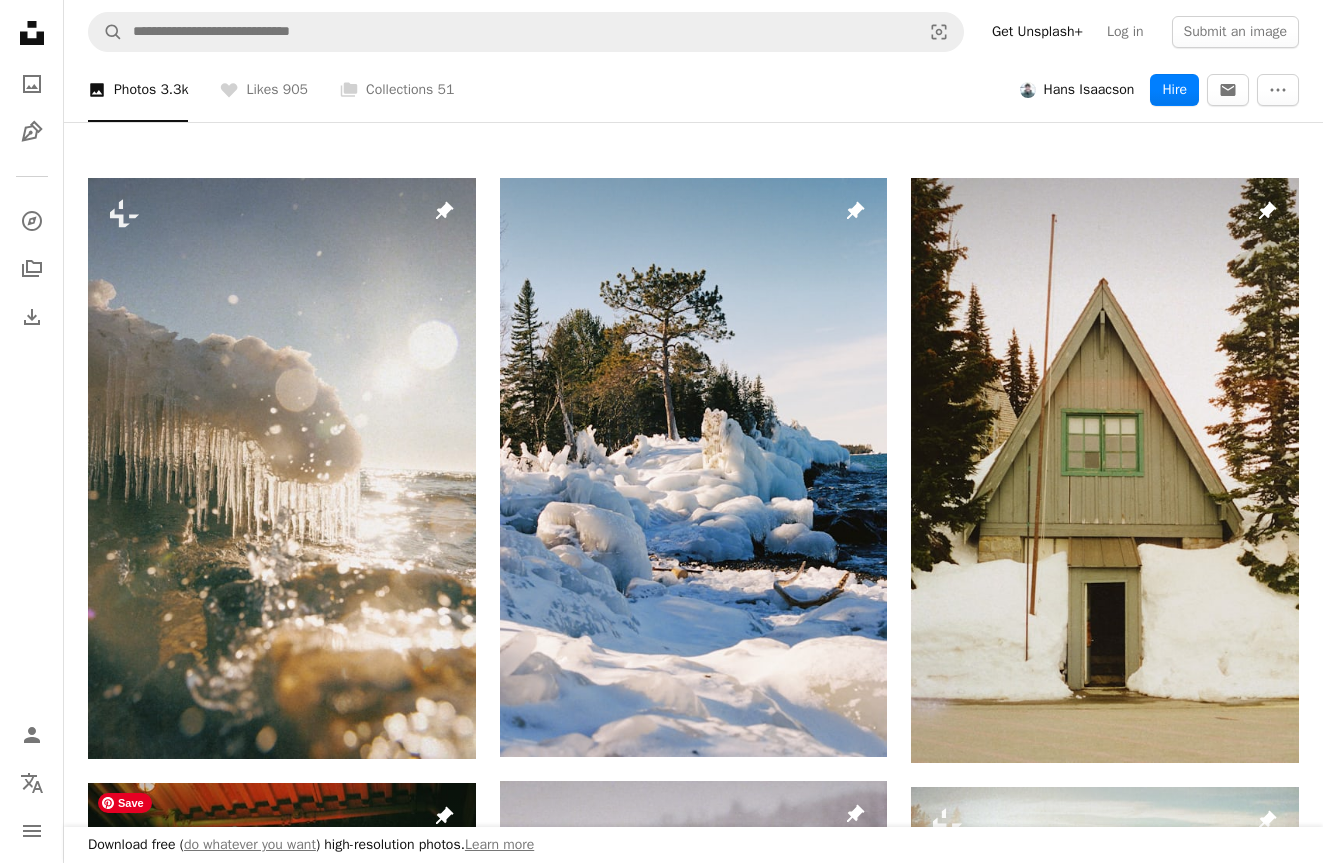 scroll, scrollTop: 0, scrollLeft: 0, axis: both 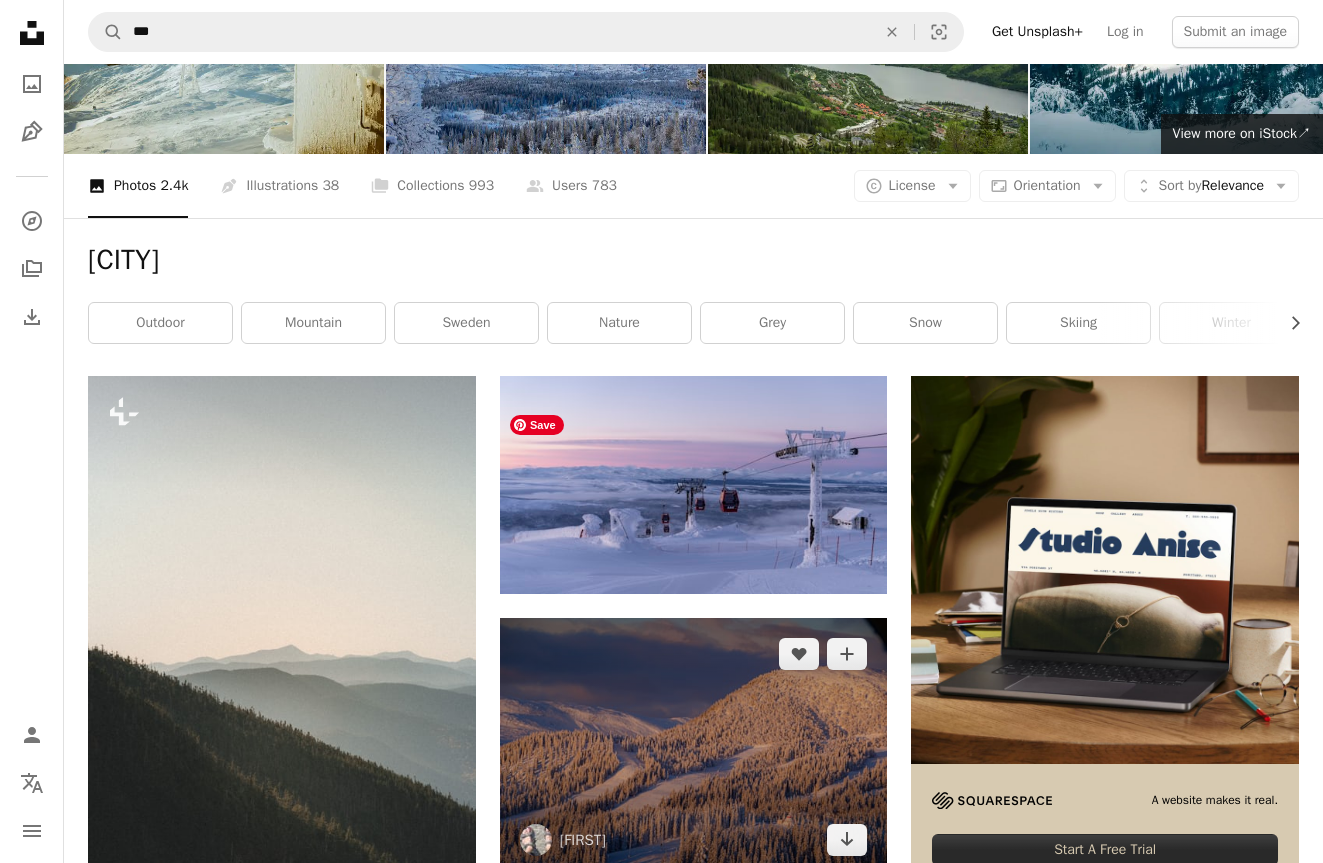 click at bounding box center (694, 747) 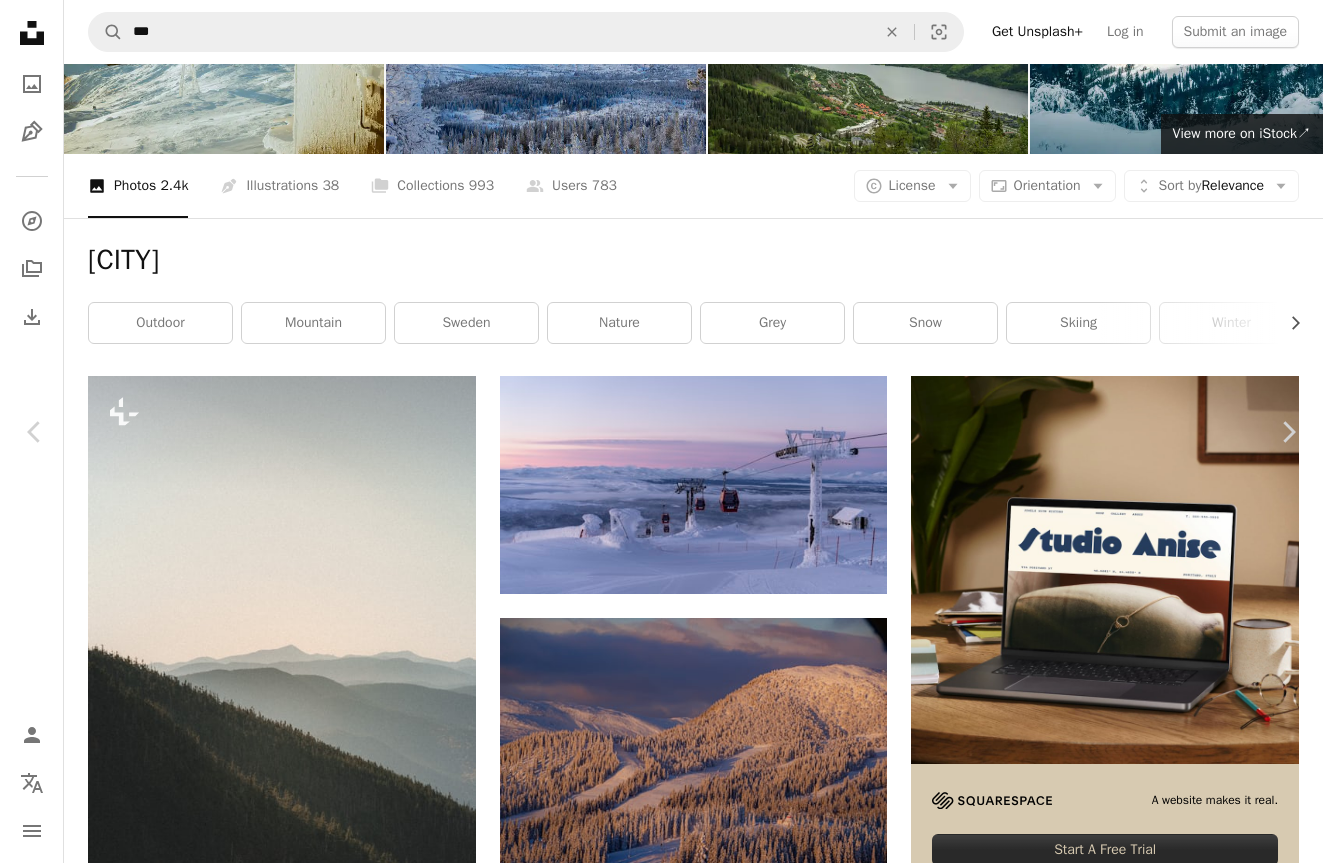 click on "Download free" at bounding box center [1124, 32841] 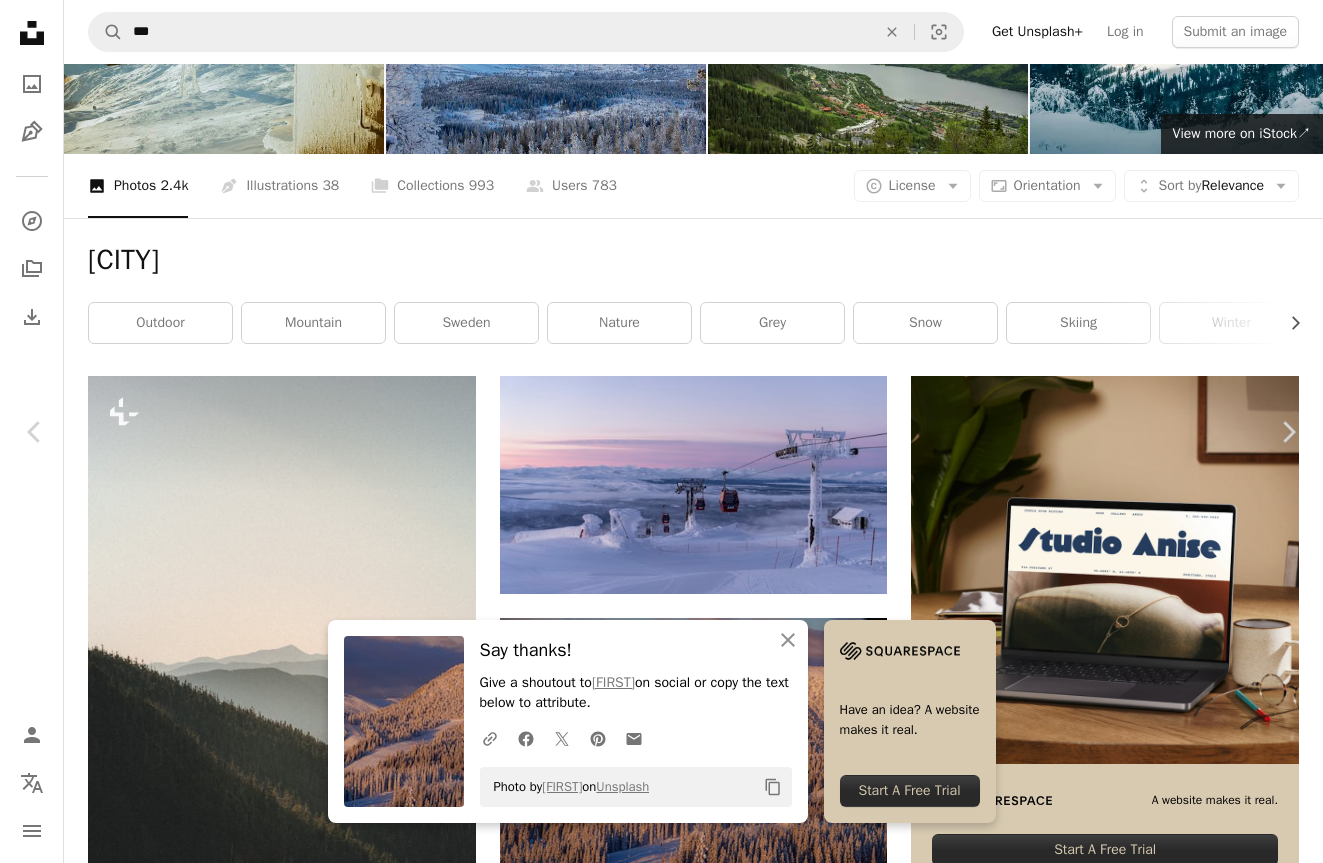click on "An X shape" at bounding box center [20, 20] 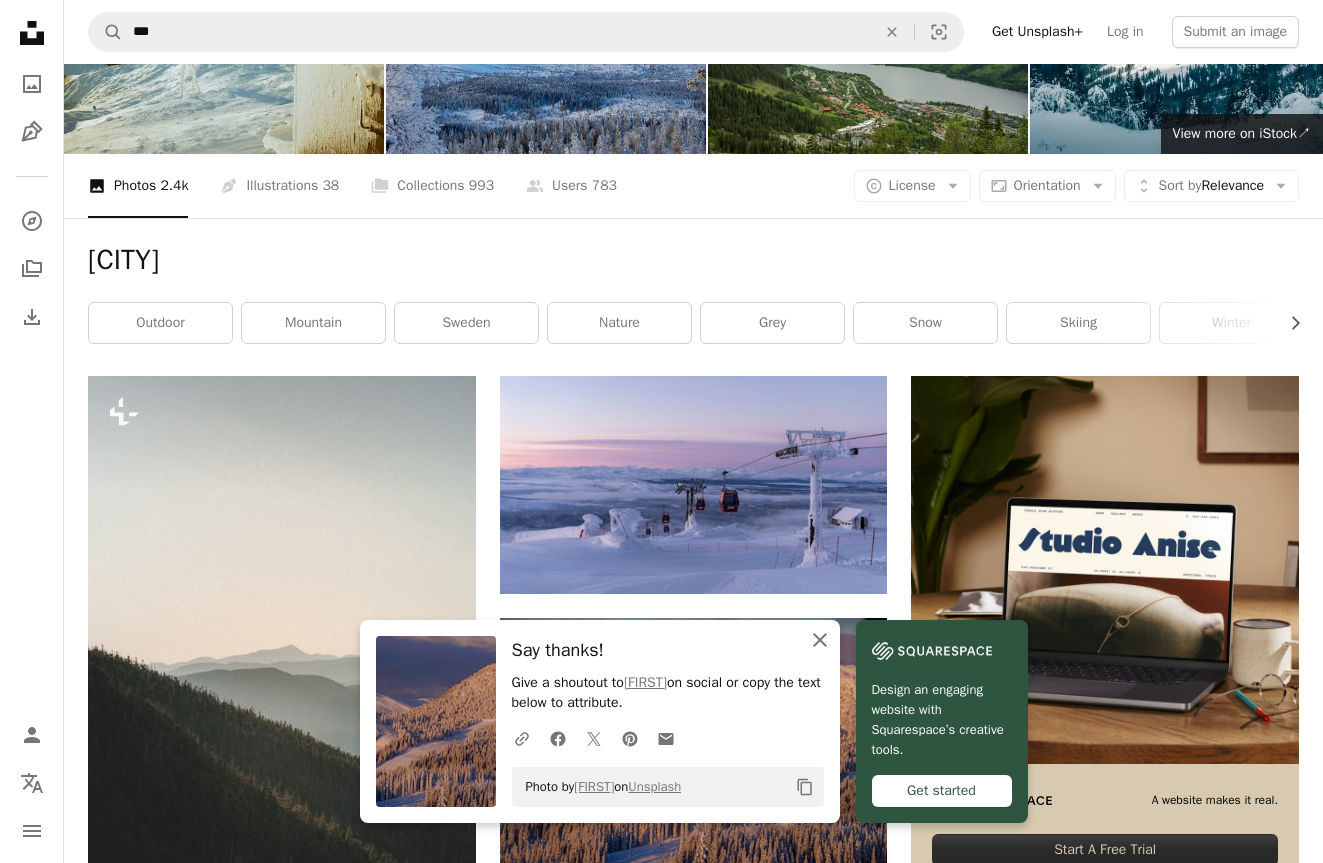 click 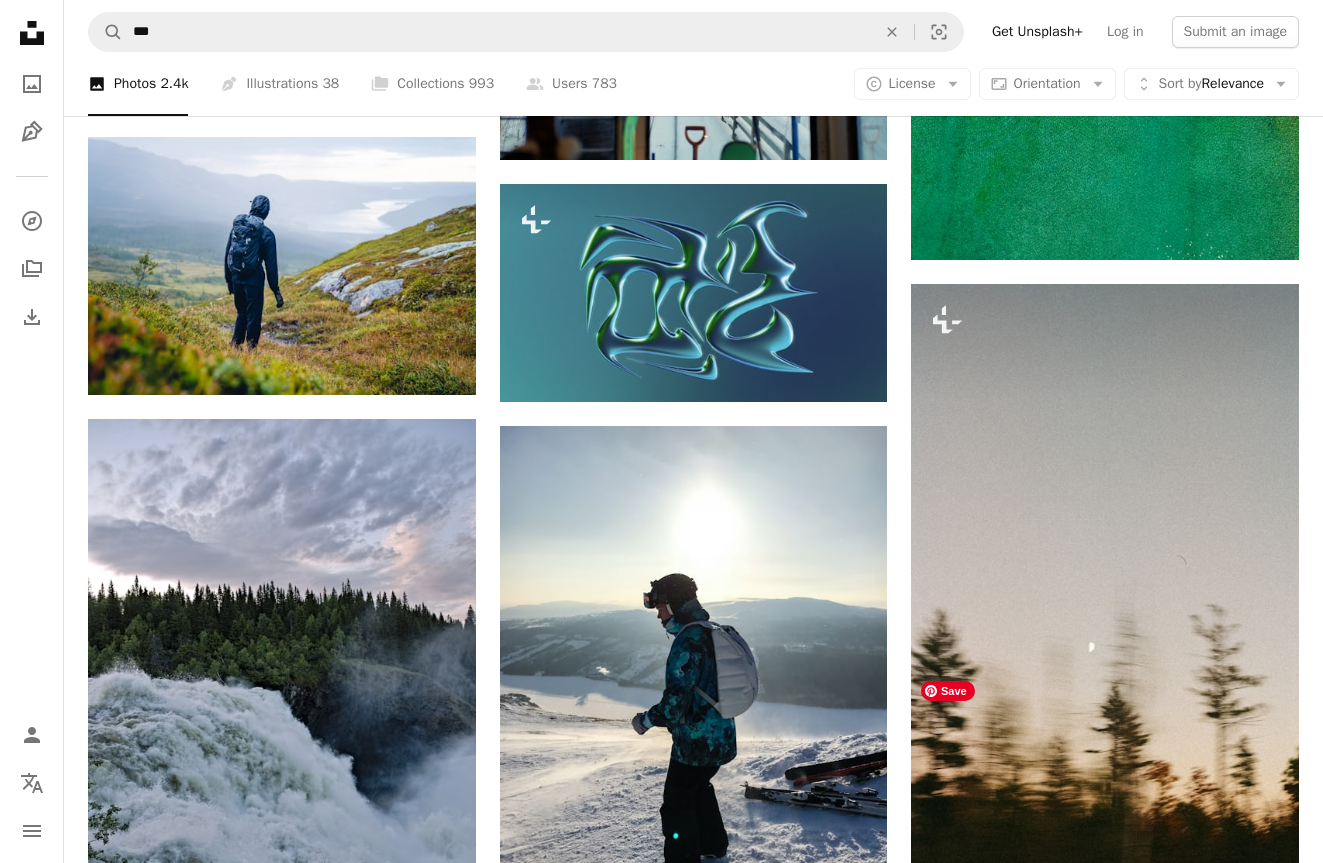 scroll, scrollTop: 2076, scrollLeft: 0, axis: vertical 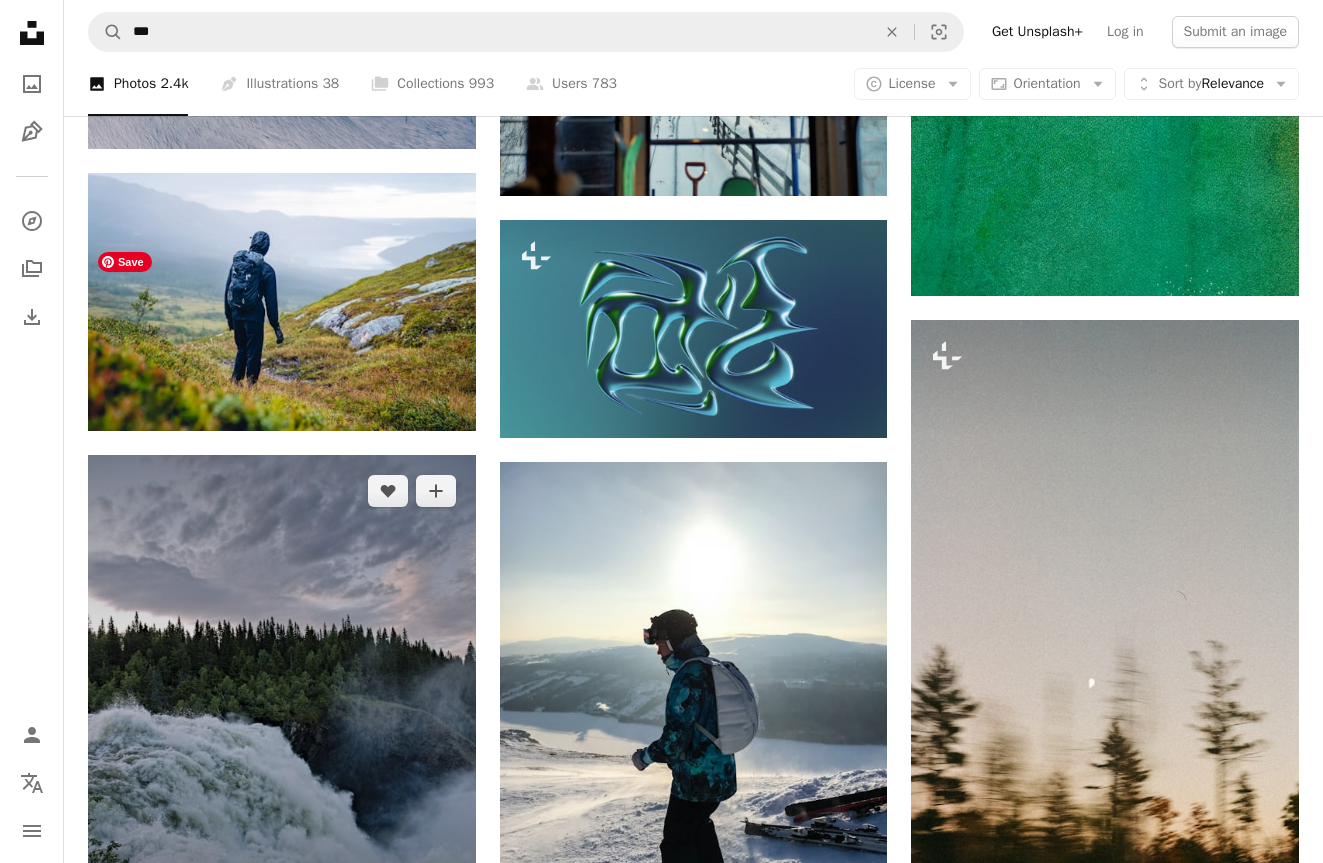 click at bounding box center [282, 714] 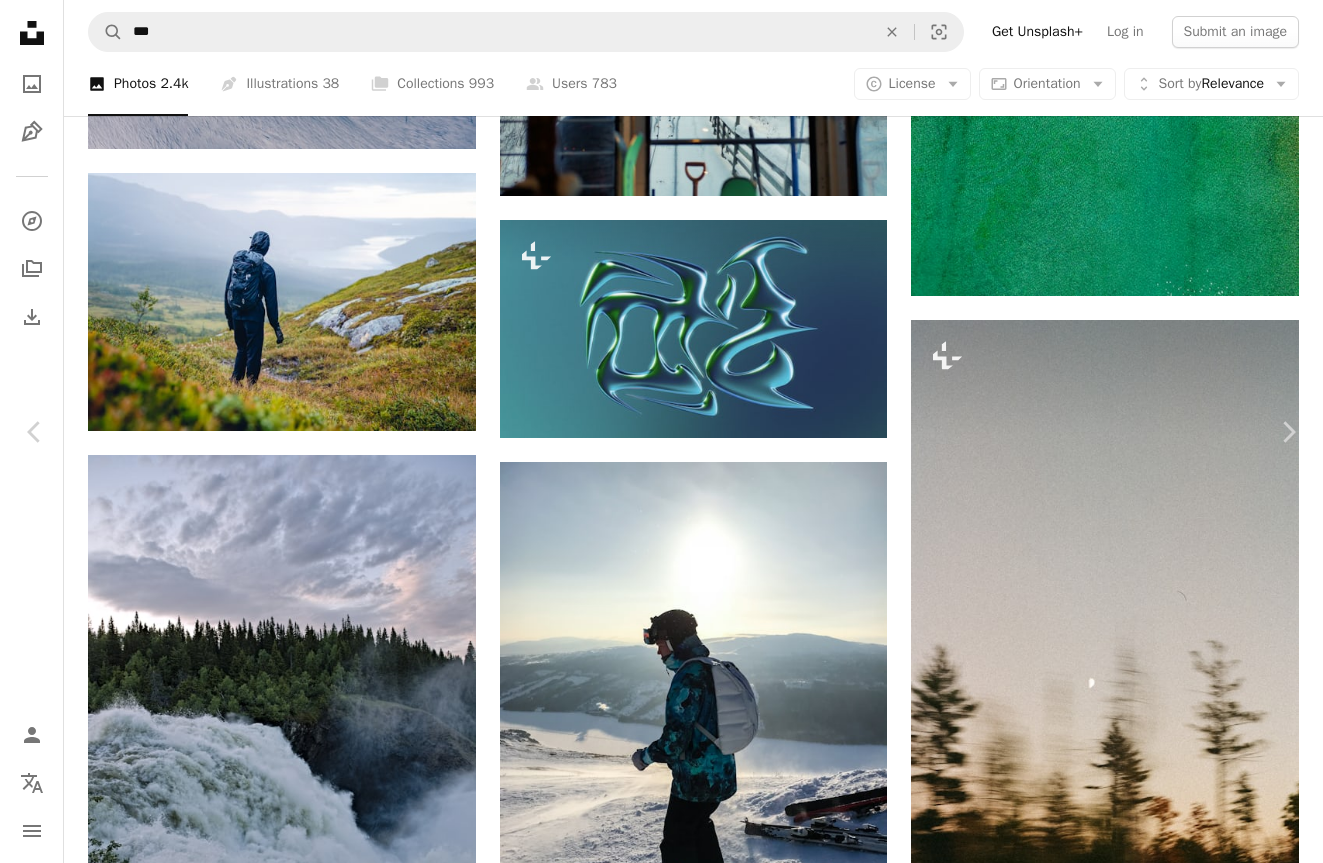click on "Download free" at bounding box center (1124, 30888) 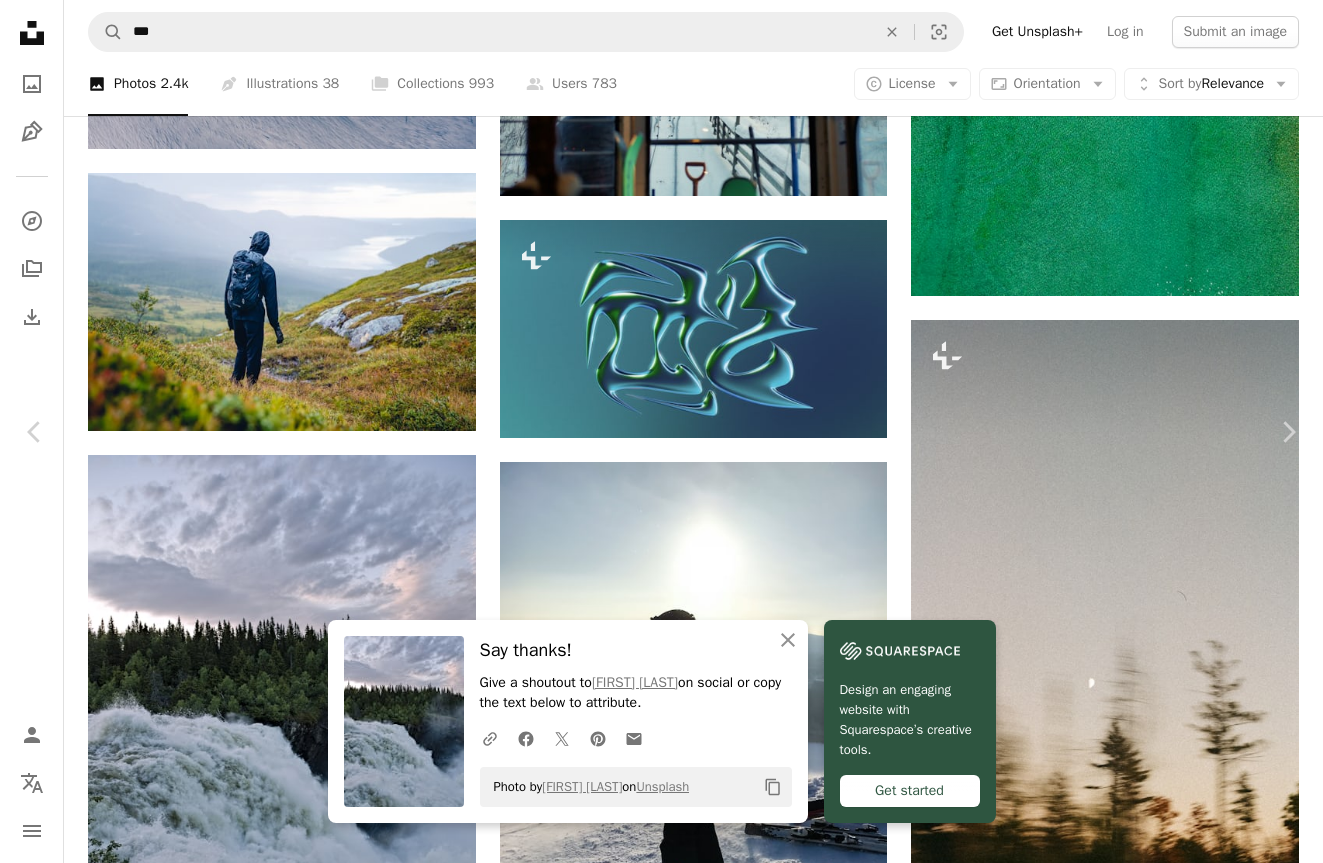 click on "Zoom in" at bounding box center [654, 31273] 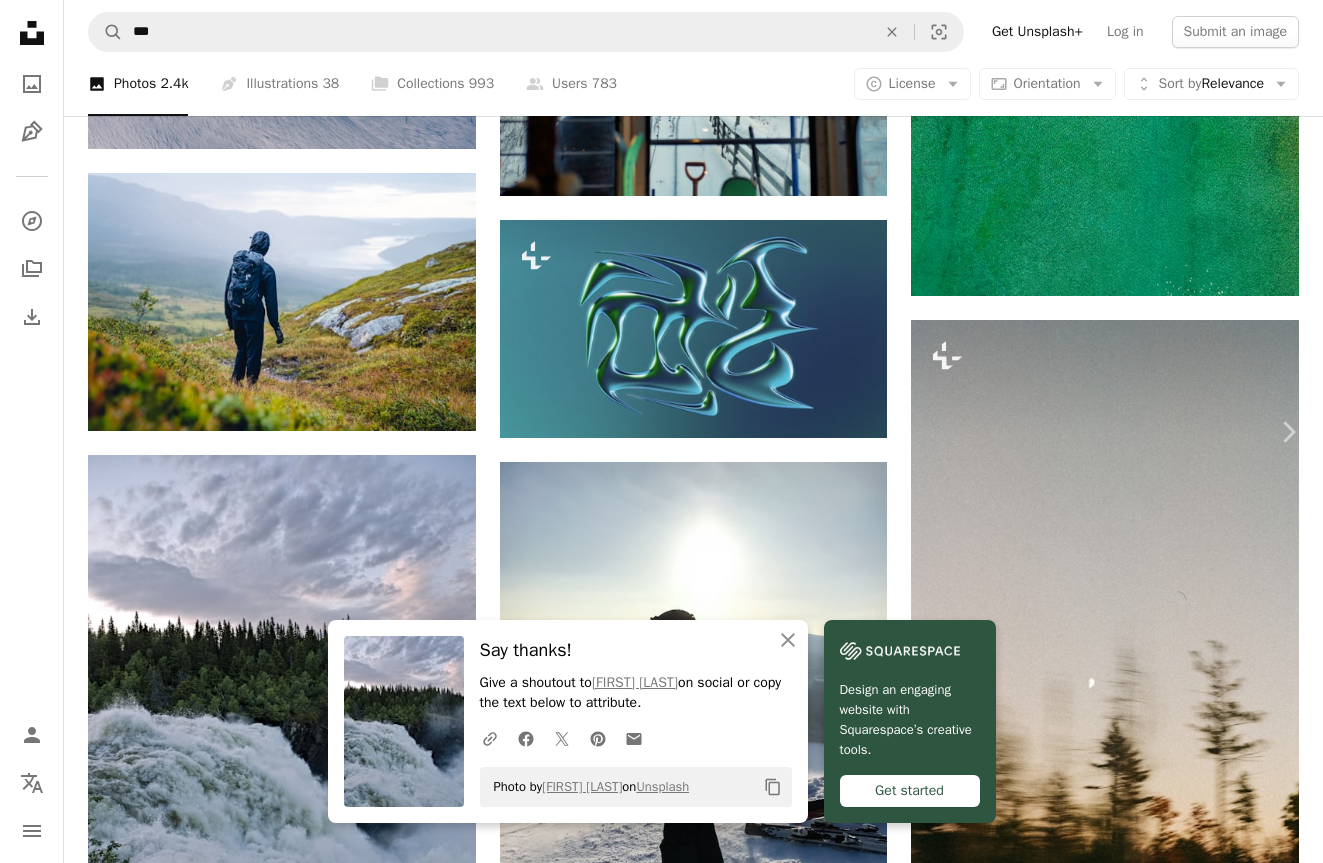 click on "Chevron left" at bounding box center (35, 432) 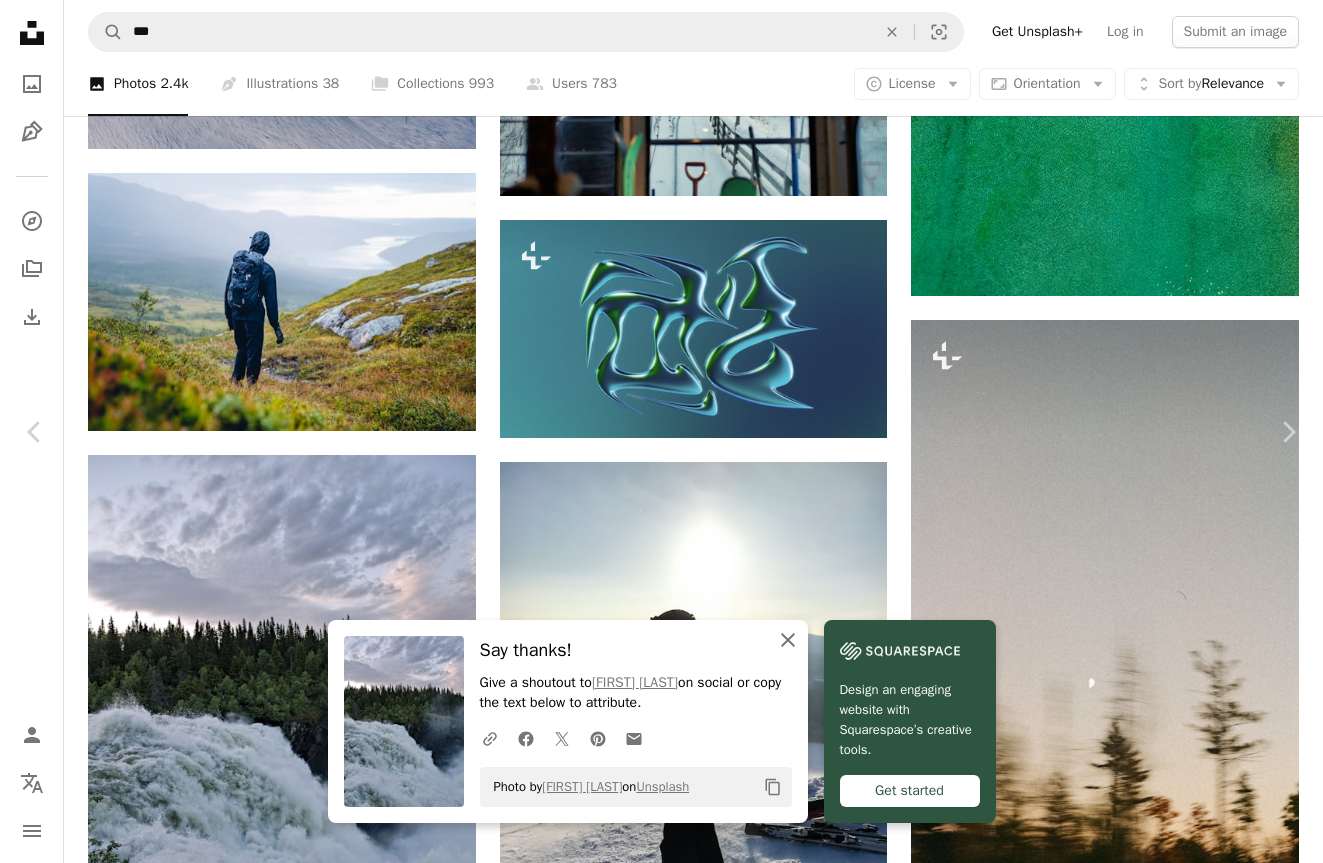 click on "An X shape" 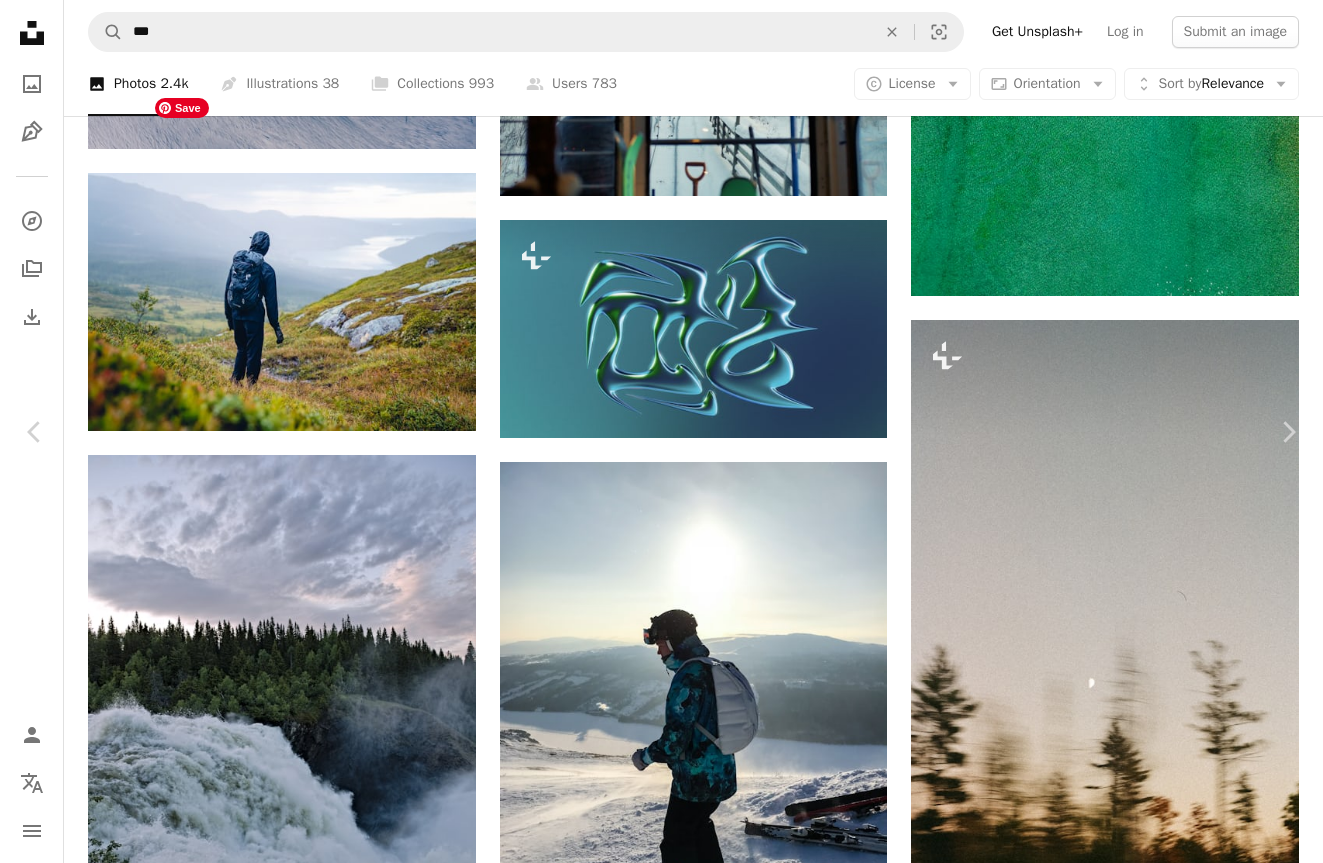 scroll, scrollTop: 0, scrollLeft: 0, axis: both 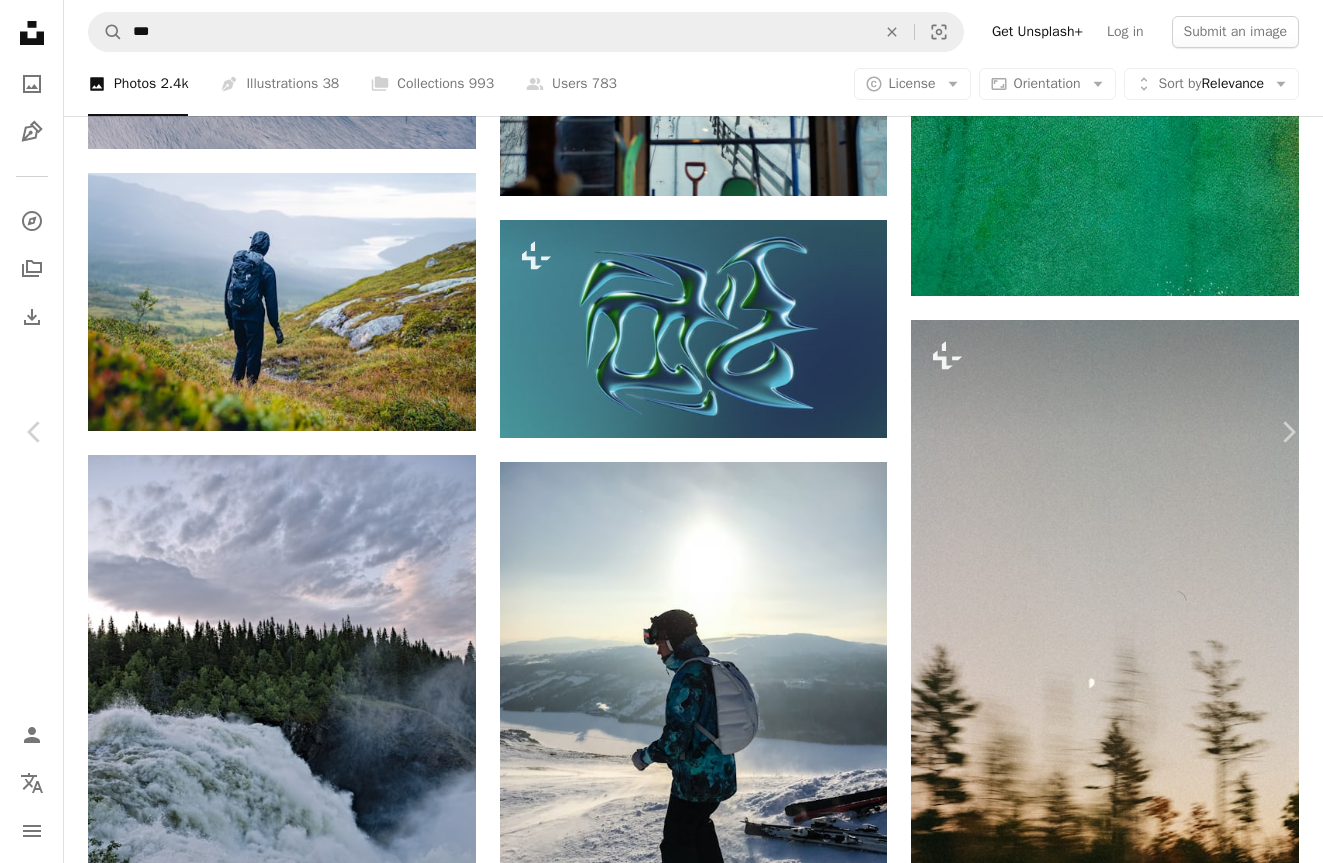 click on "Download free" at bounding box center (1124, 30888) 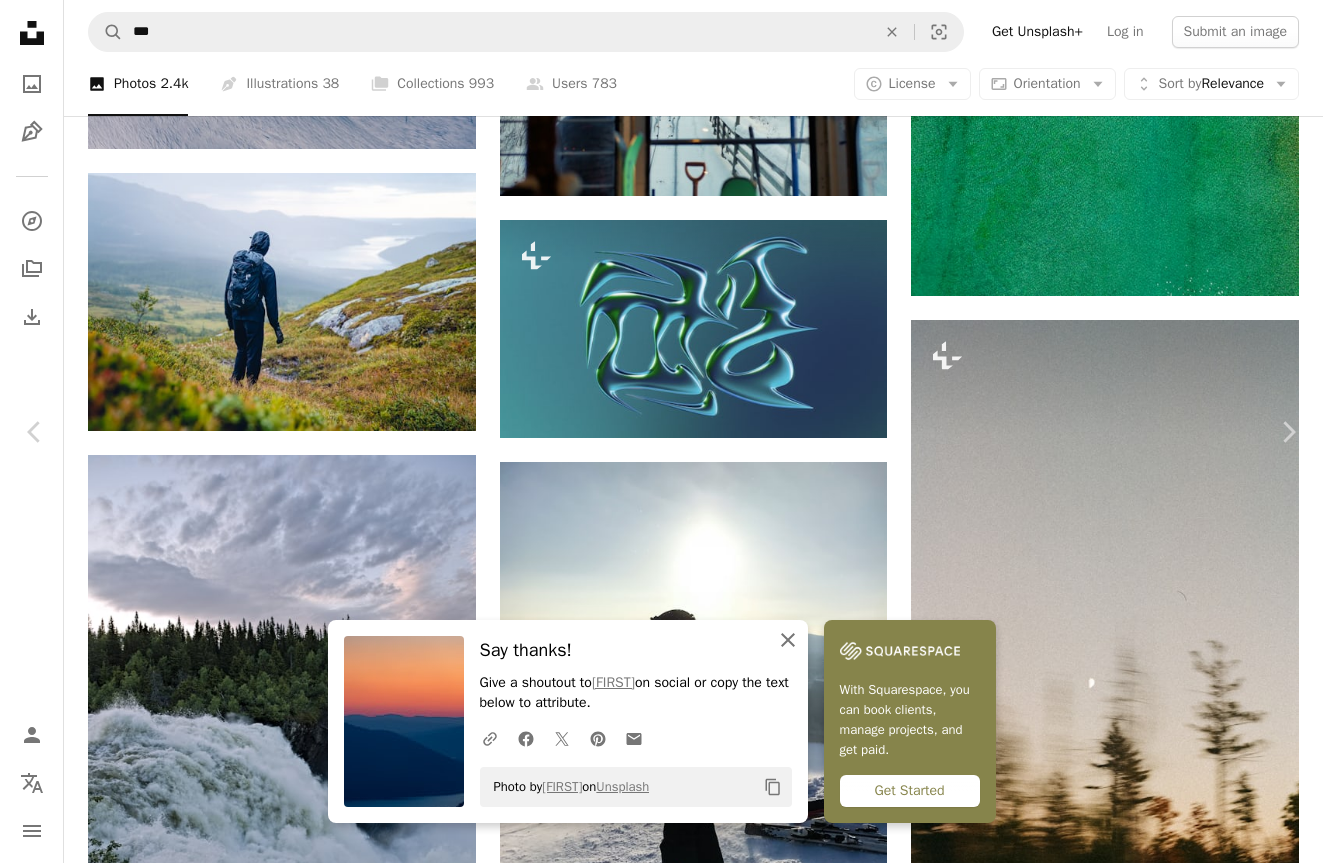 click 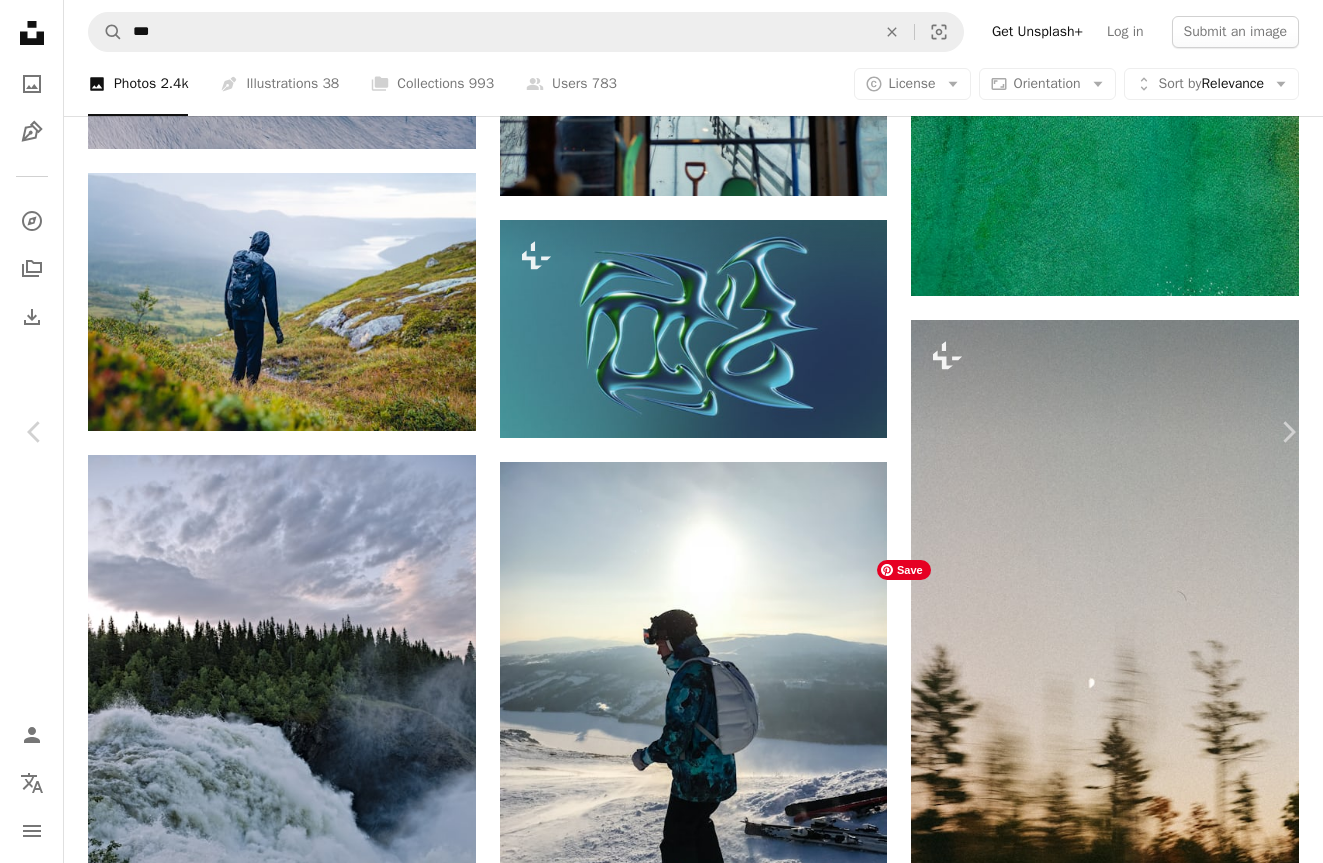 scroll, scrollTop: 967, scrollLeft: 0, axis: vertical 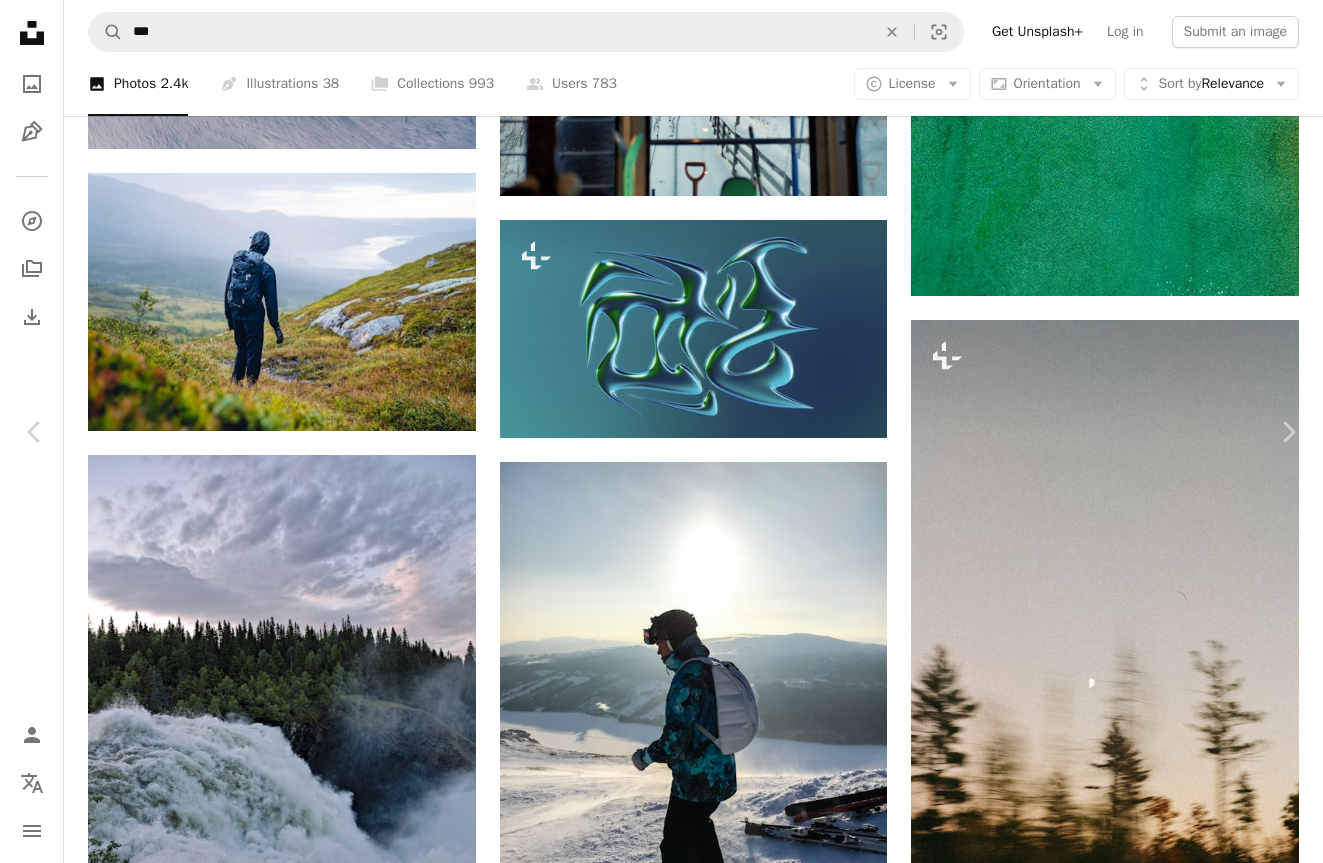 click on "An X shape" at bounding box center [20, 20] 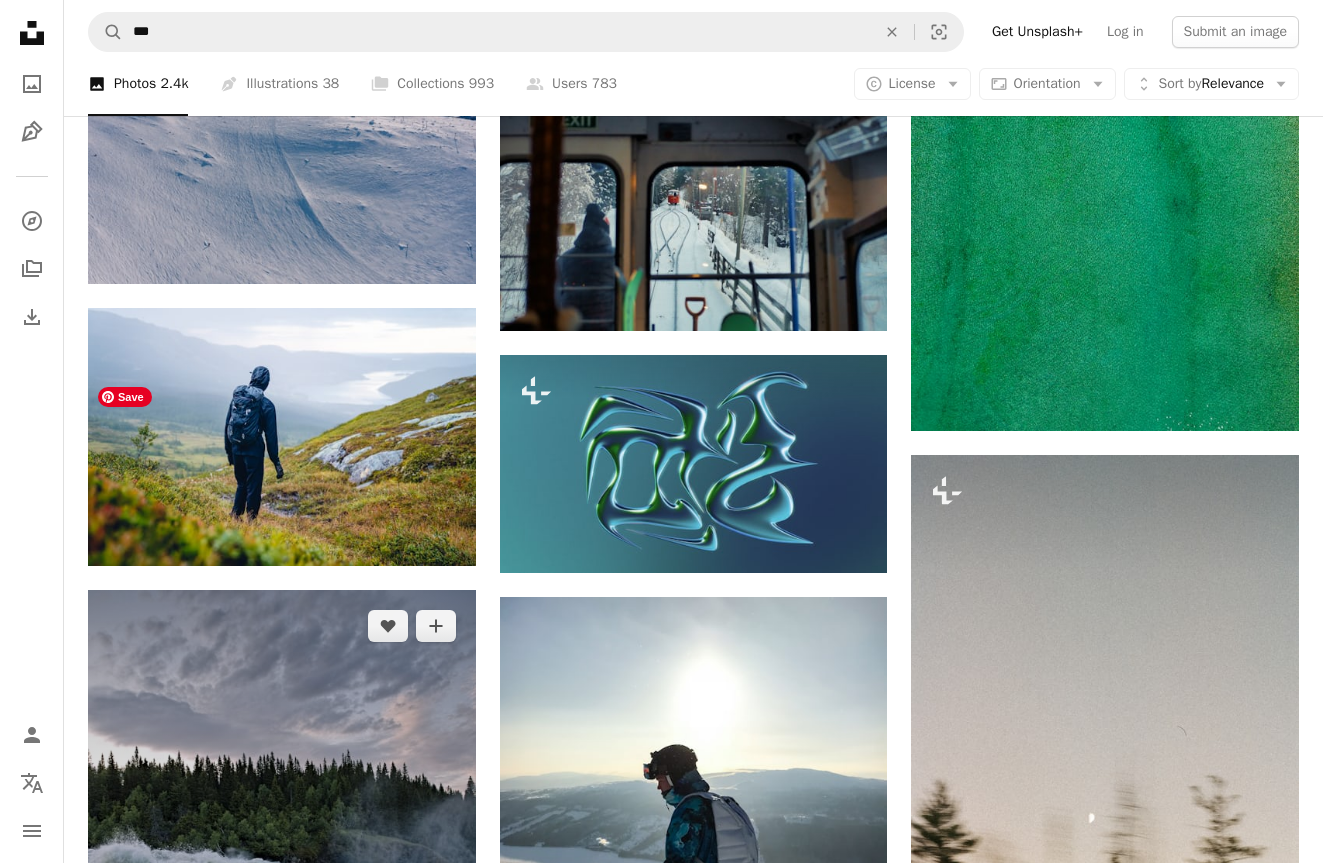 scroll, scrollTop: 1939, scrollLeft: 0, axis: vertical 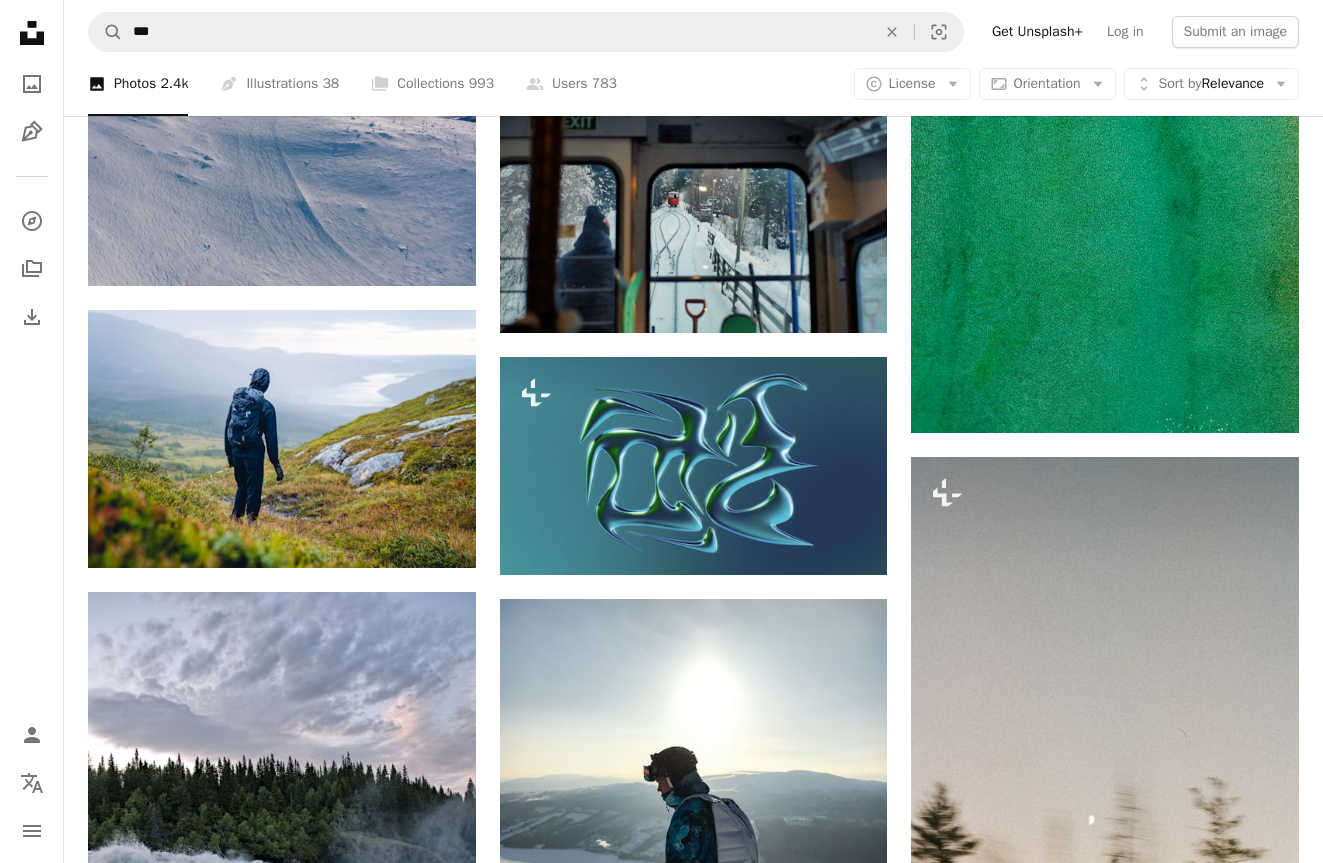click on "[FIRST]" at bounding box center [994, 1288] 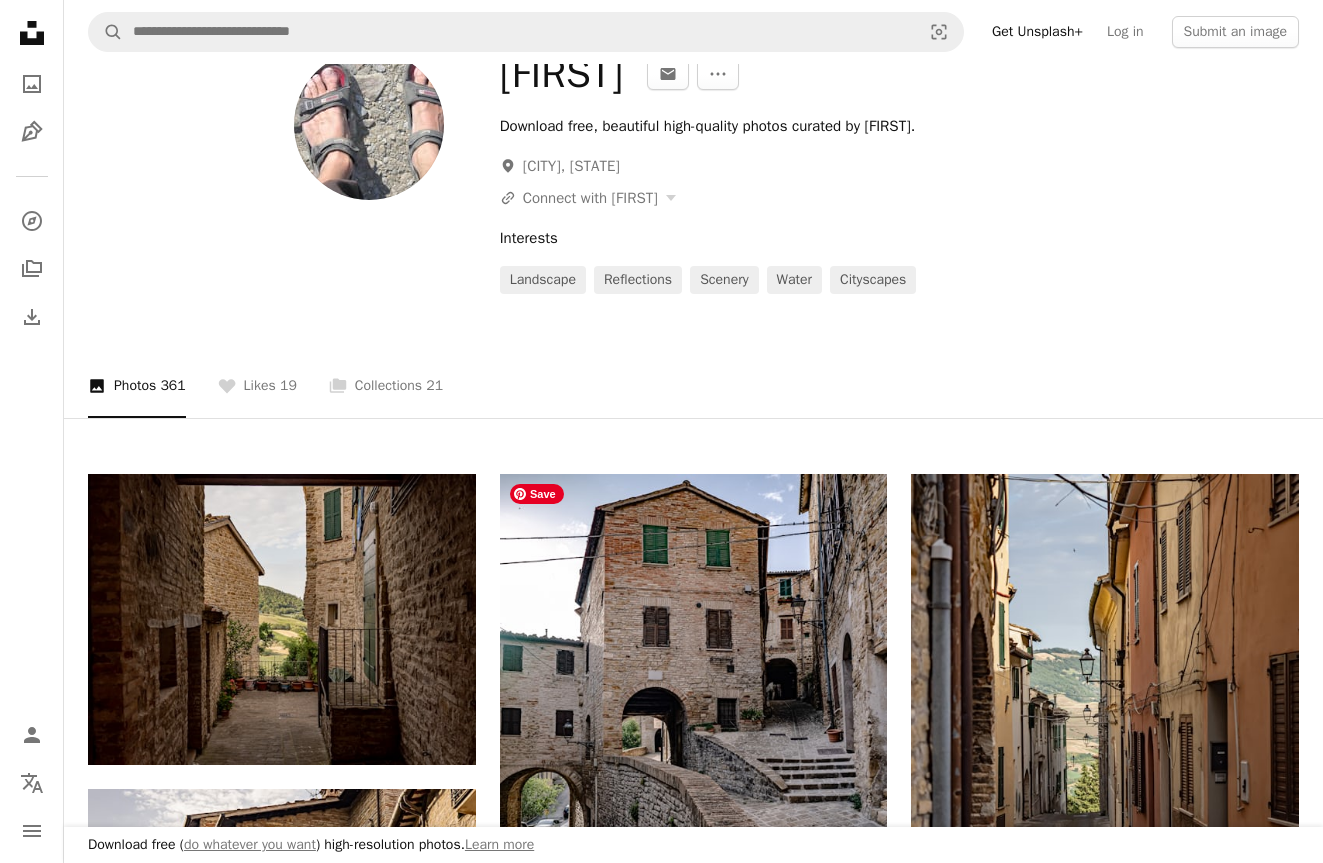 scroll, scrollTop: 0, scrollLeft: 0, axis: both 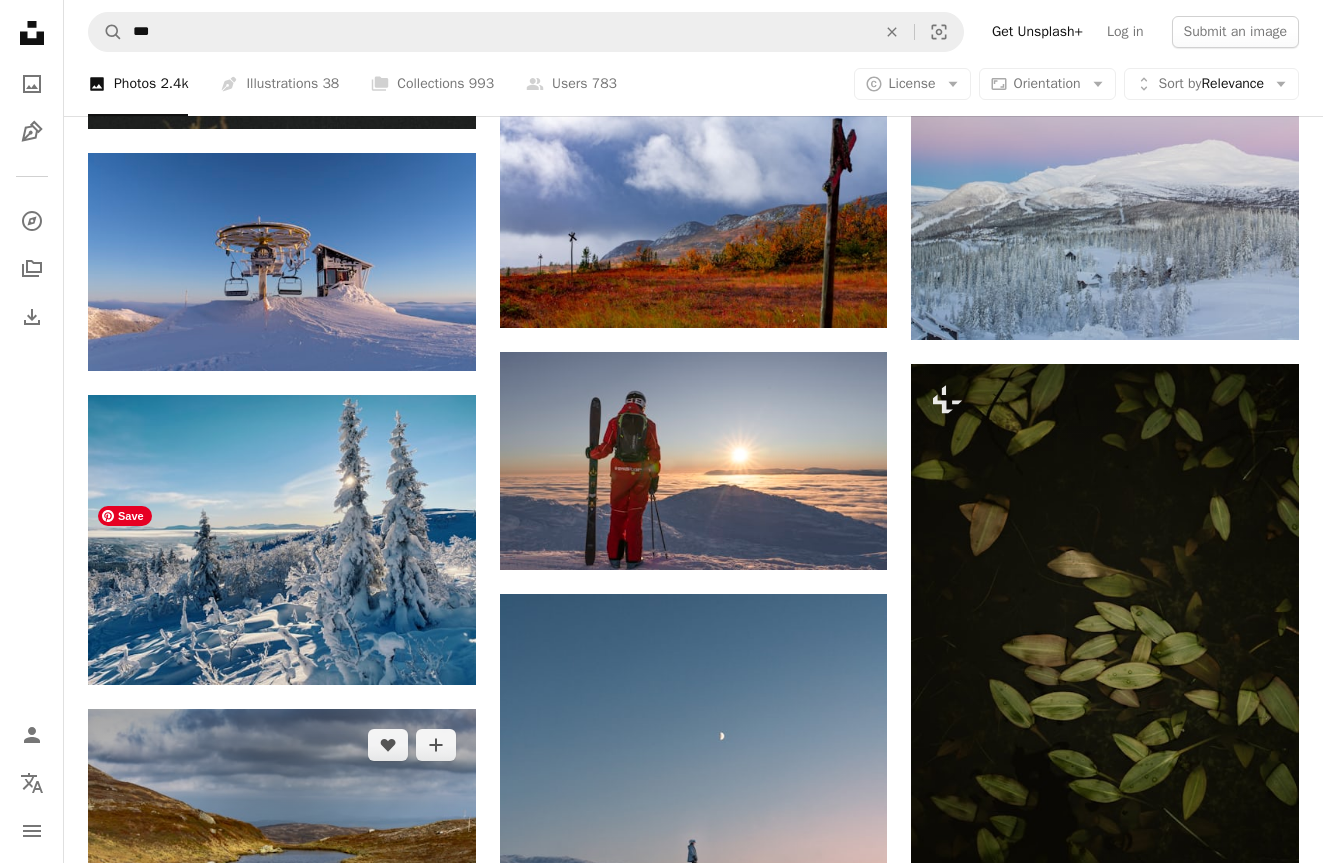 click at bounding box center (282, 838) 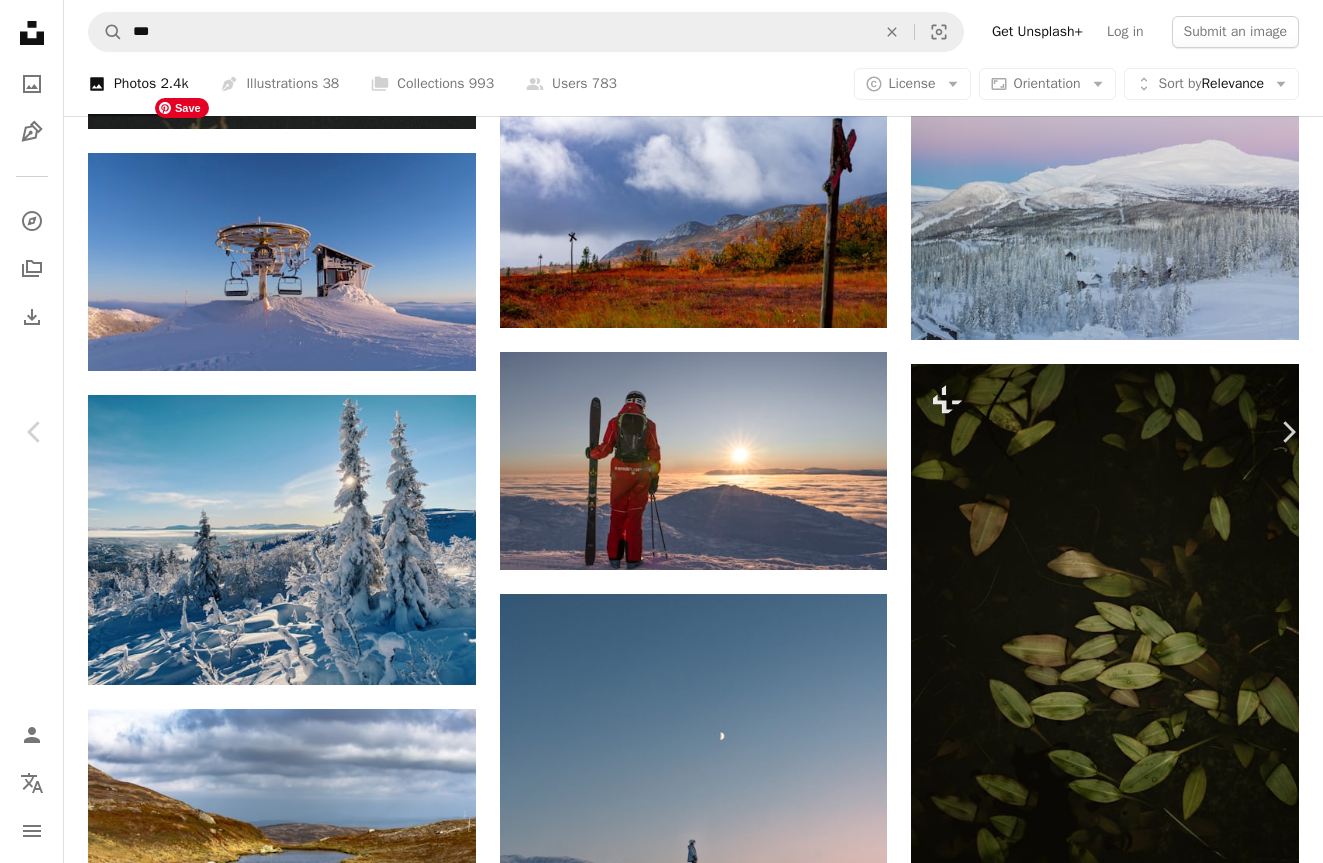 click at bounding box center [654, 32397] 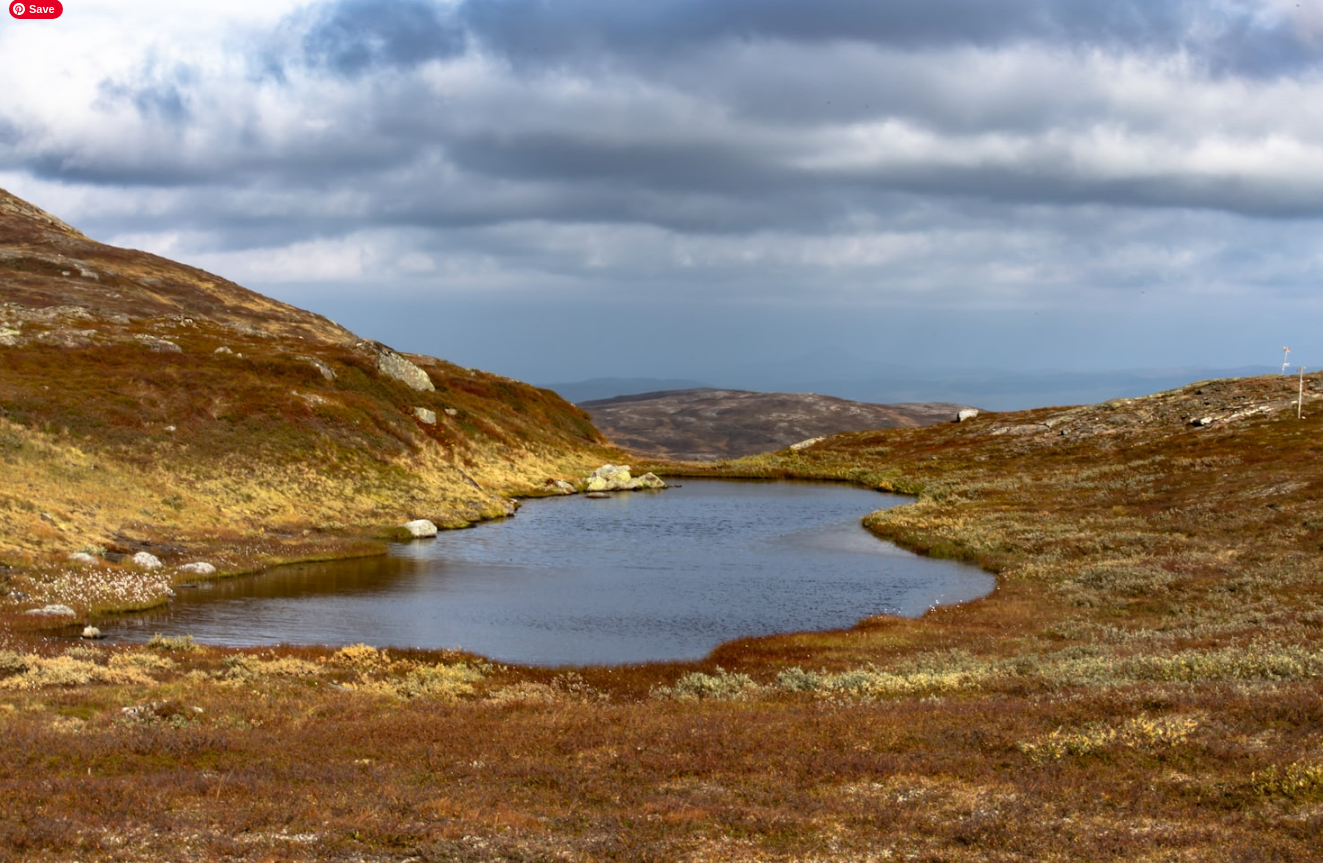 scroll, scrollTop: 10, scrollLeft: 0, axis: vertical 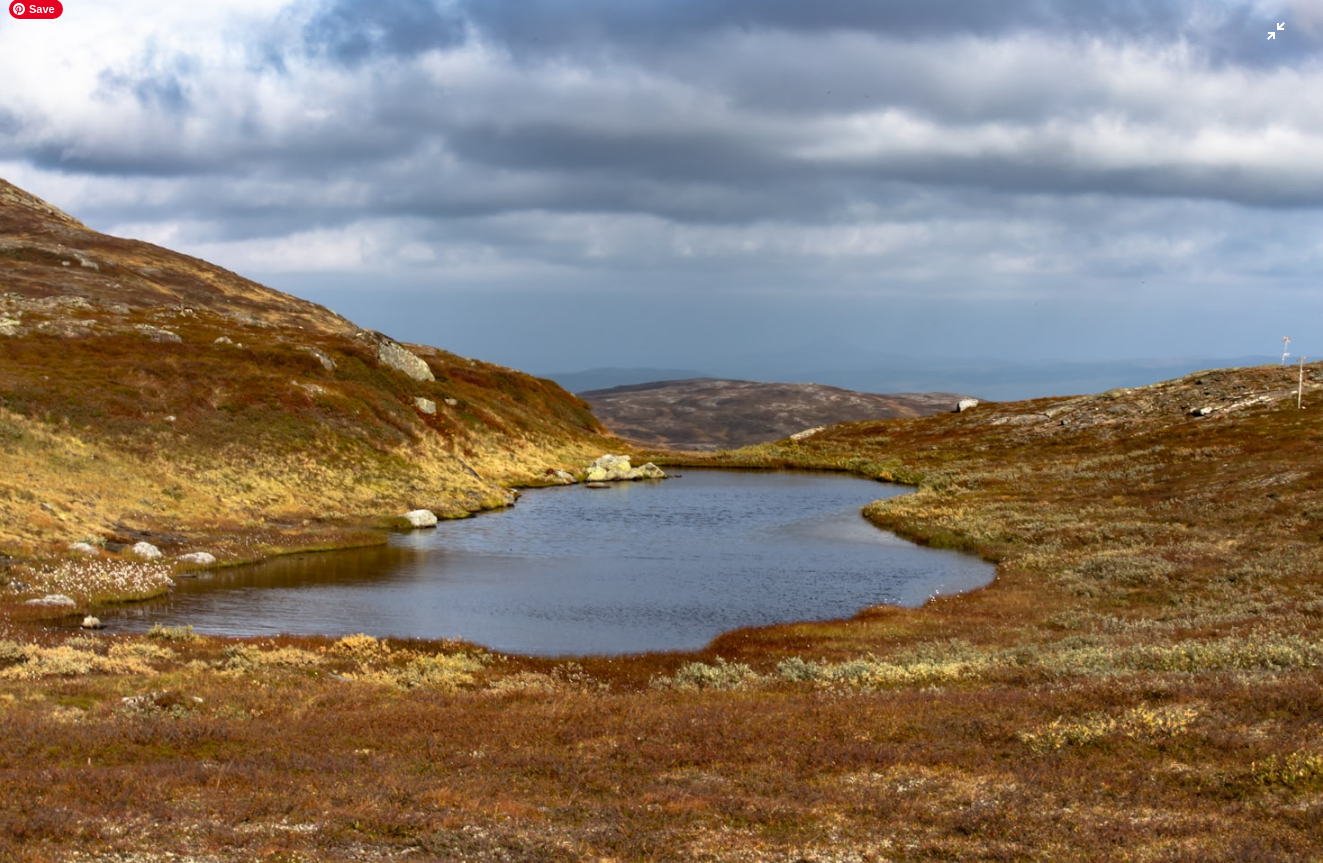 click at bounding box center [661, 431] 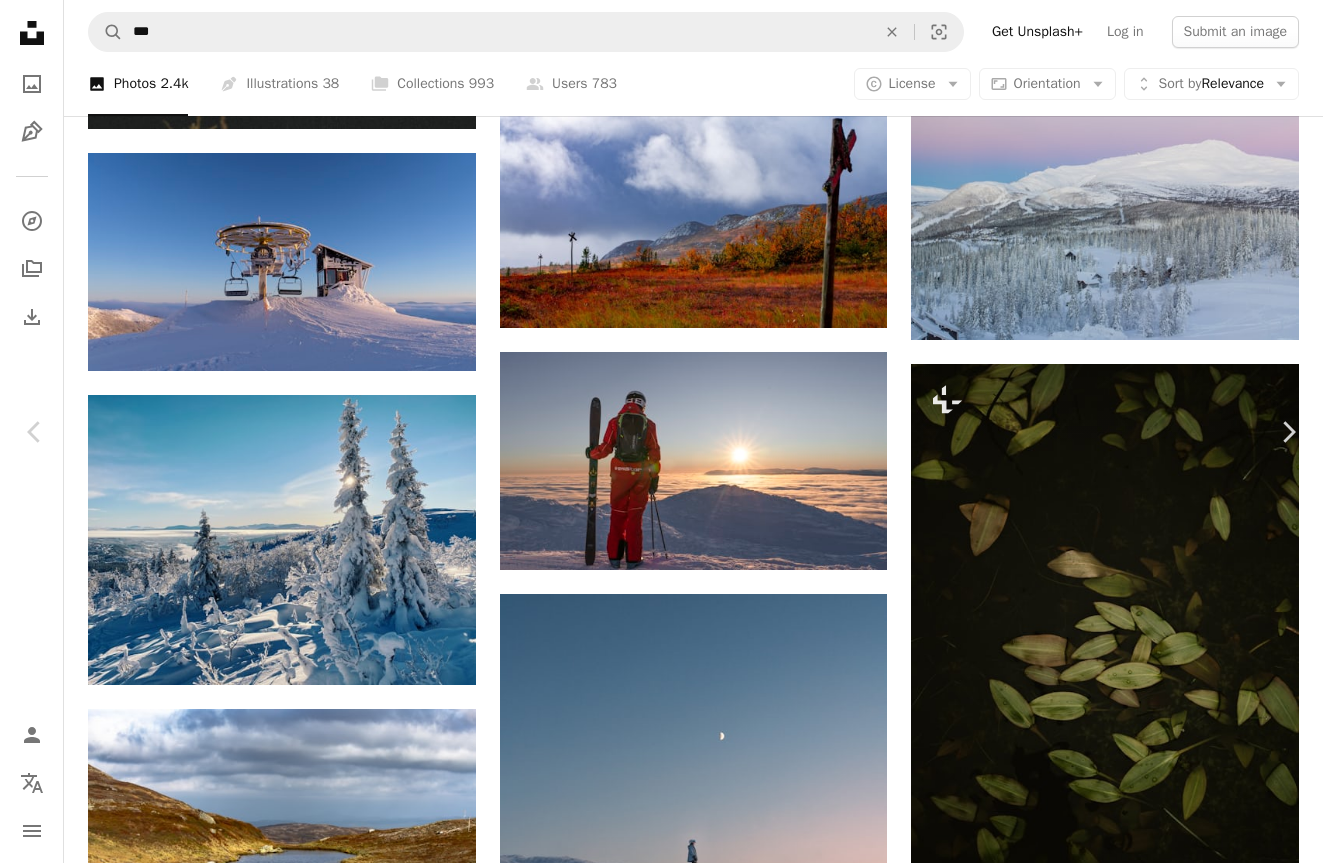 click on "Download free" at bounding box center (1124, 32012) 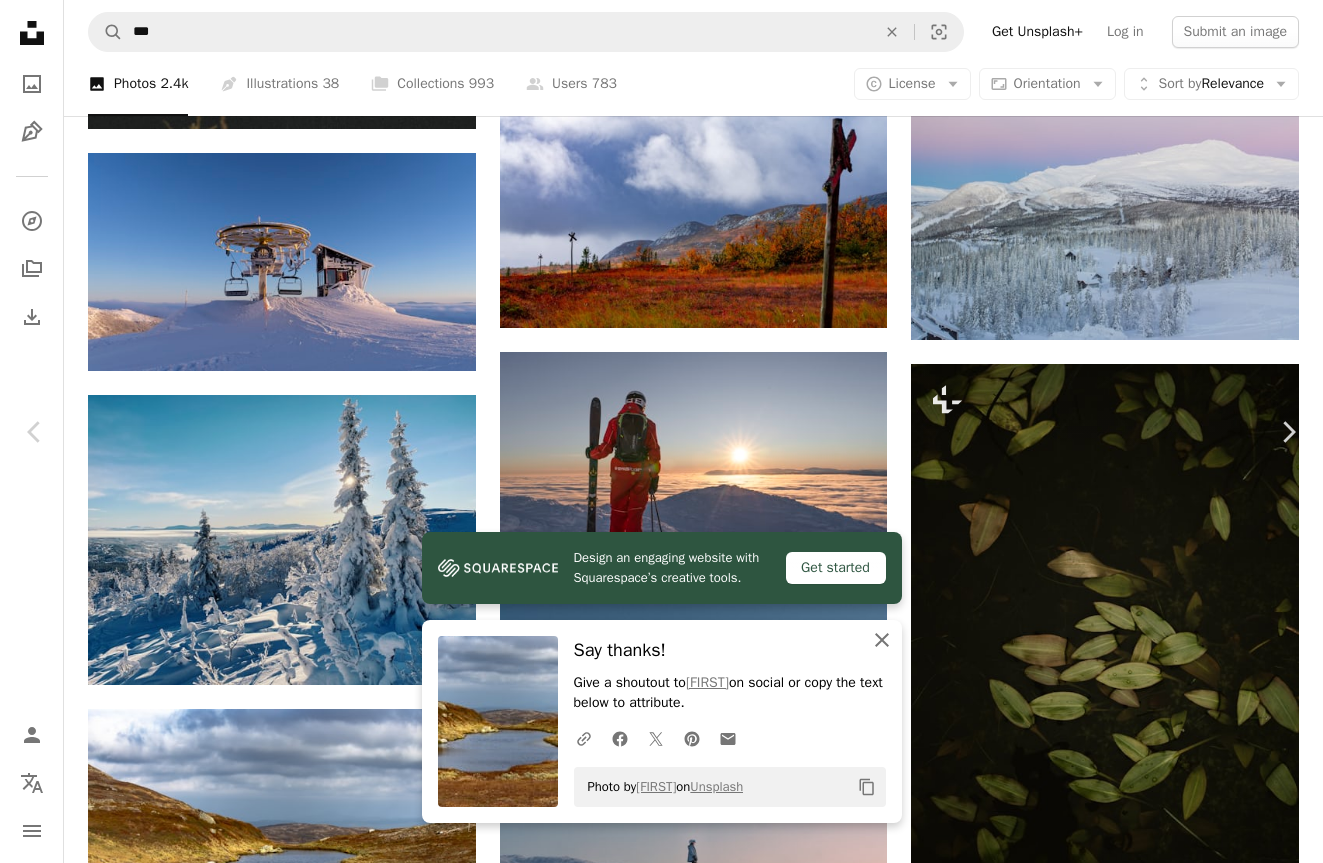click 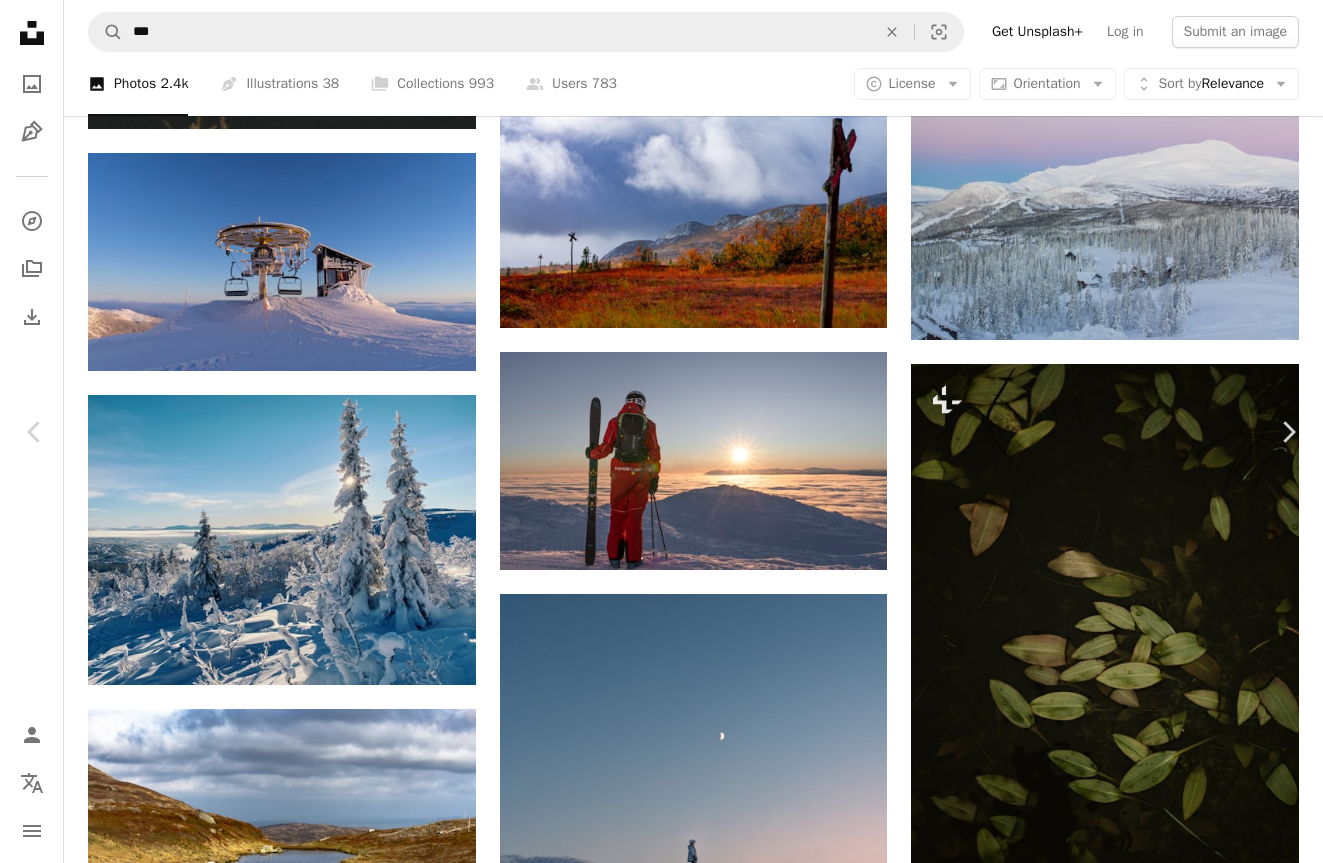 click on "An X shape" at bounding box center (20, 20) 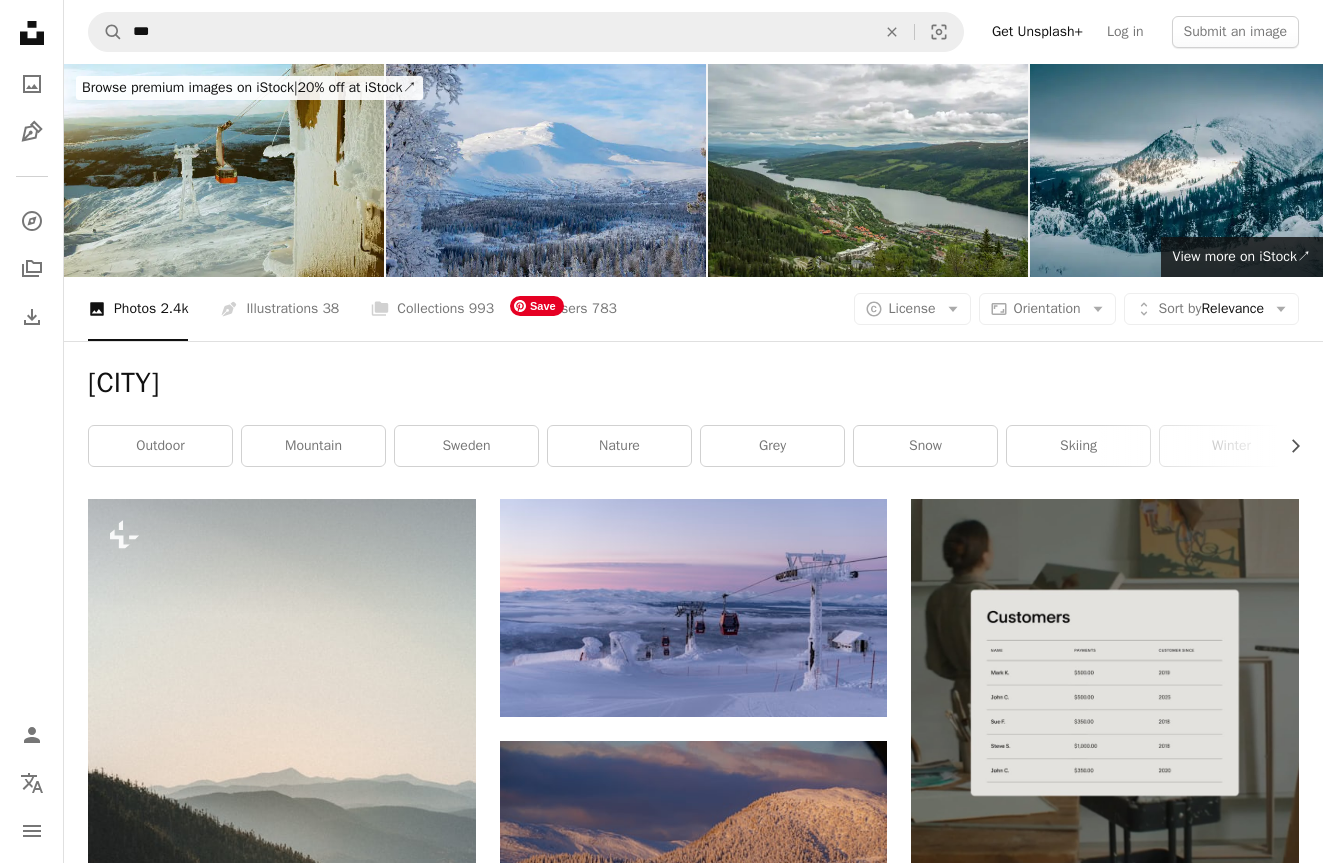 scroll, scrollTop: 32, scrollLeft: 0, axis: vertical 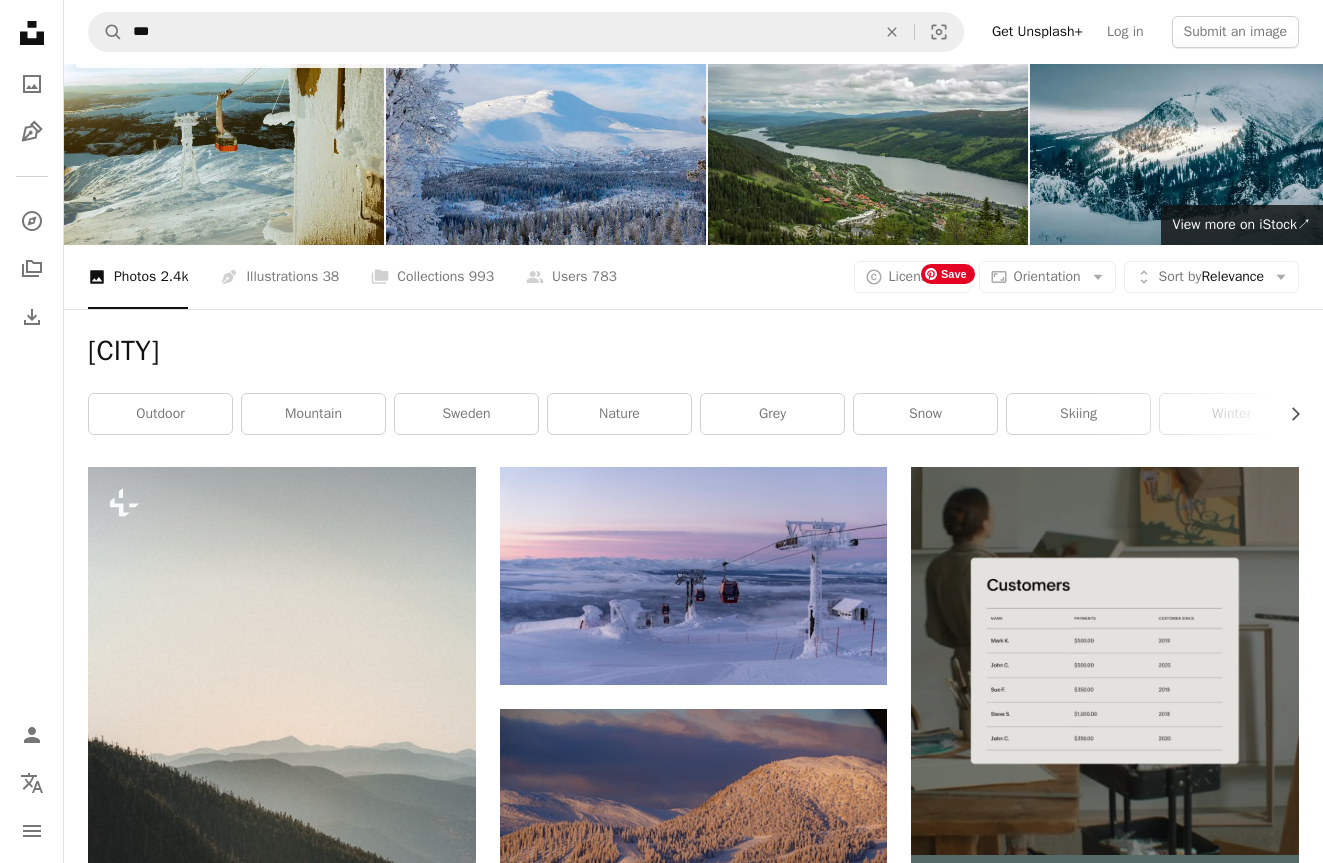 click at bounding box center [1105, 1131] 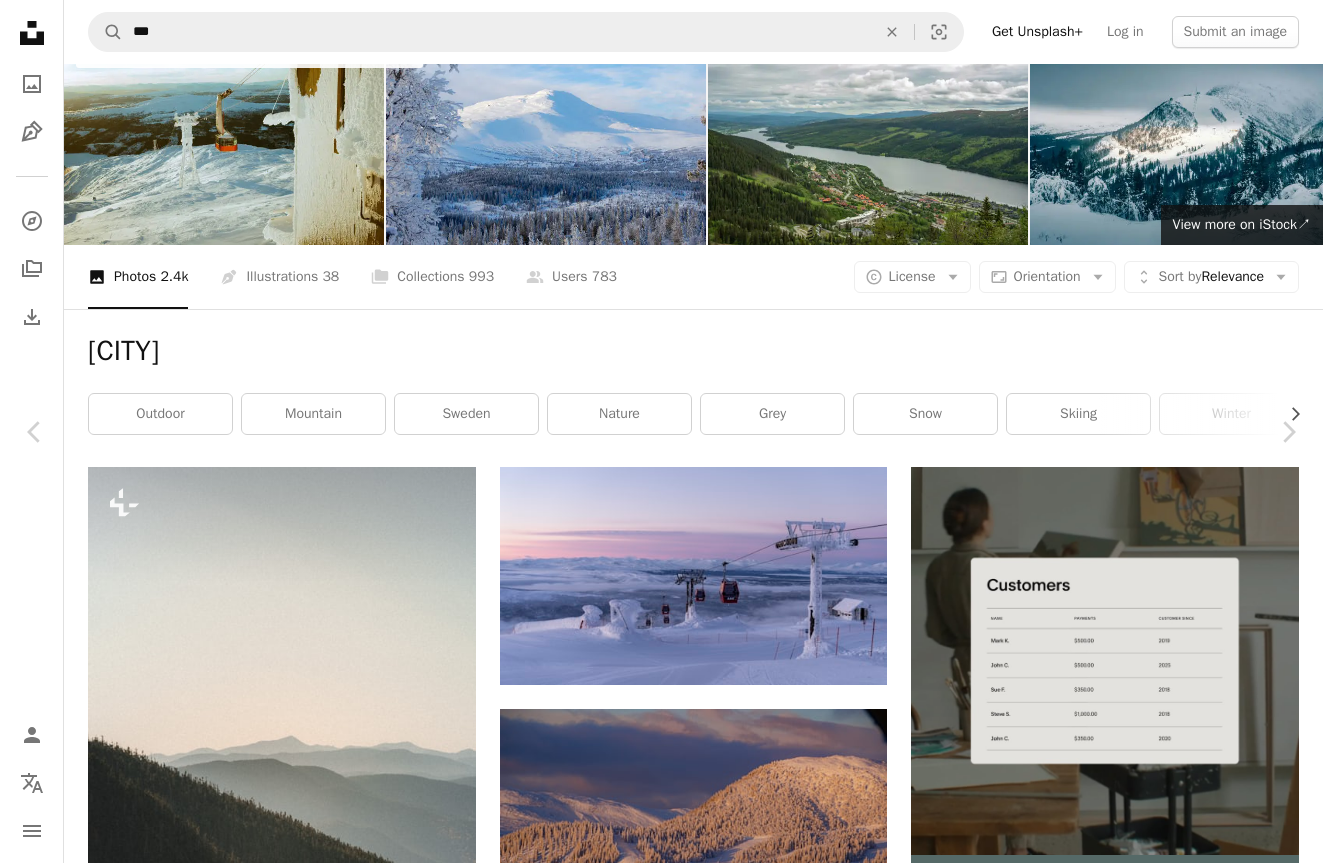 scroll, scrollTop: 0, scrollLeft: 0, axis: both 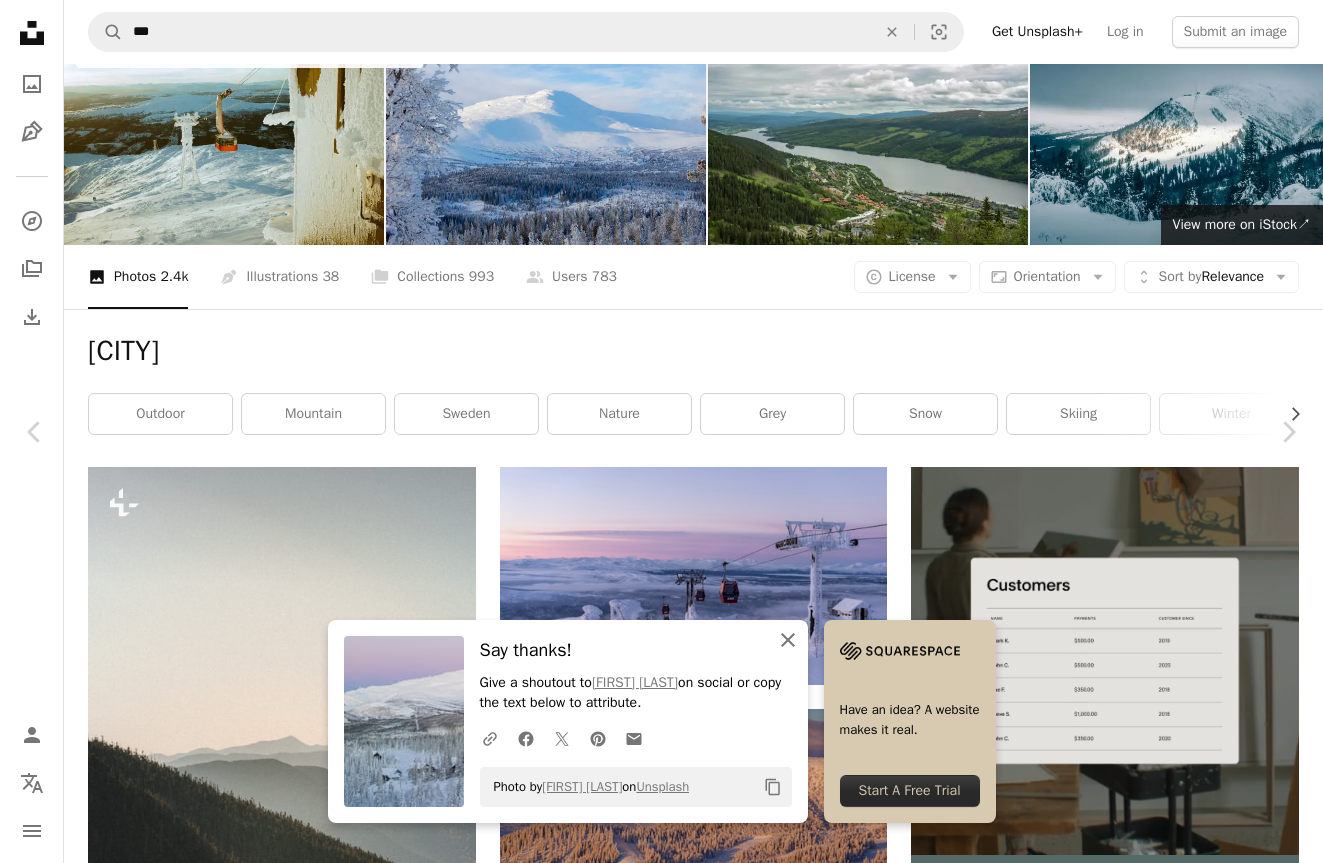 click 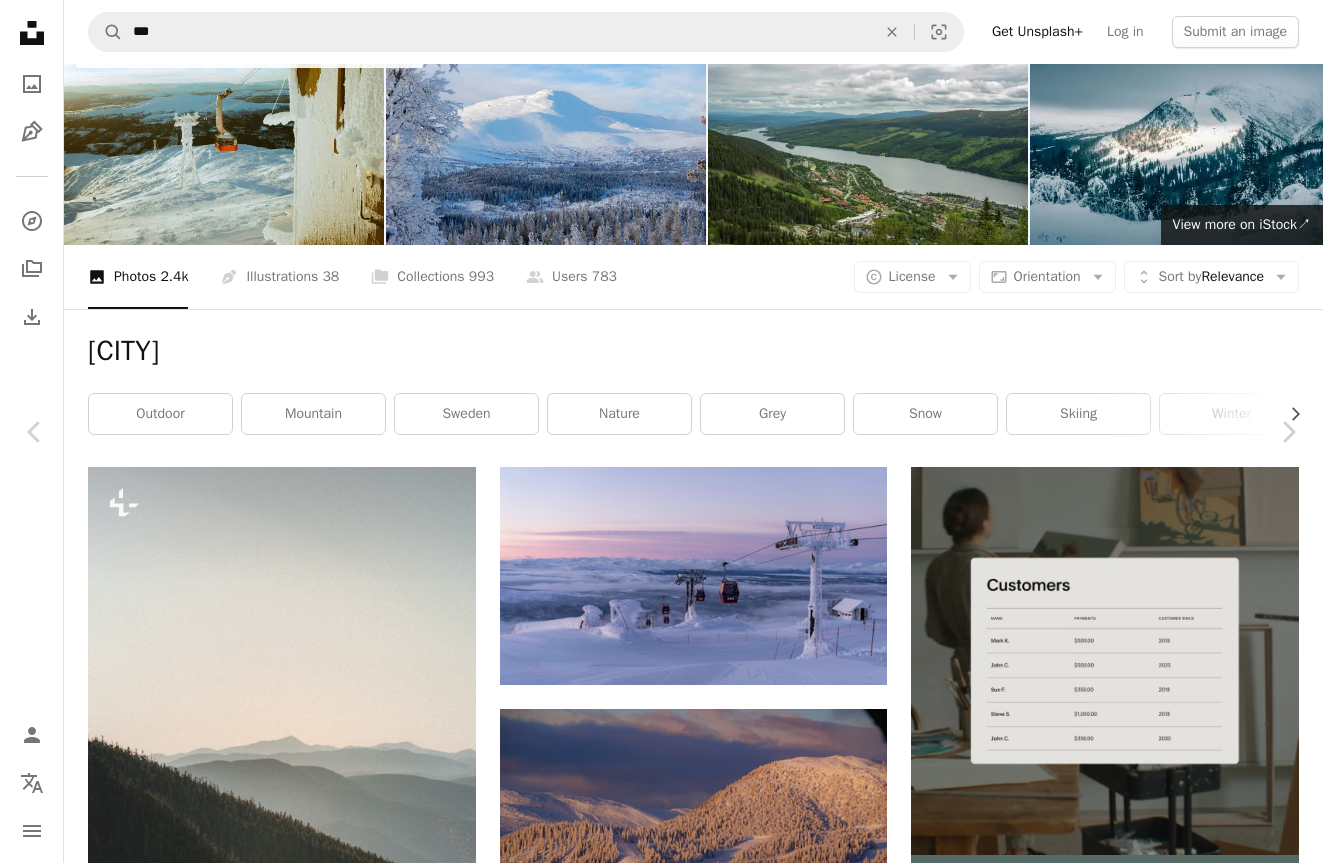 click on "An X shape" at bounding box center [20, 20] 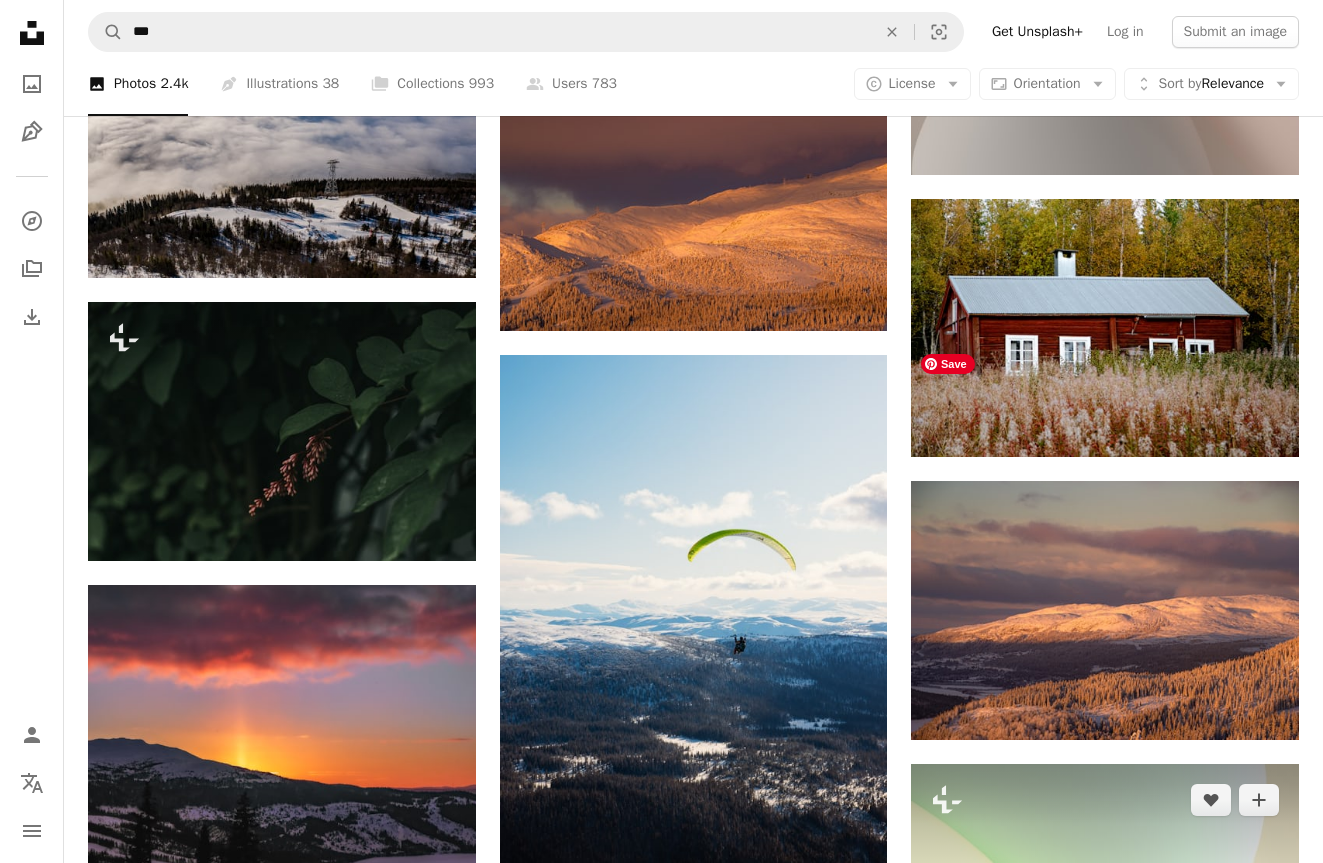 scroll, scrollTop: 3791, scrollLeft: 0, axis: vertical 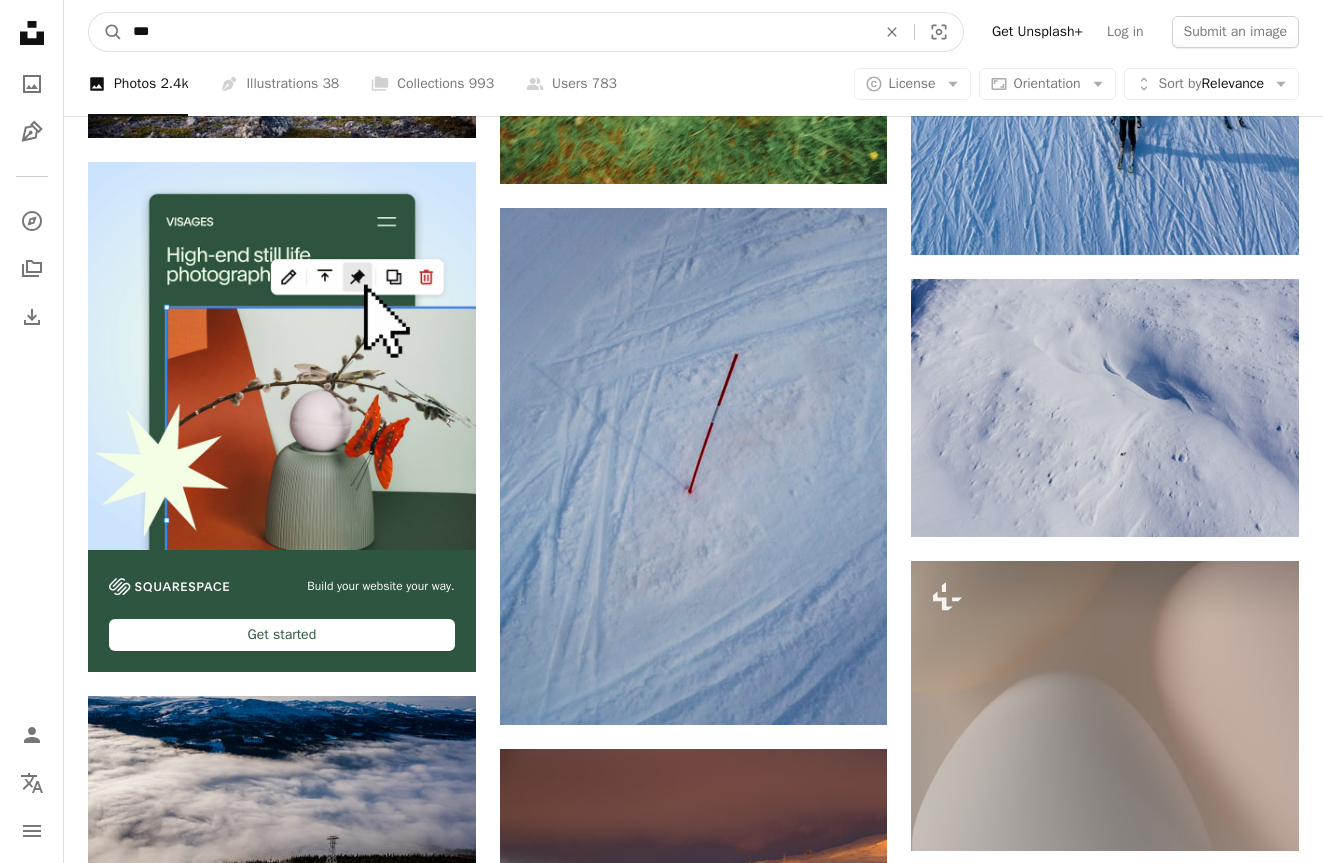 click on "***" at bounding box center [496, 32] 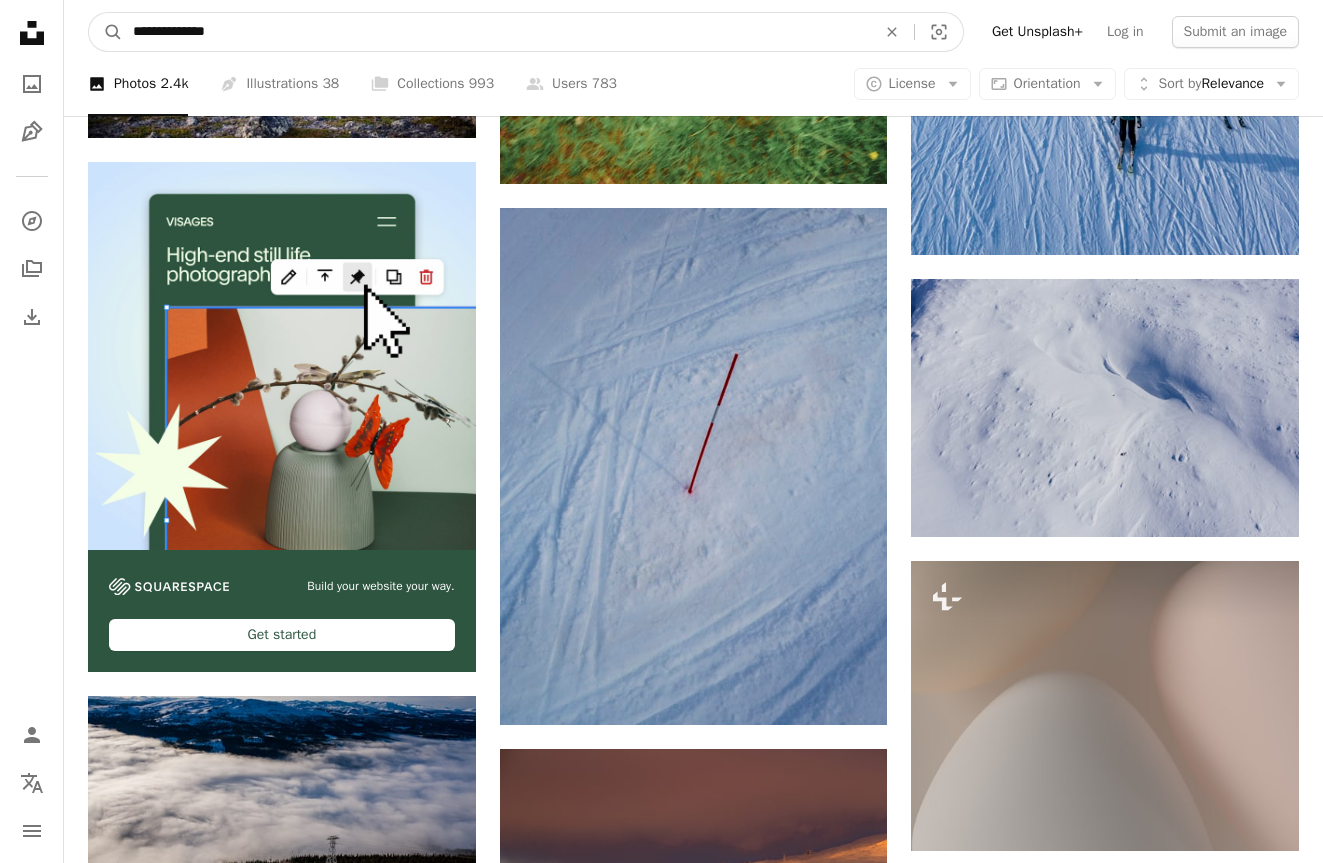 type on "**********" 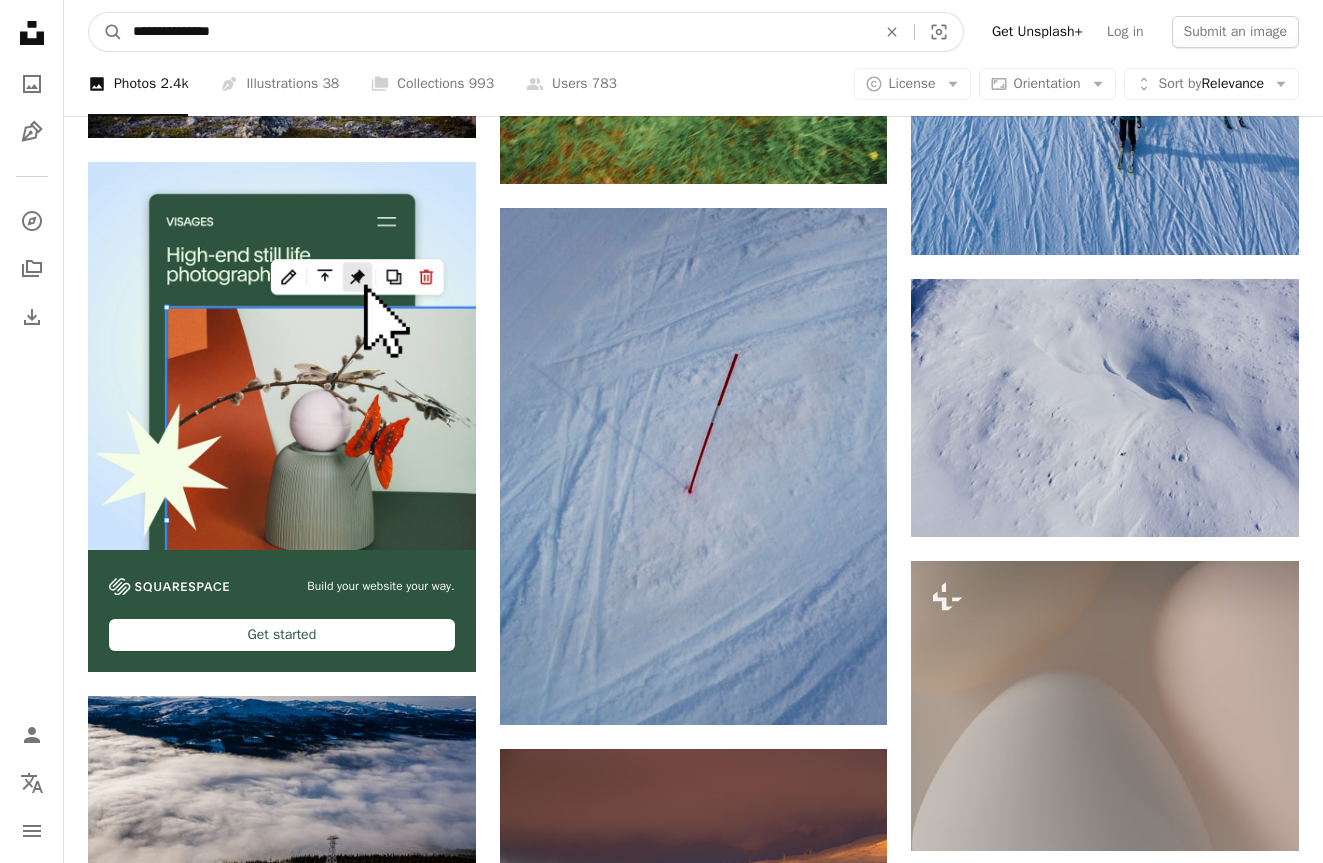 click on "A magnifying glass" at bounding box center (106, 32) 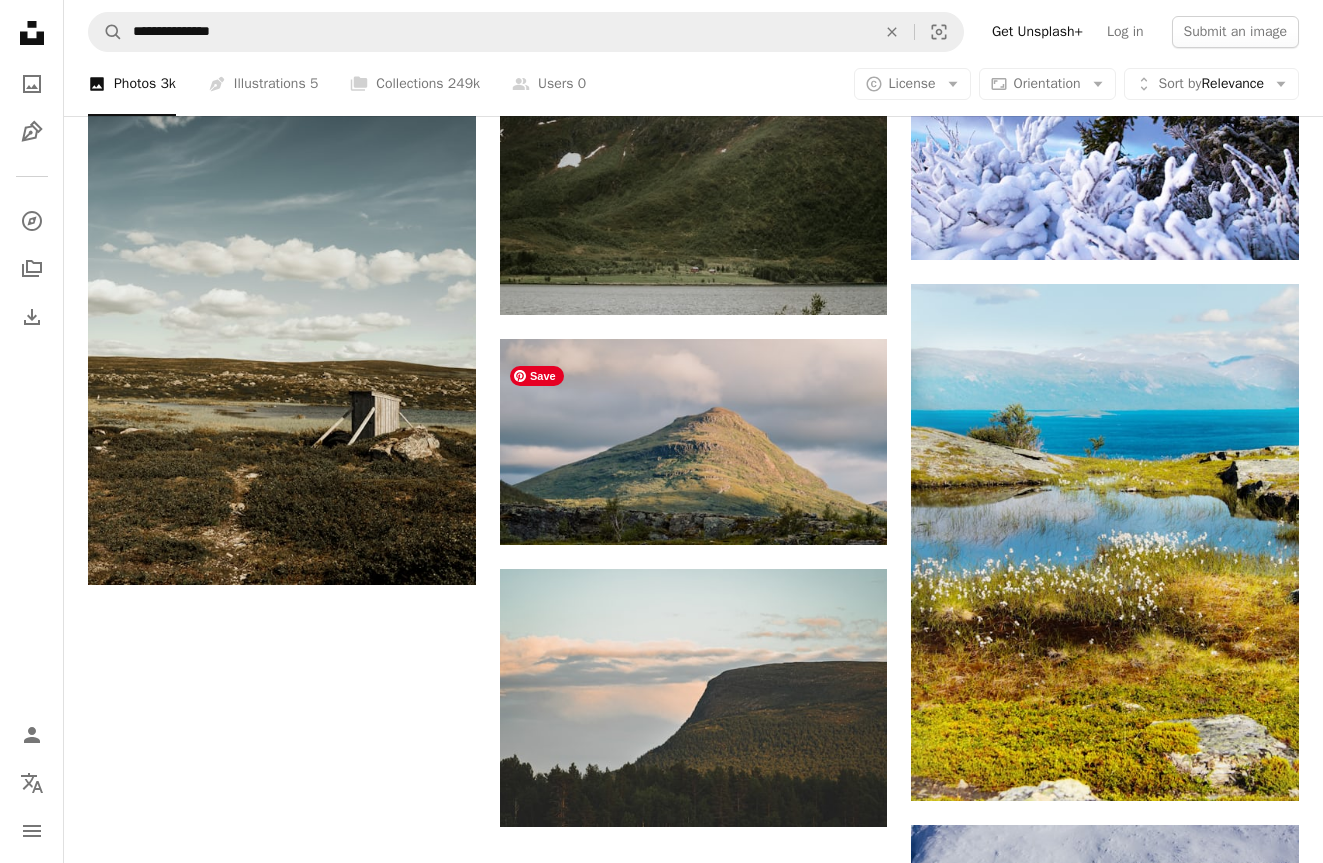 scroll, scrollTop: 2239, scrollLeft: 0, axis: vertical 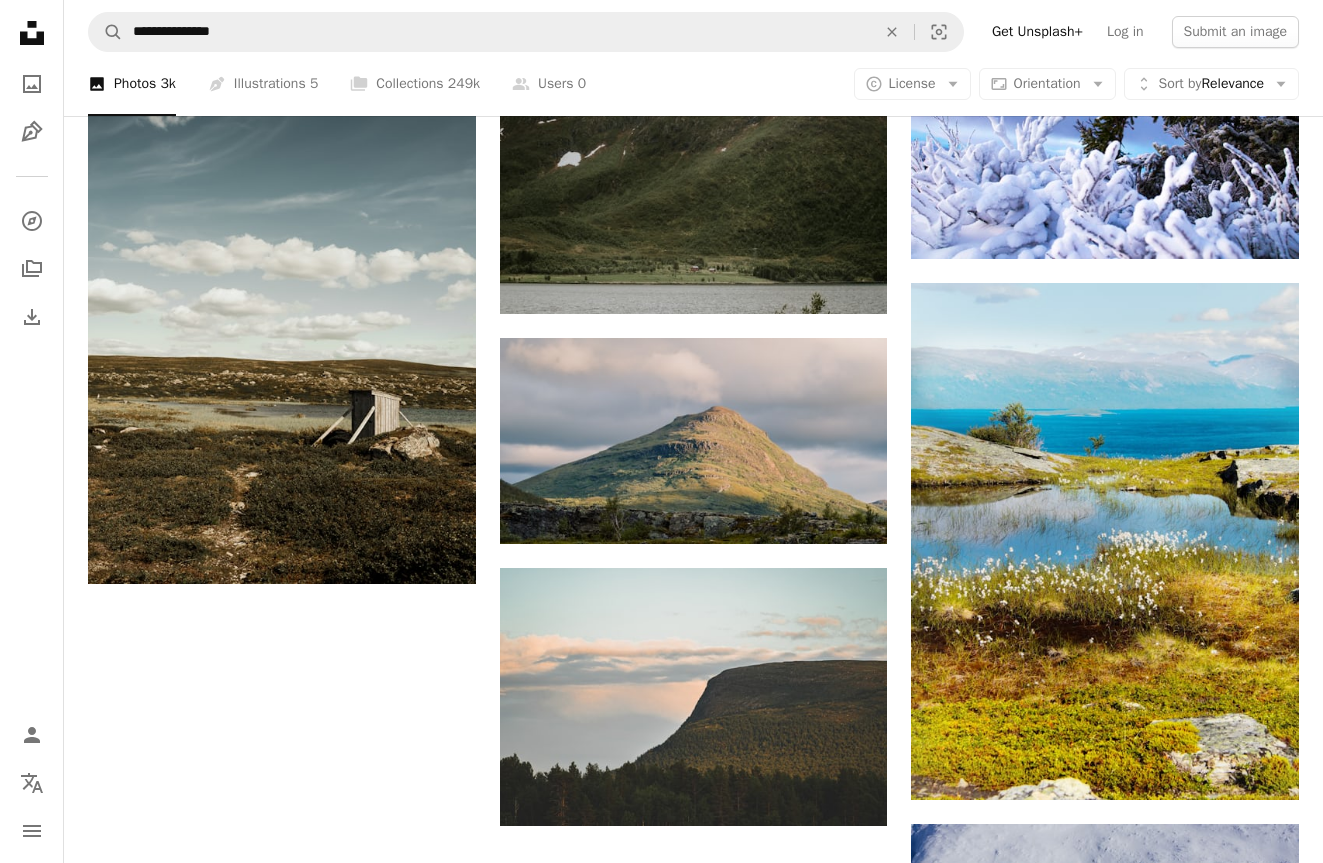 click on "Load more" at bounding box center (693, 1161) 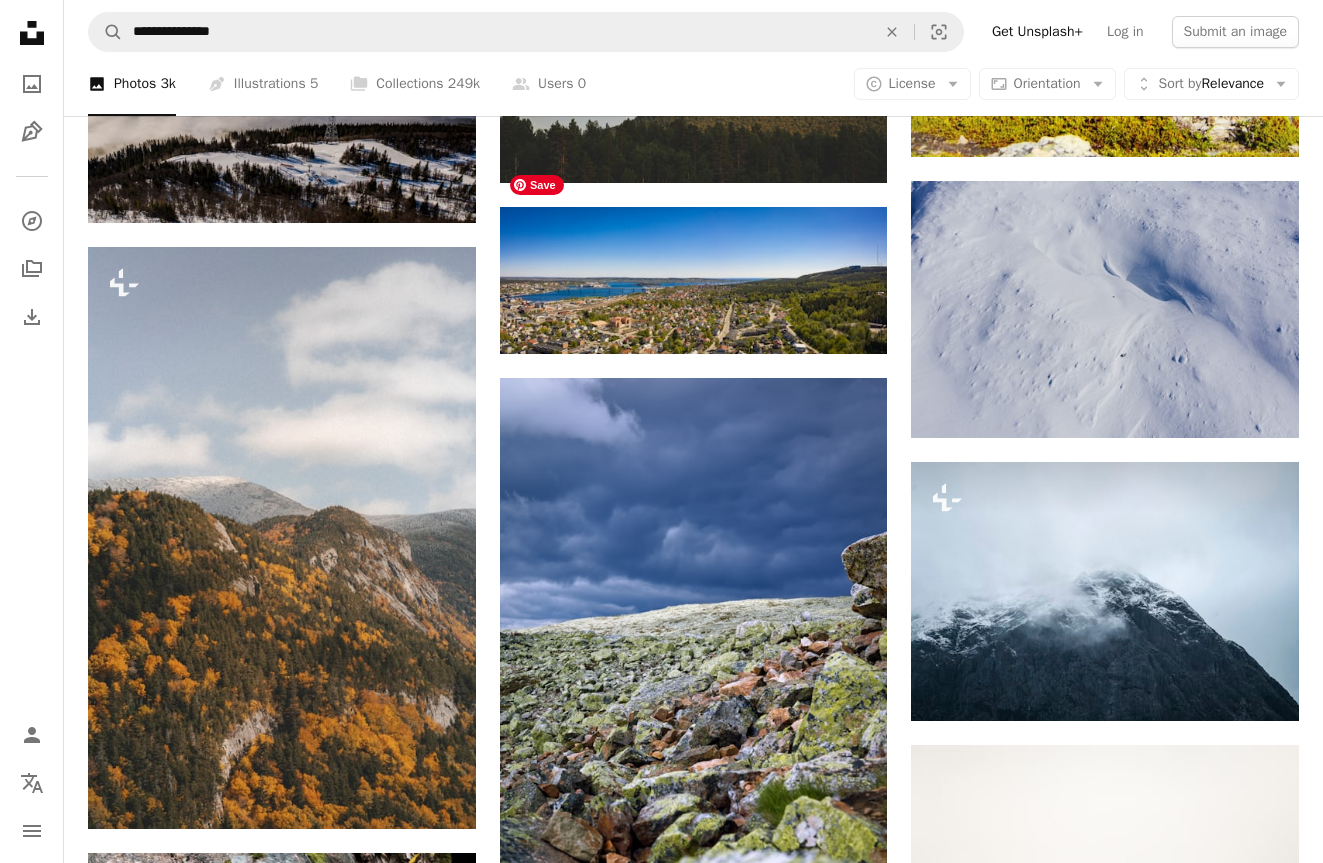 scroll, scrollTop: 2915, scrollLeft: 0, axis: vertical 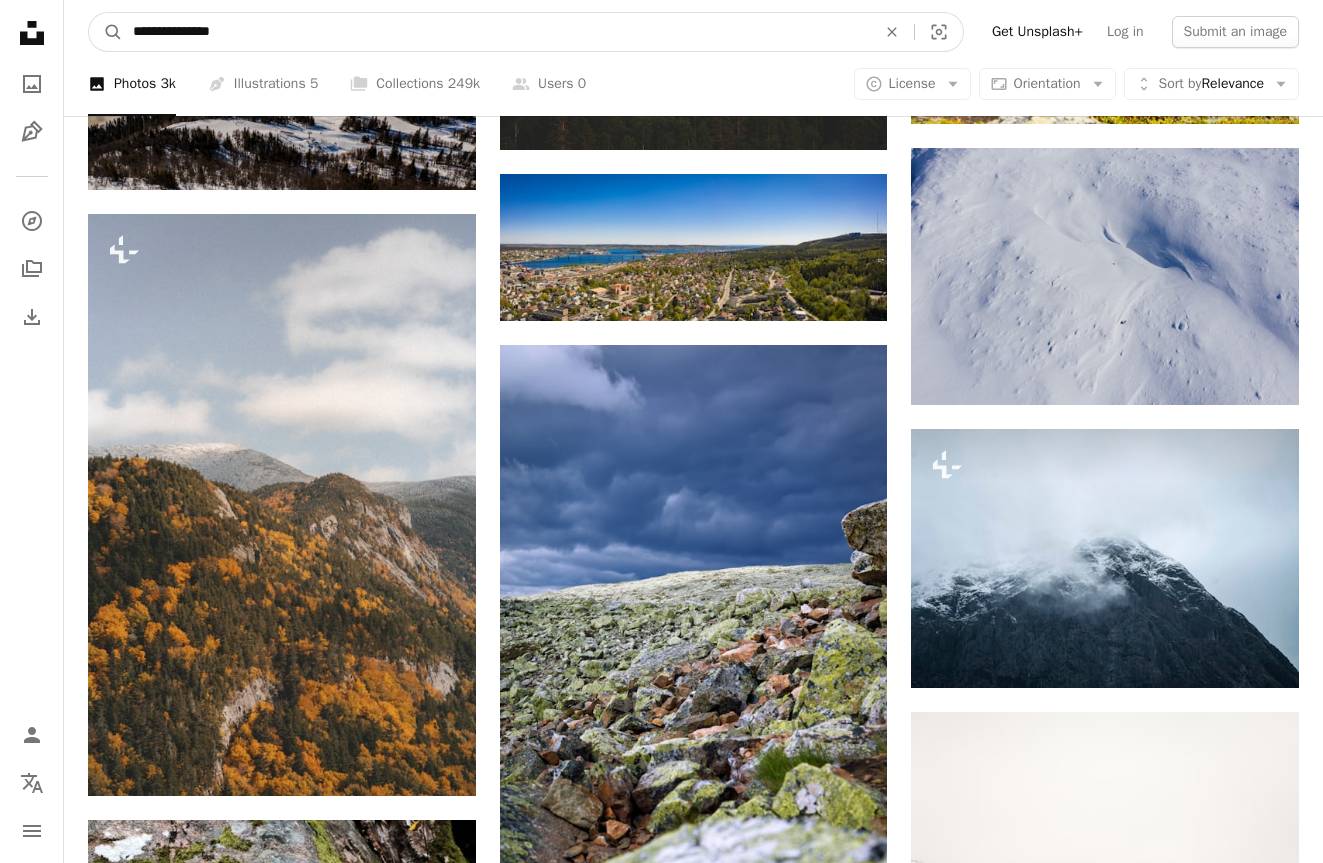 drag, startPoint x: 191, startPoint y: 34, endPoint x: 282, endPoint y: 33, distance: 91.00549 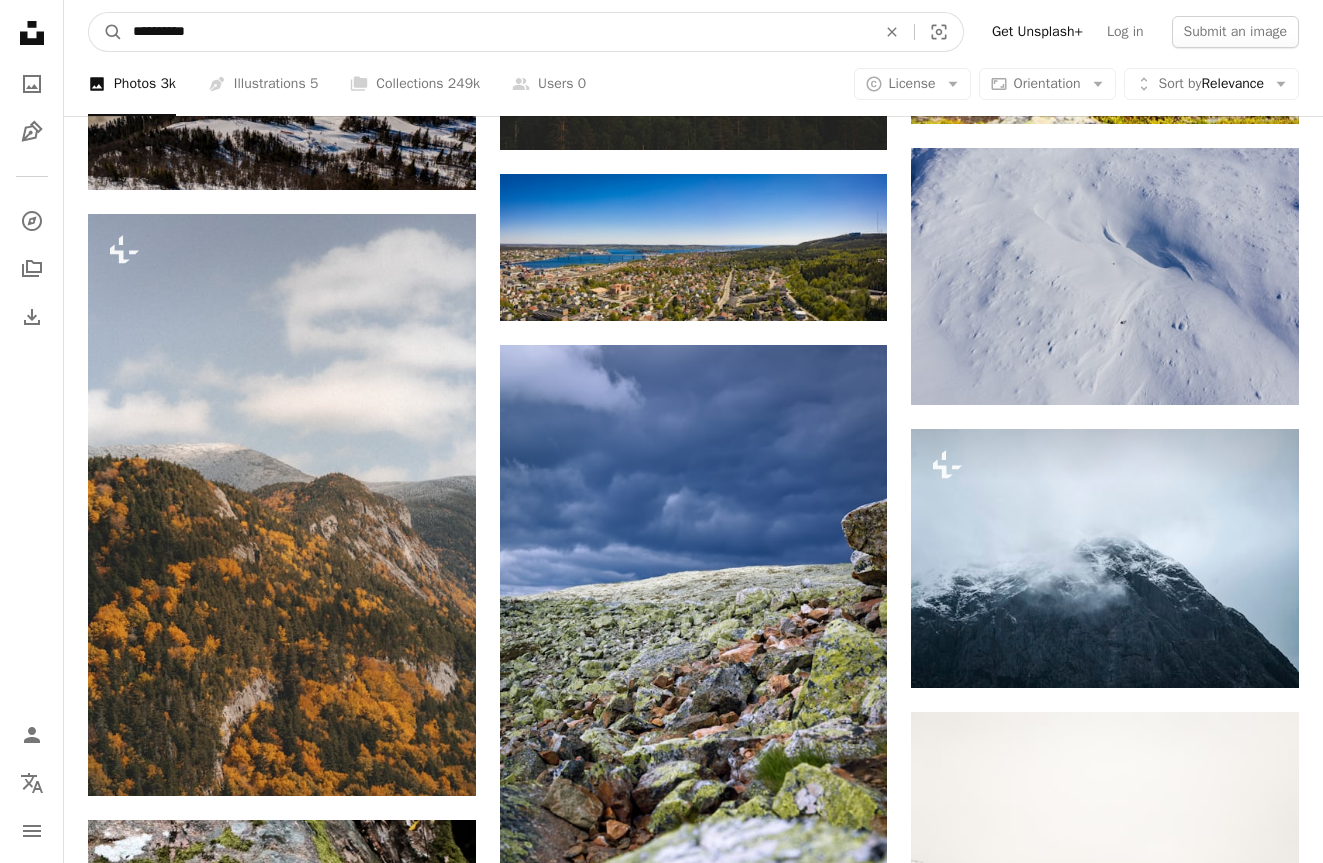 type on "**********" 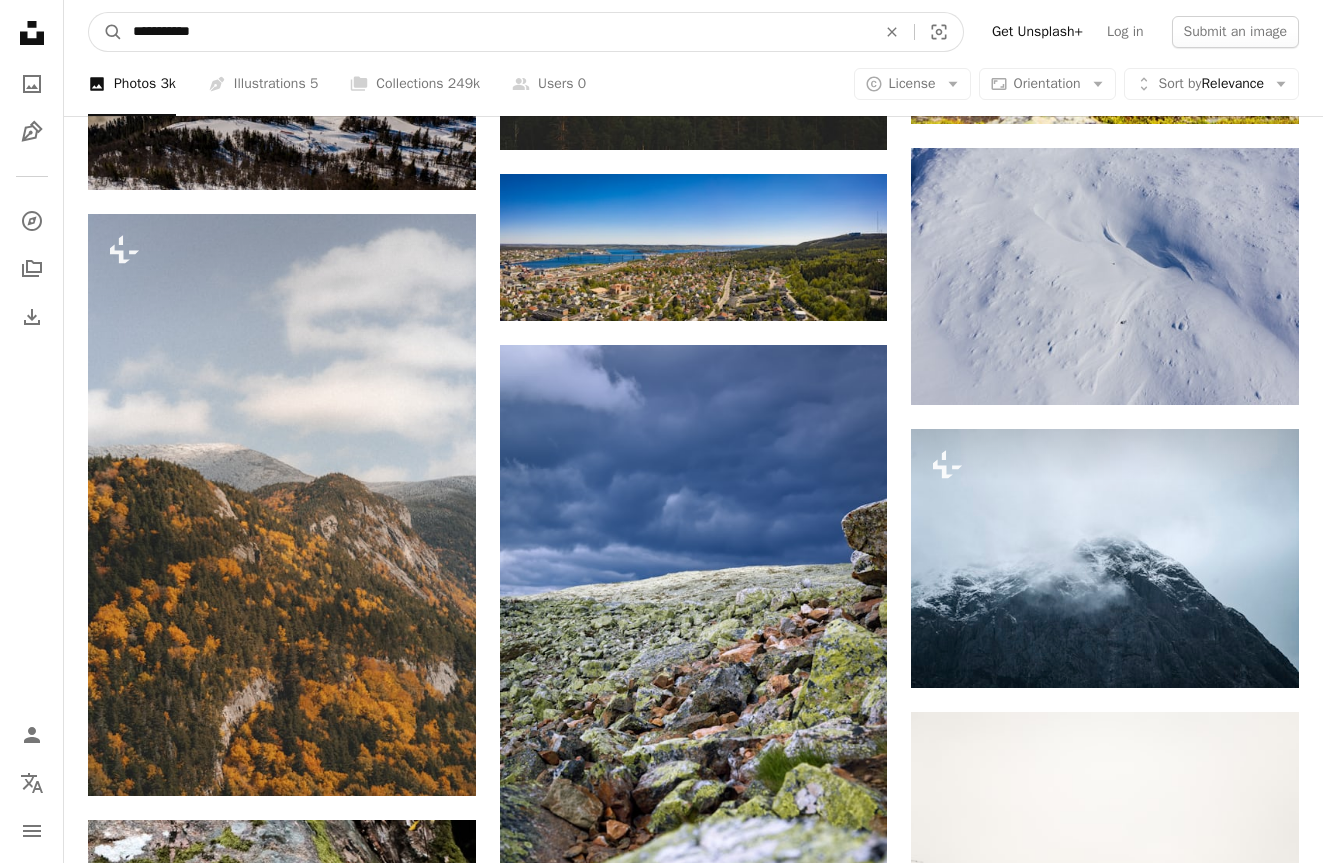 click on "A magnifying glass" at bounding box center (106, 32) 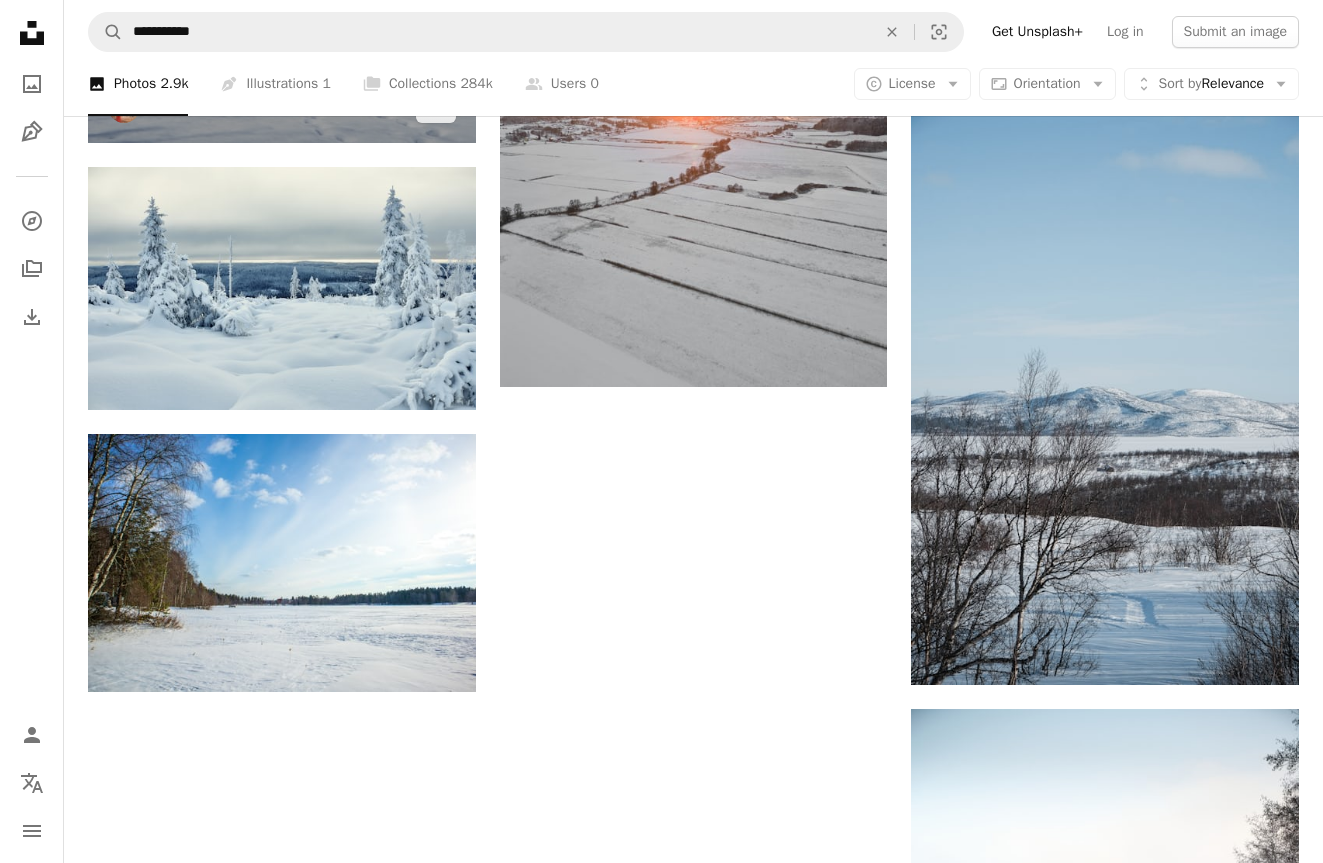 scroll, scrollTop: 2461, scrollLeft: 0, axis: vertical 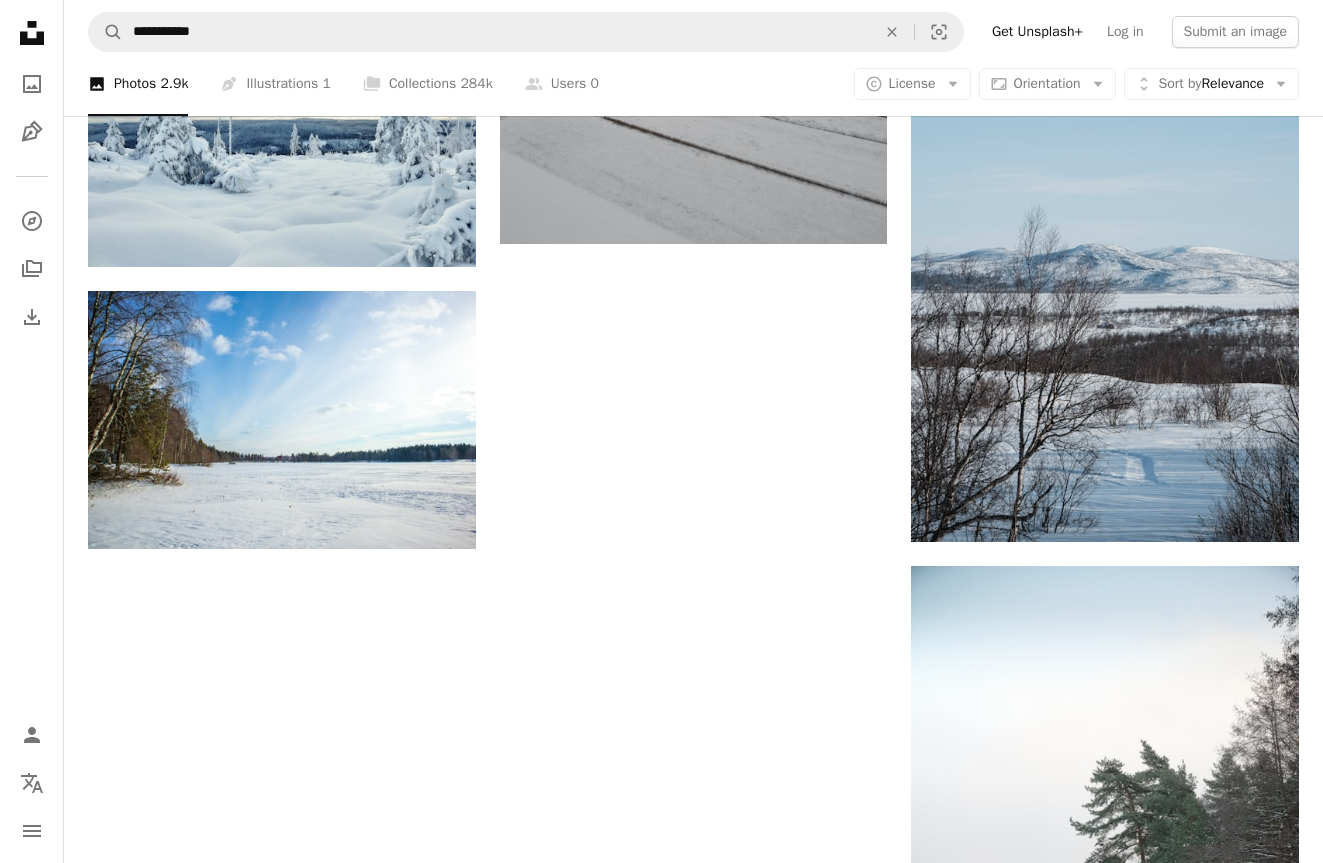 click on "Load more" at bounding box center [693, 1227] 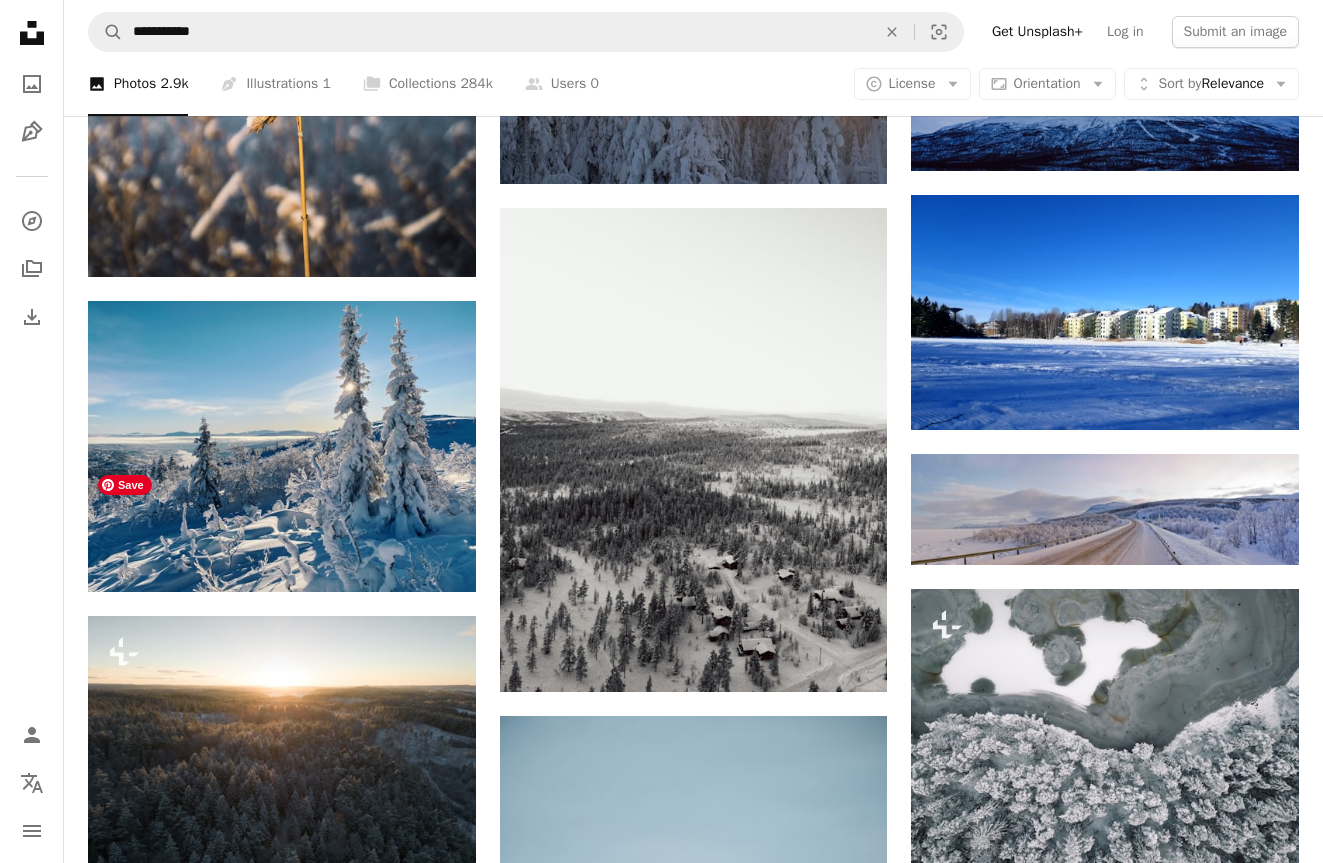 scroll, scrollTop: 12917, scrollLeft: 0, axis: vertical 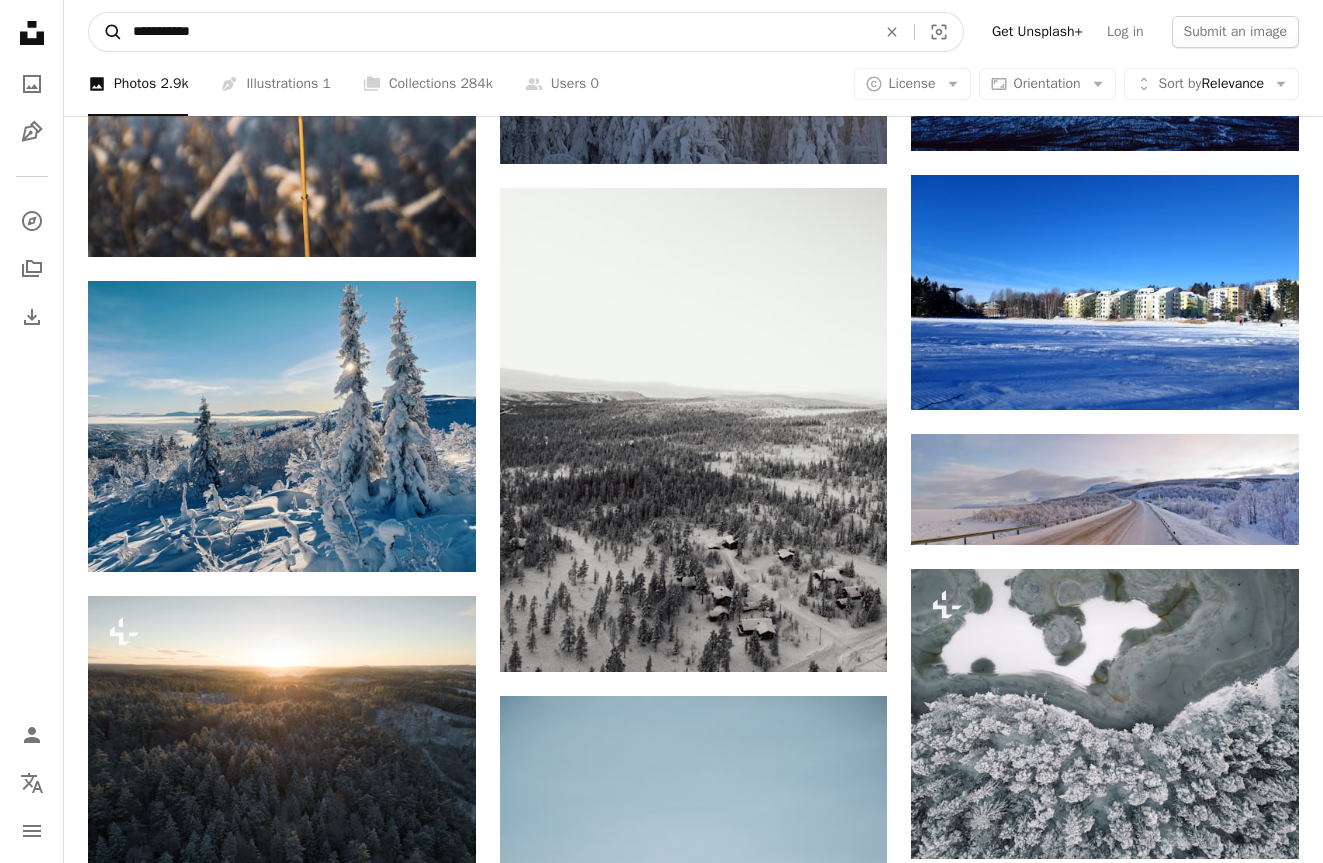 drag, startPoint x: 233, startPoint y: 29, endPoint x: 106, endPoint y: 24, distance: 127.09839 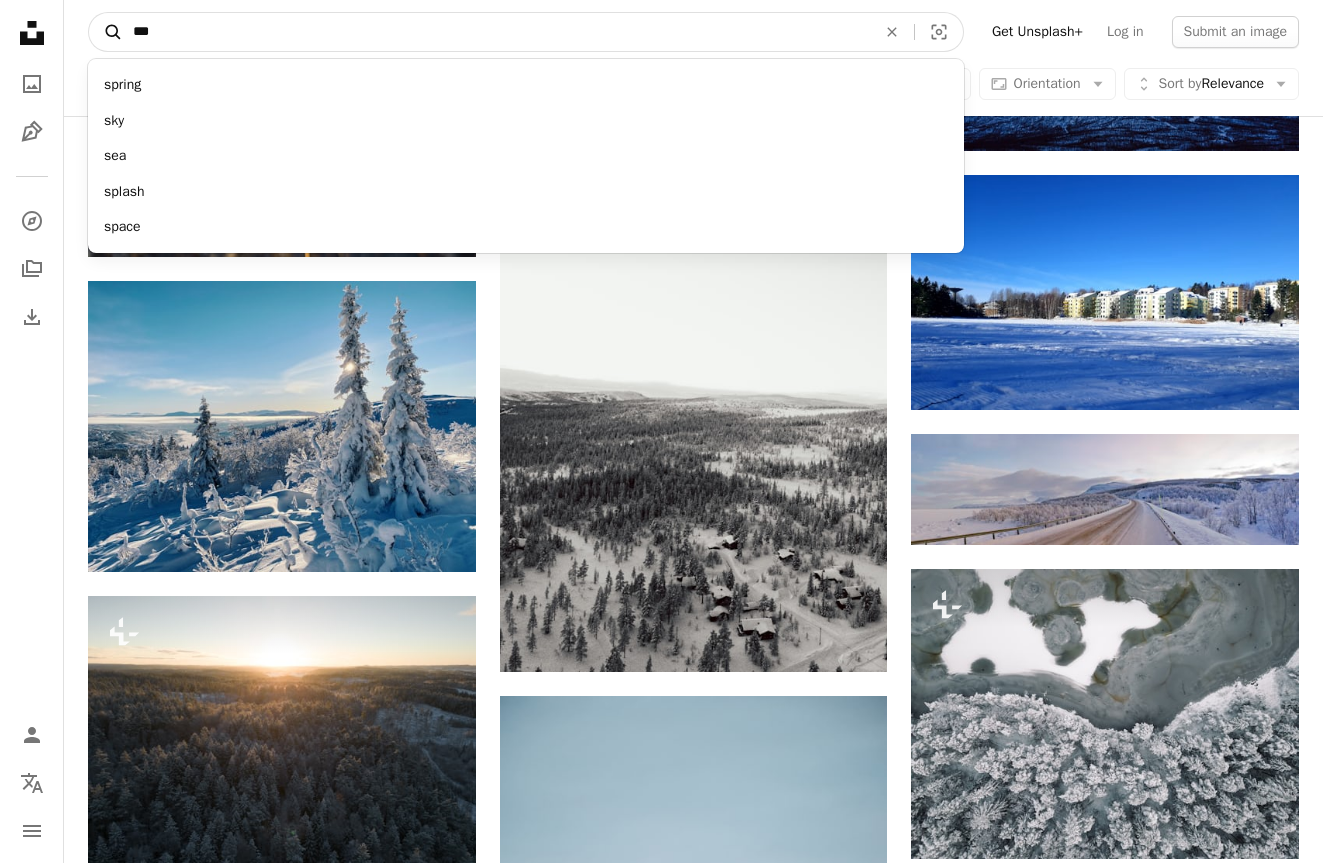 type on "****" 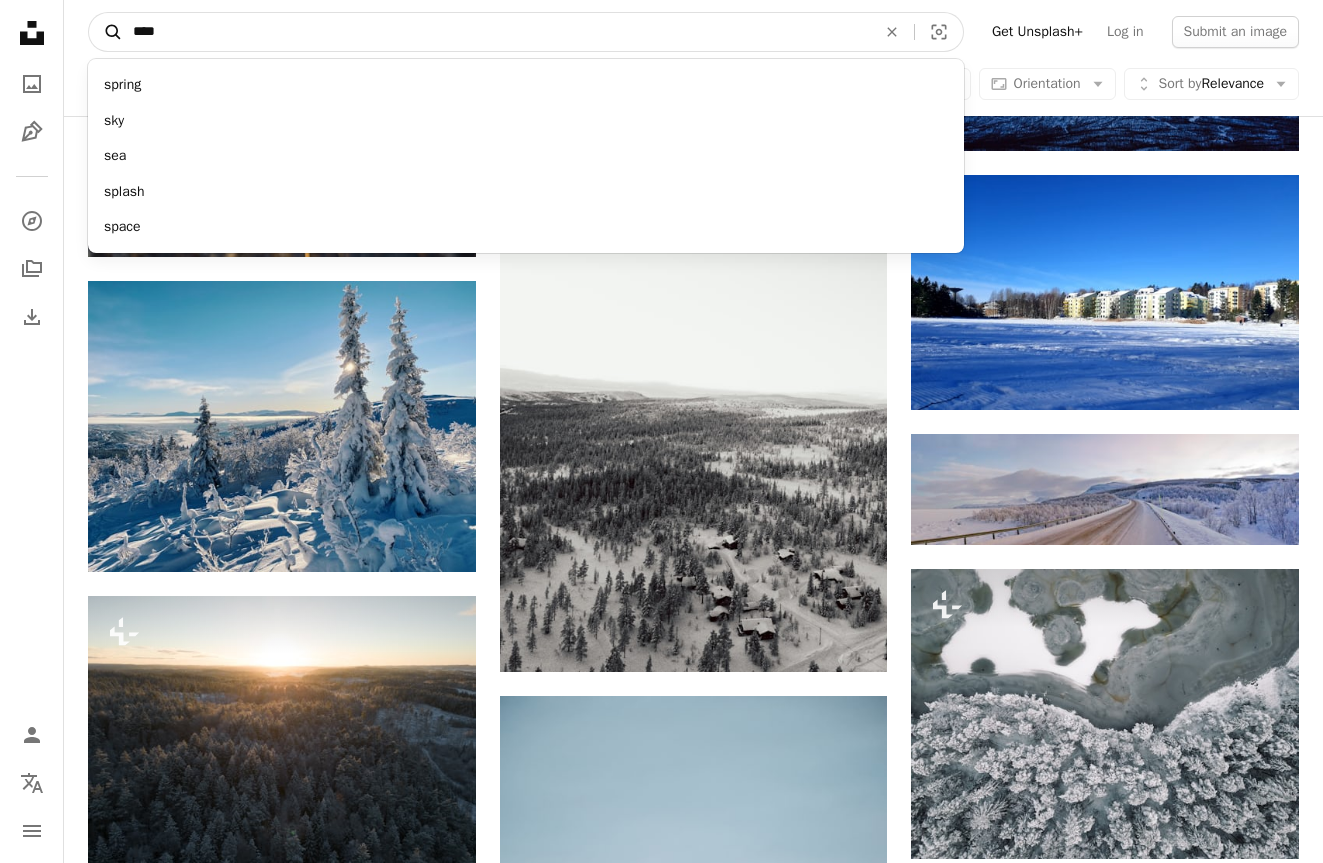 click on "A magnifying glass" at bounding box center (106, 32) 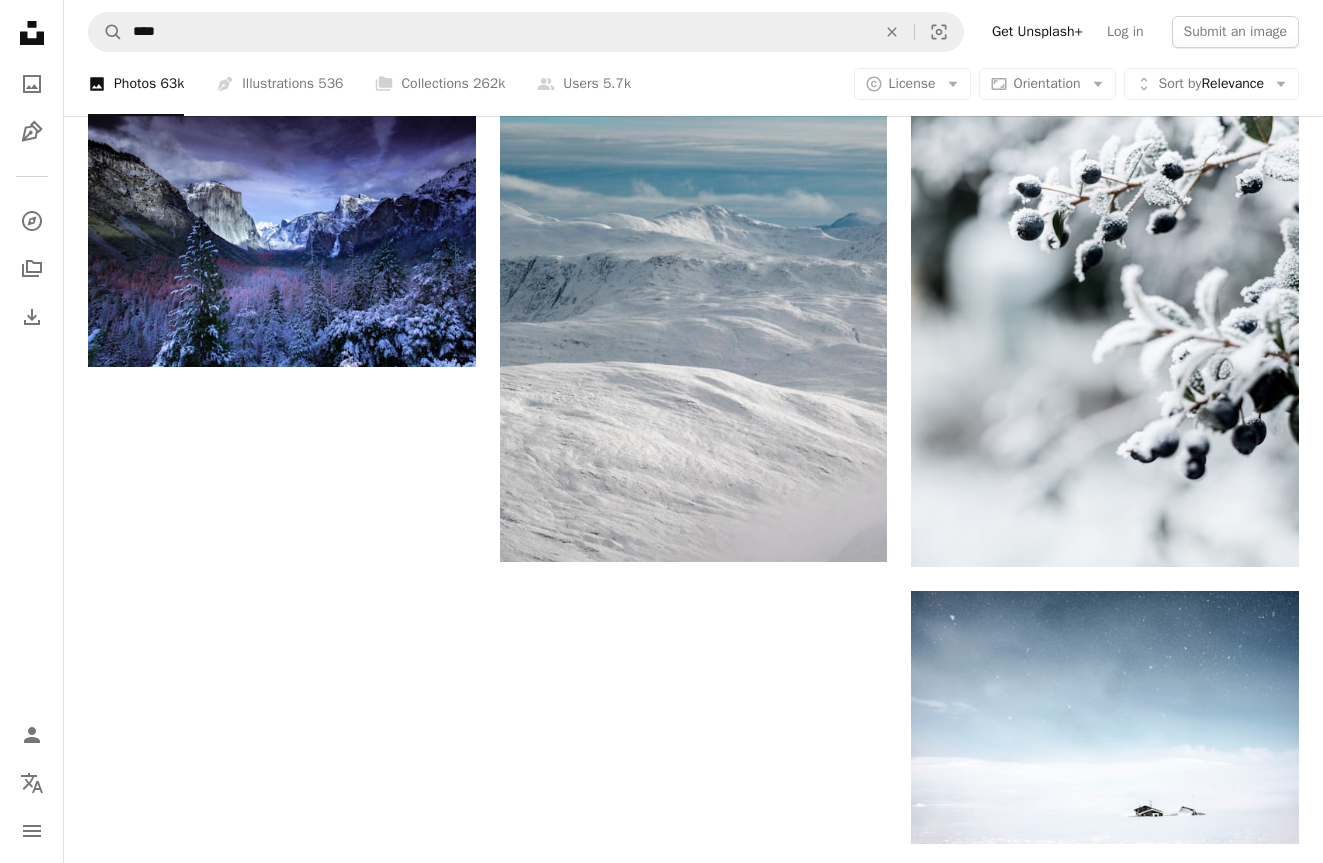 scroll, scrollTop: 2453, scrollLeft: 0, axis: vertical 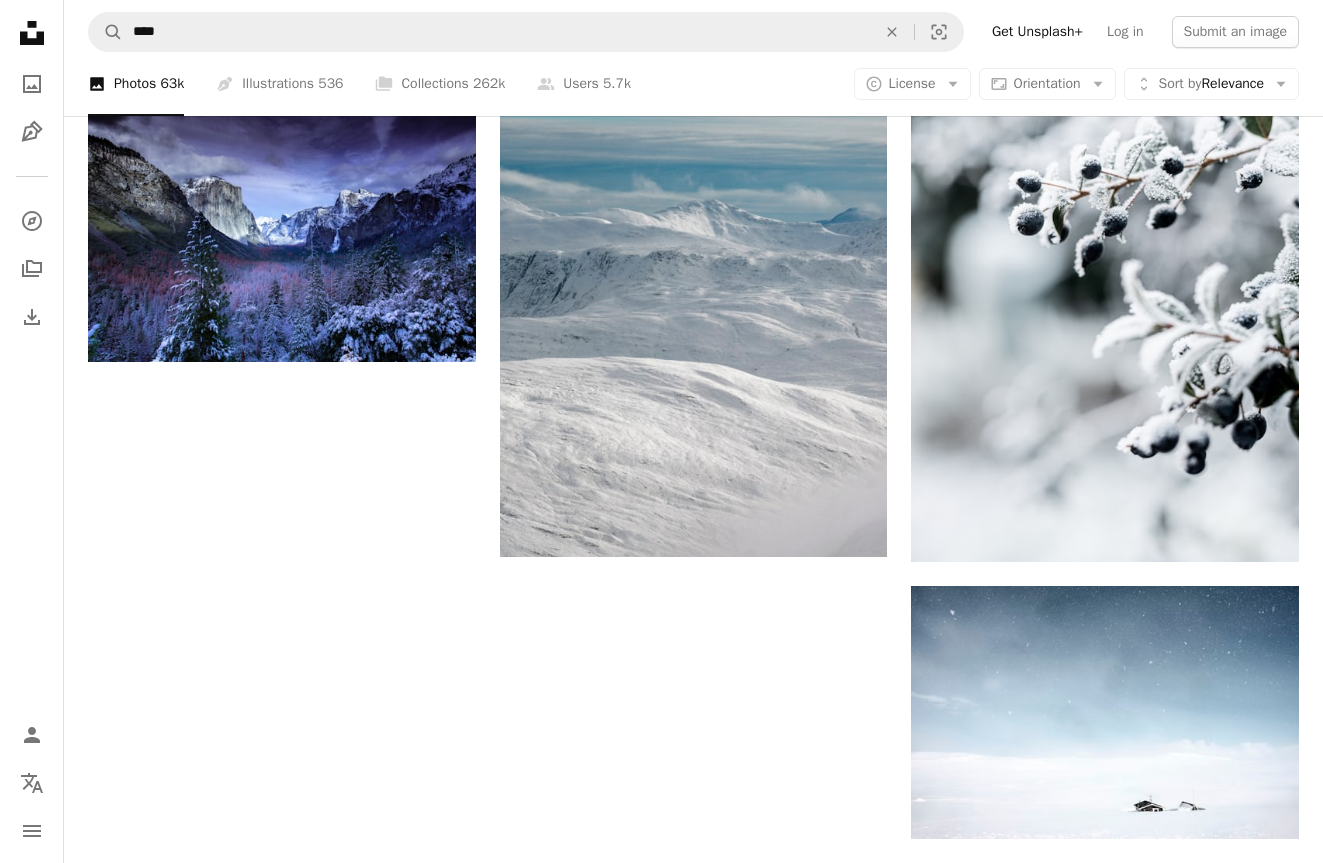 click on "Load more" at bounding box center [693, 1234] 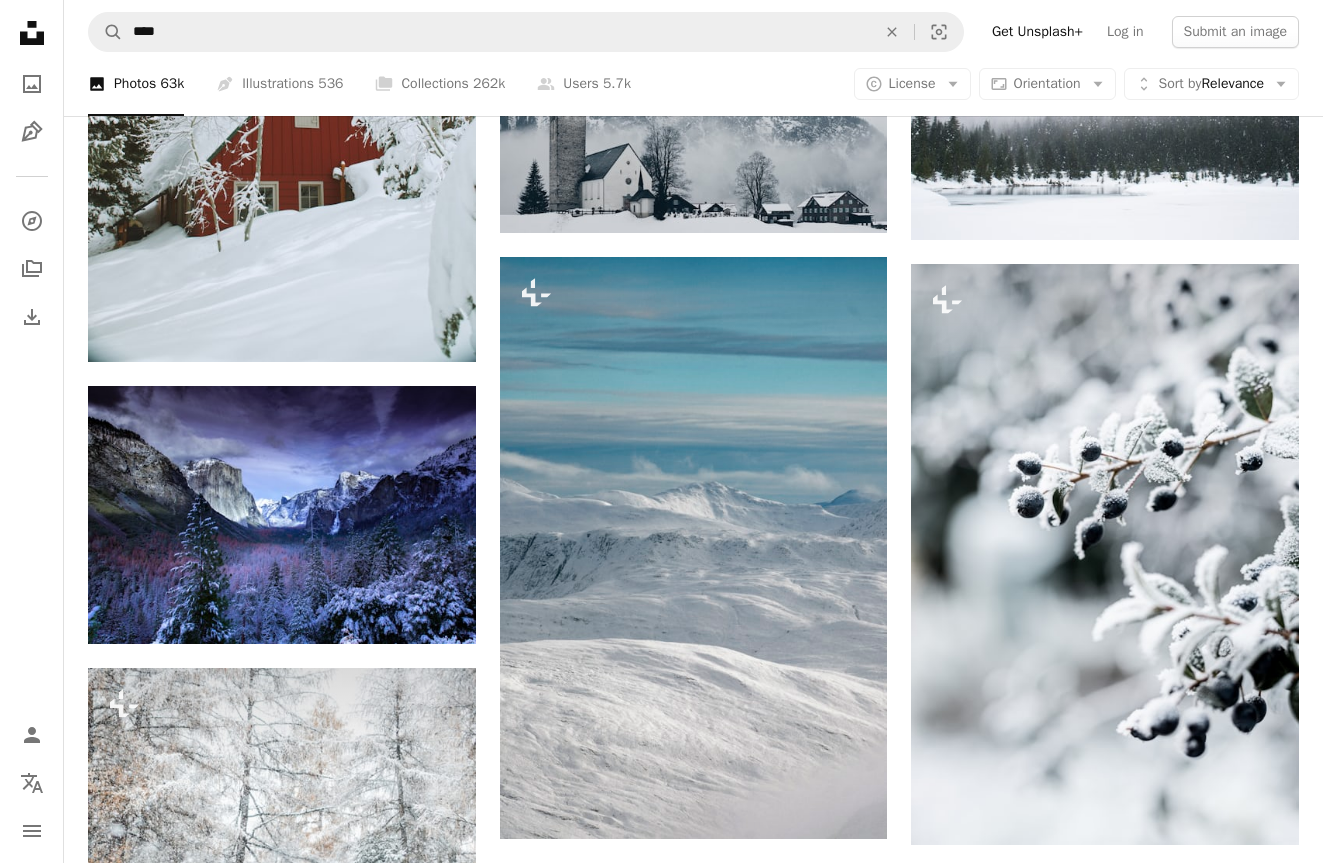 scroll, scrollTop: 2134, scrollLeft: 0, axis: vertical 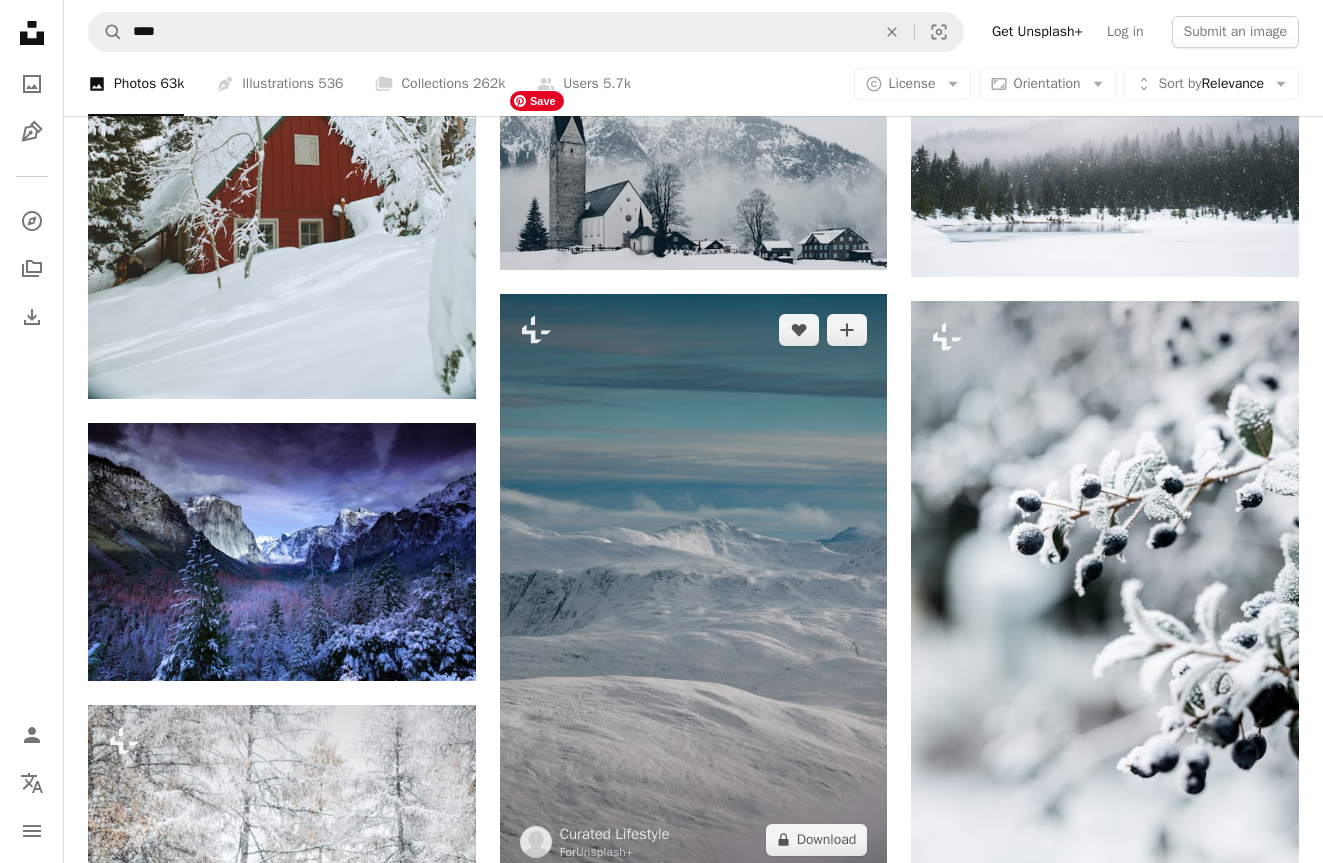 click at bounding box center [694, 585] 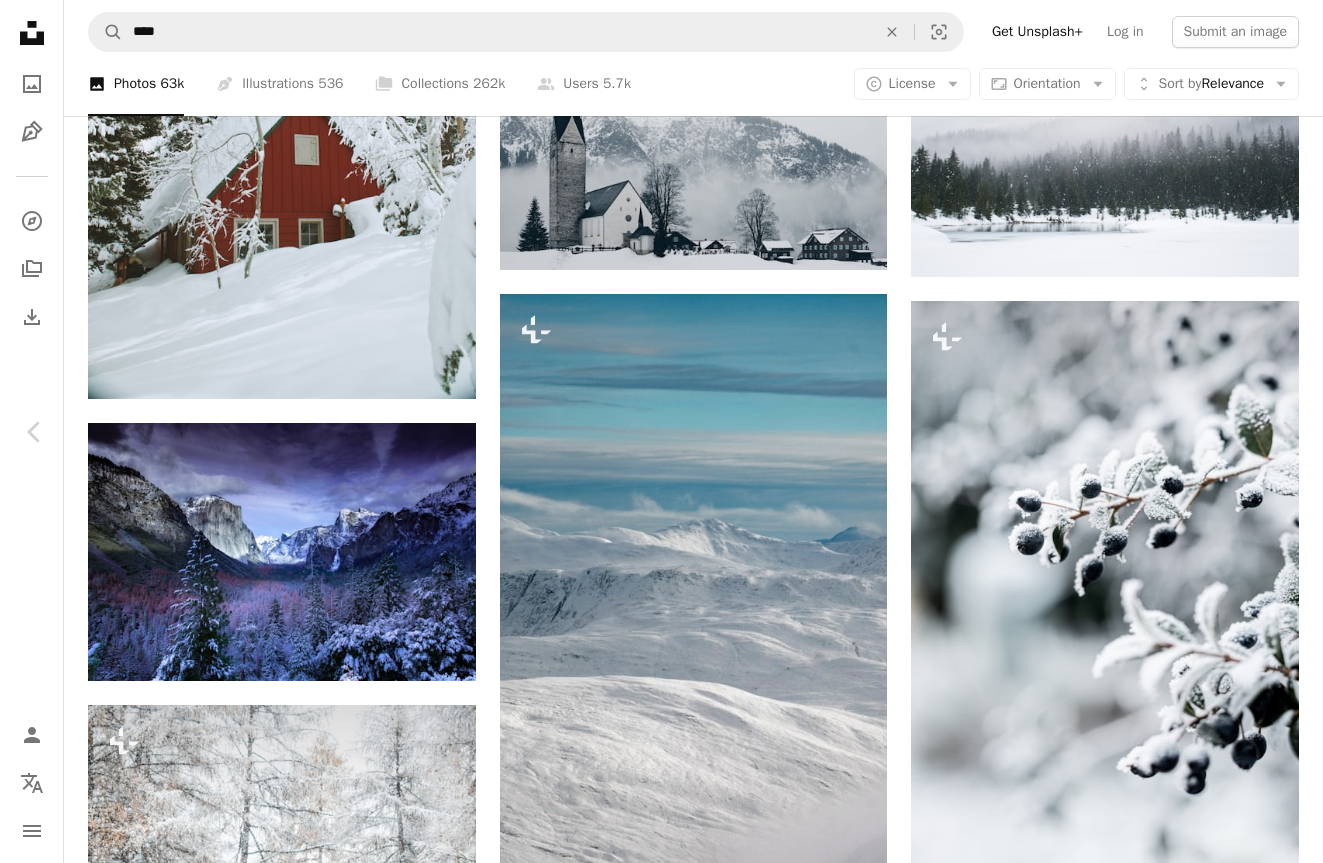 scroll, scrollTop: 699, scrollLeft: 0, axis: vertical 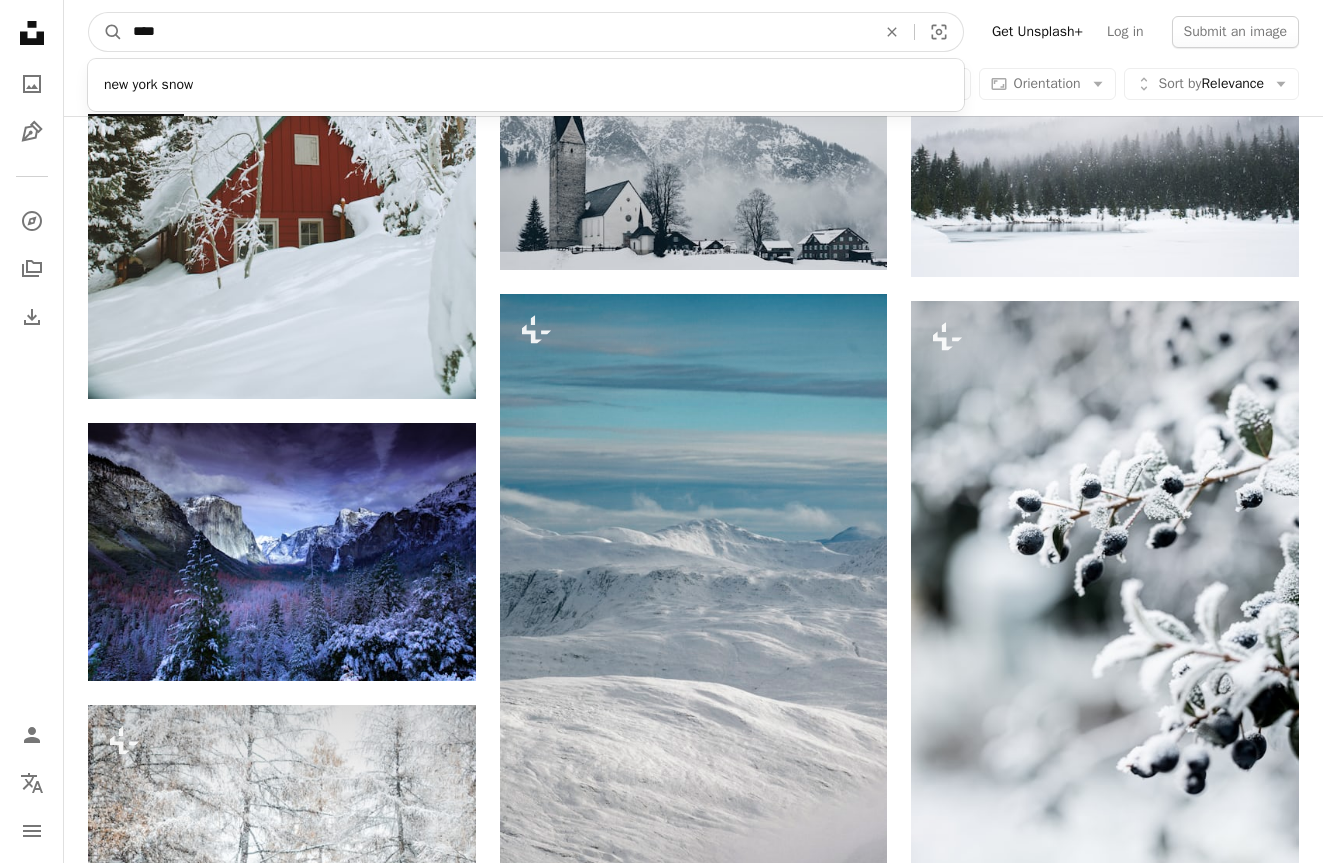 drag, startPoint x: 220, startPoint y: 37, endPoint x: 111, endPoint y: 10, distance: 112.29426 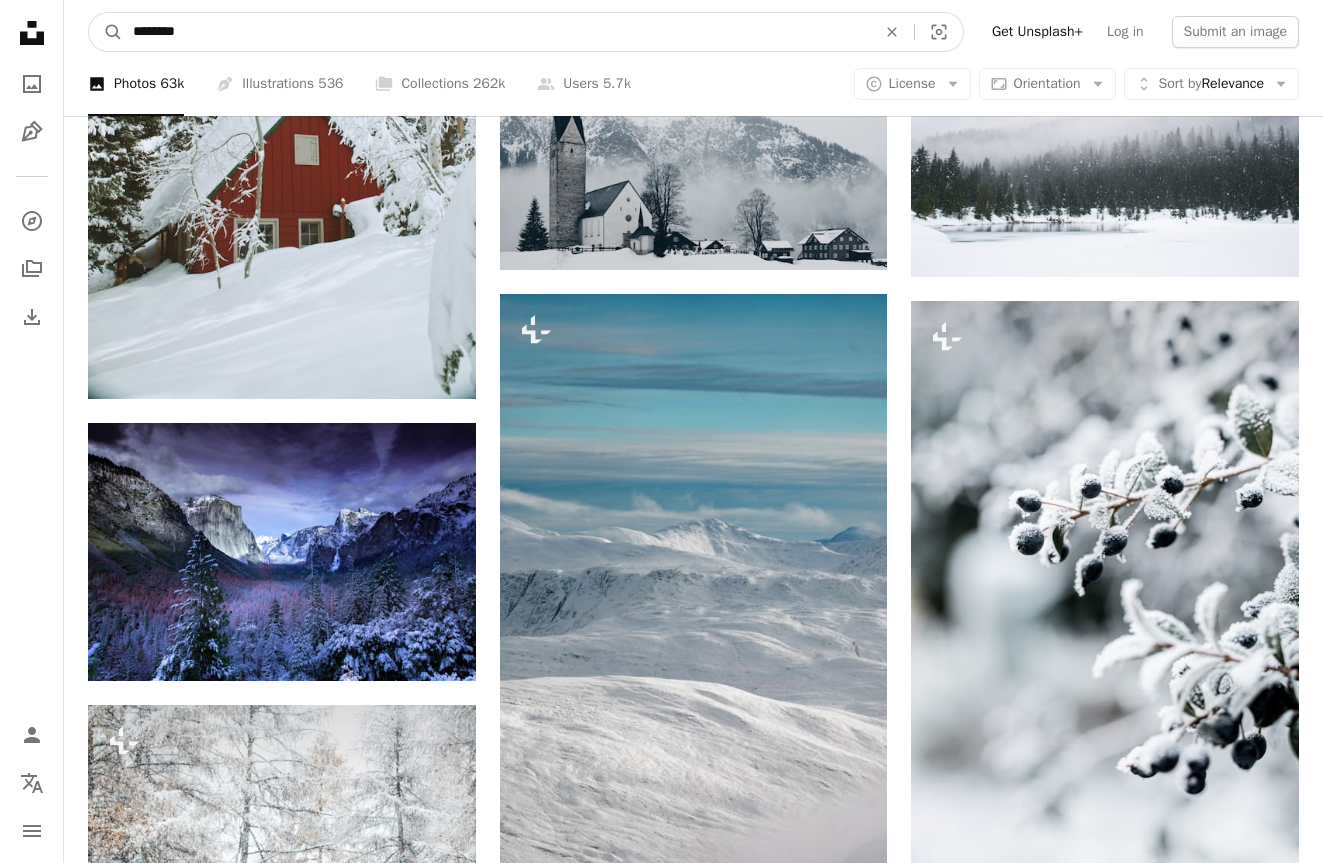 type on "*********" 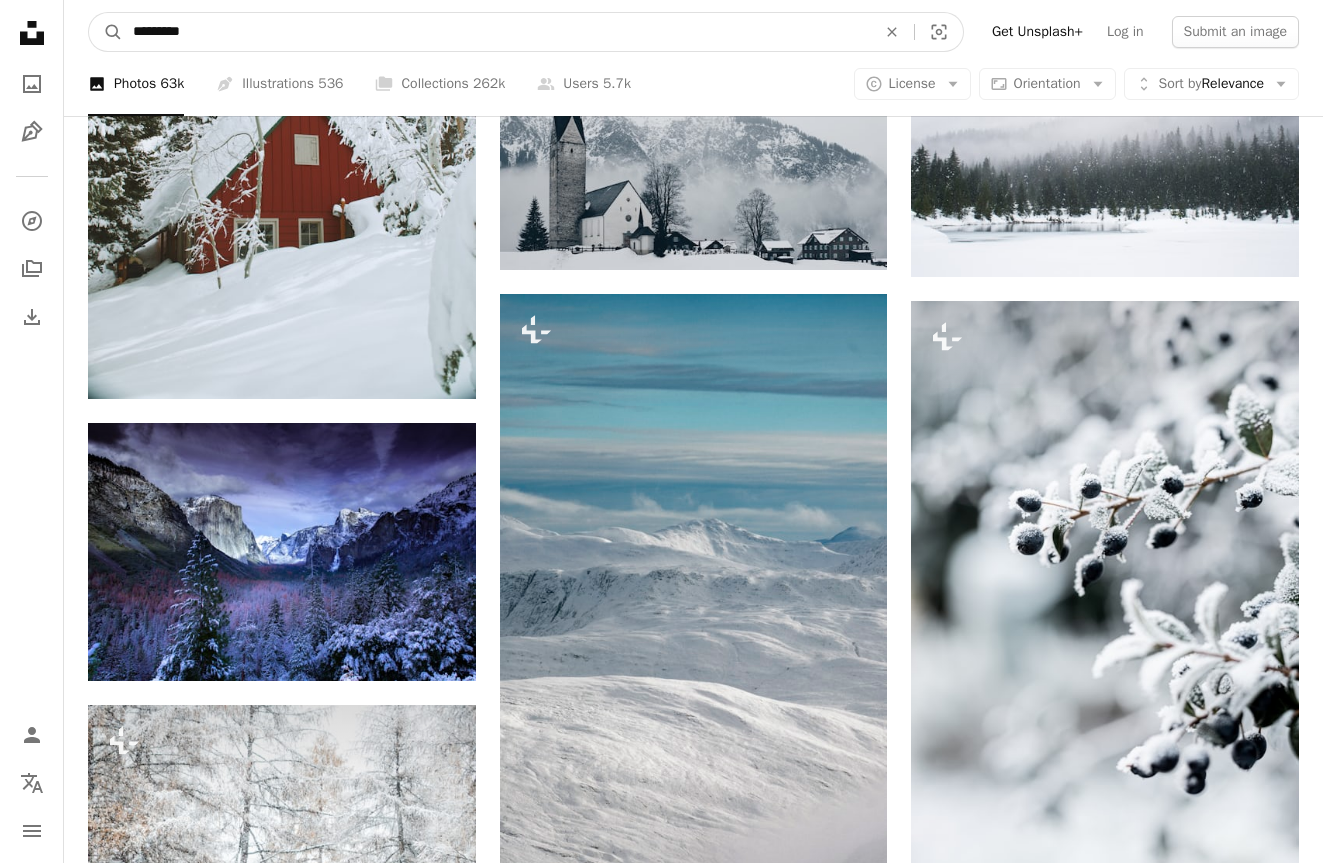 click on "A magnifying glass" at bounding box center (106, 32) 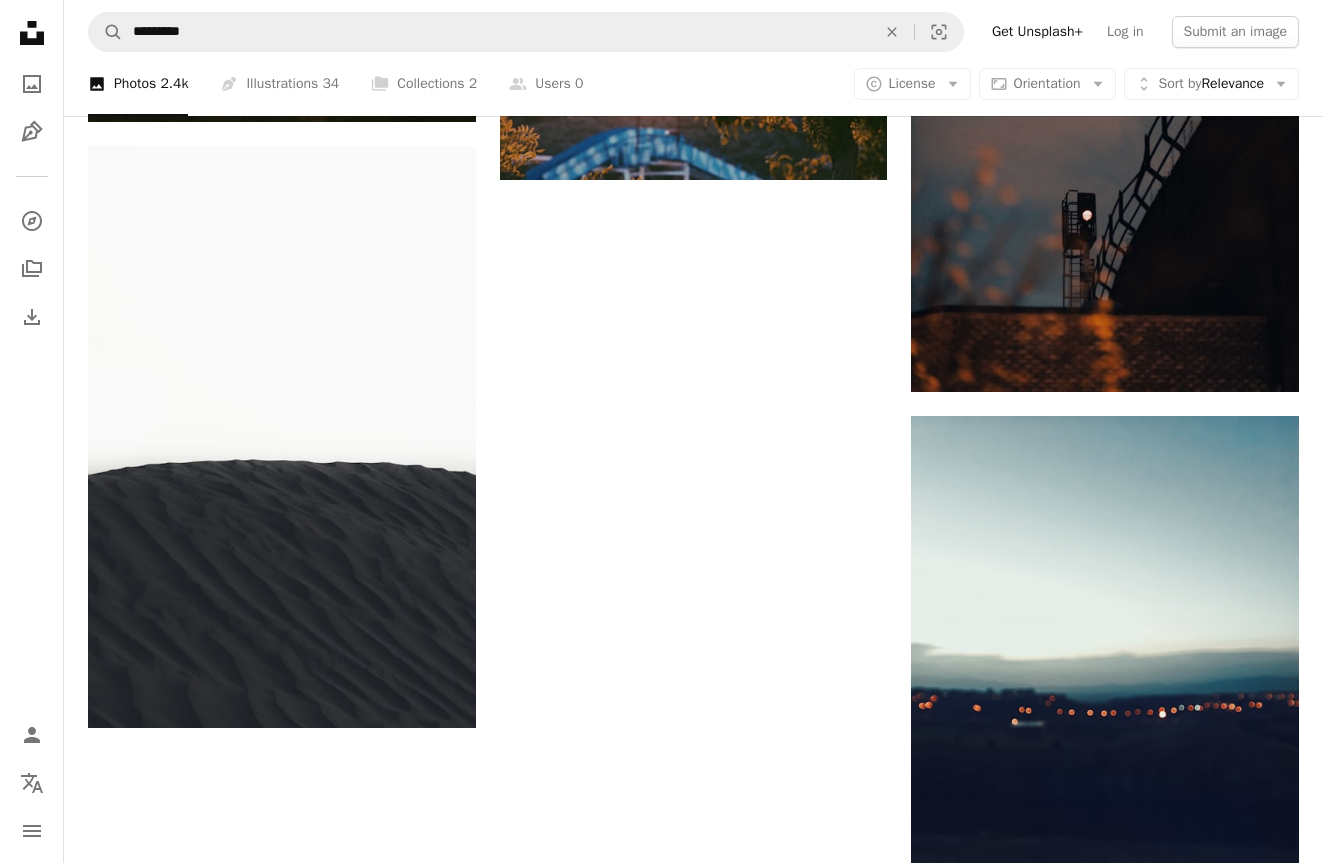 scroll, scrollTop: 3310, scrollLeft: 0, axis: vertical 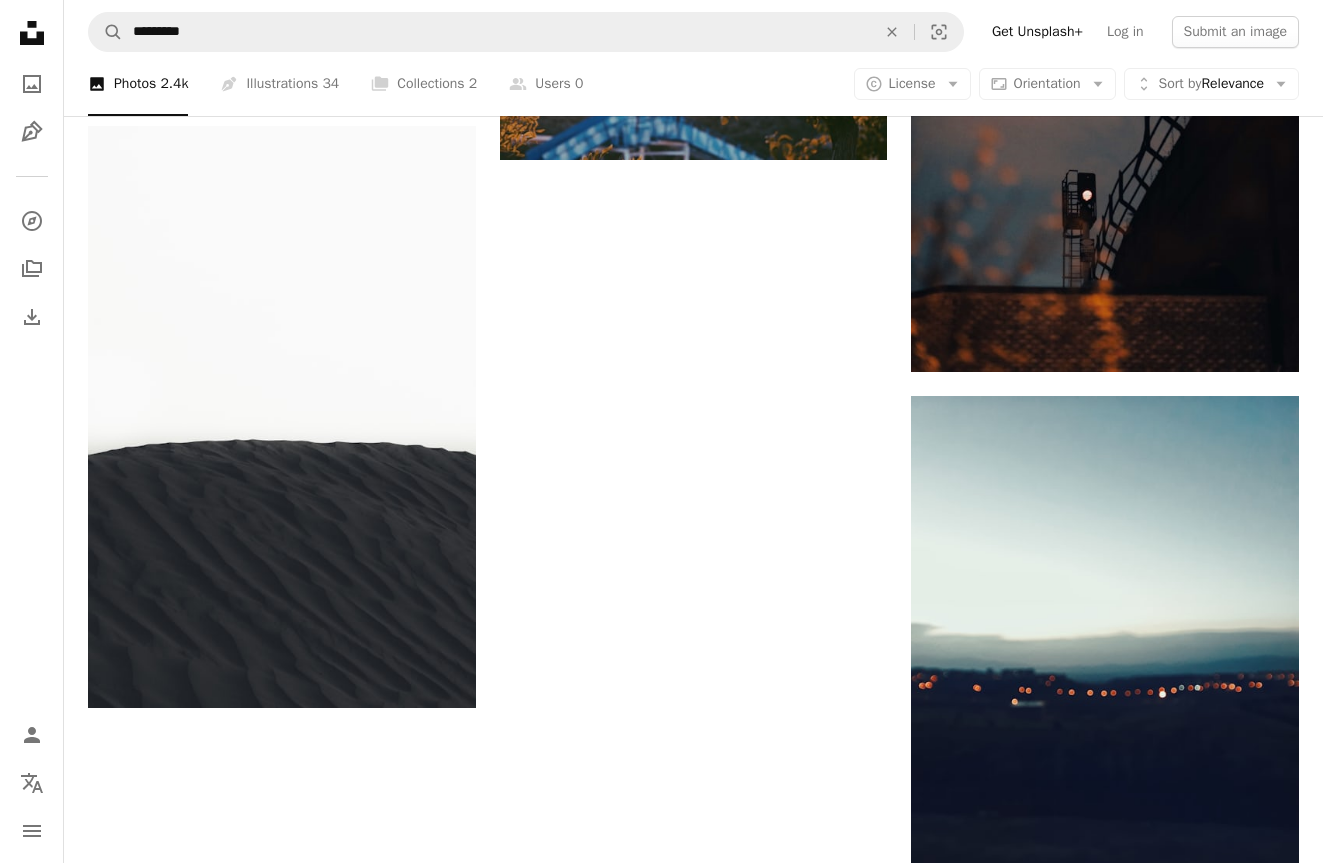 click on "Load more" at bounding box center (693, 1165) 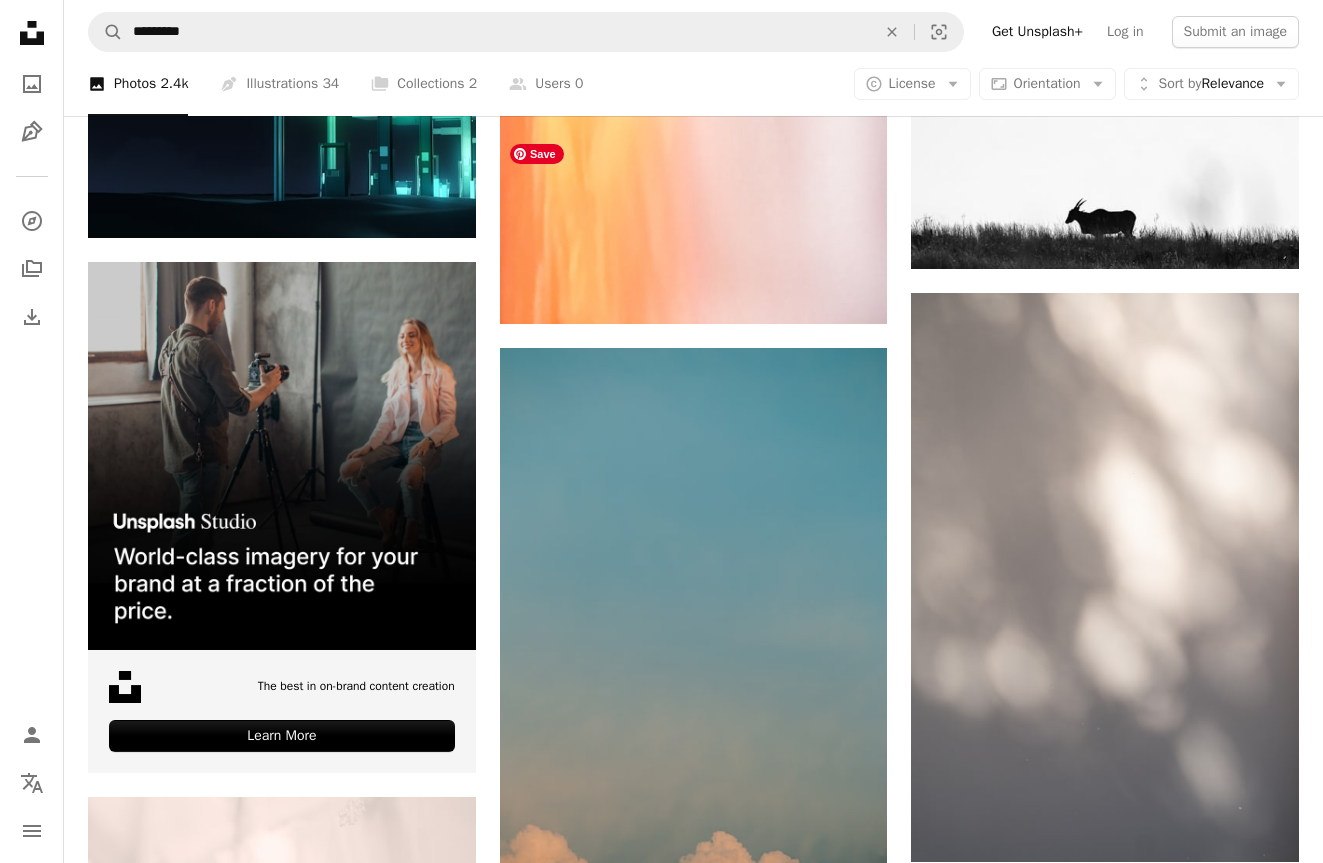 scroll, scrollTop: 4674, scrollLeft: 0, axis: vertical 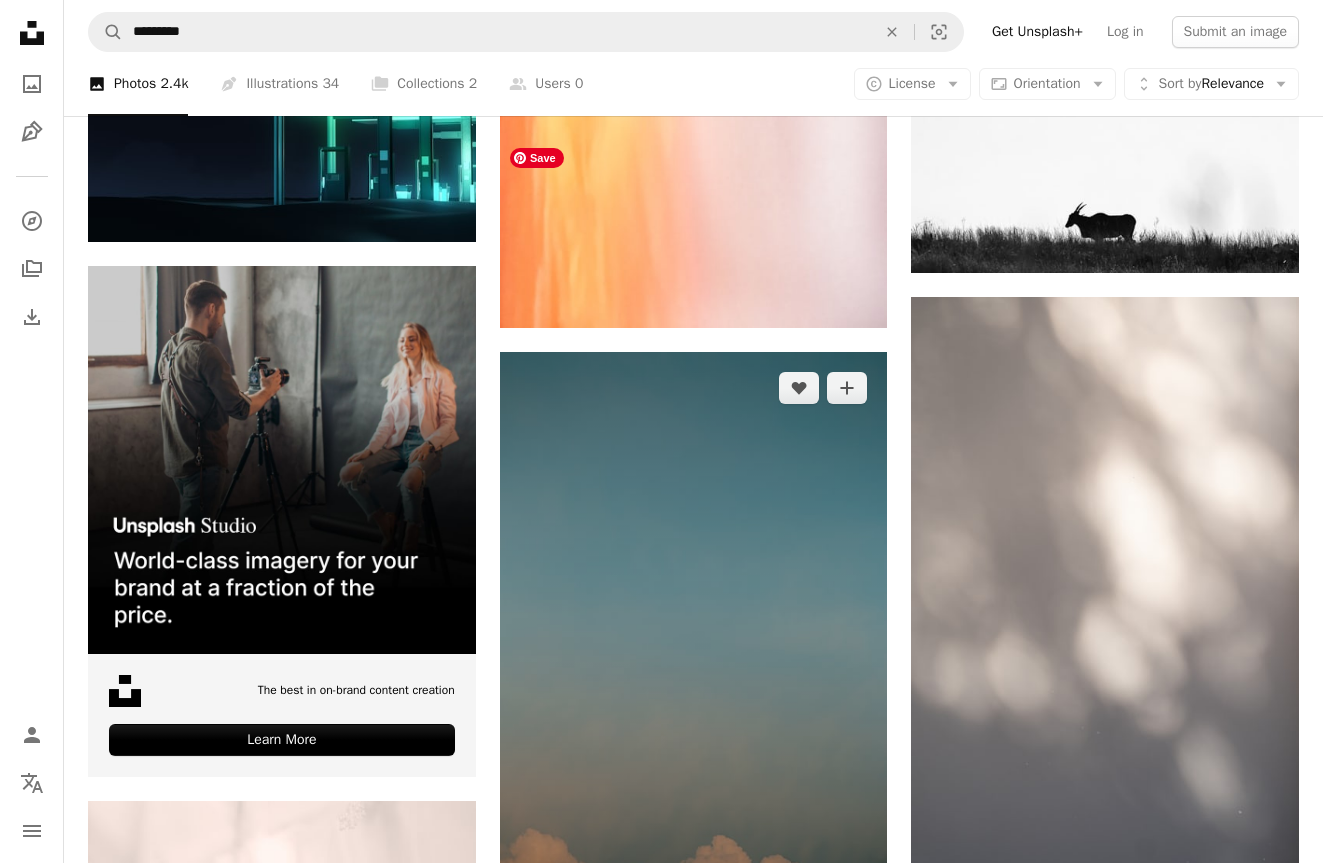 click at bounding box center (694, 643) 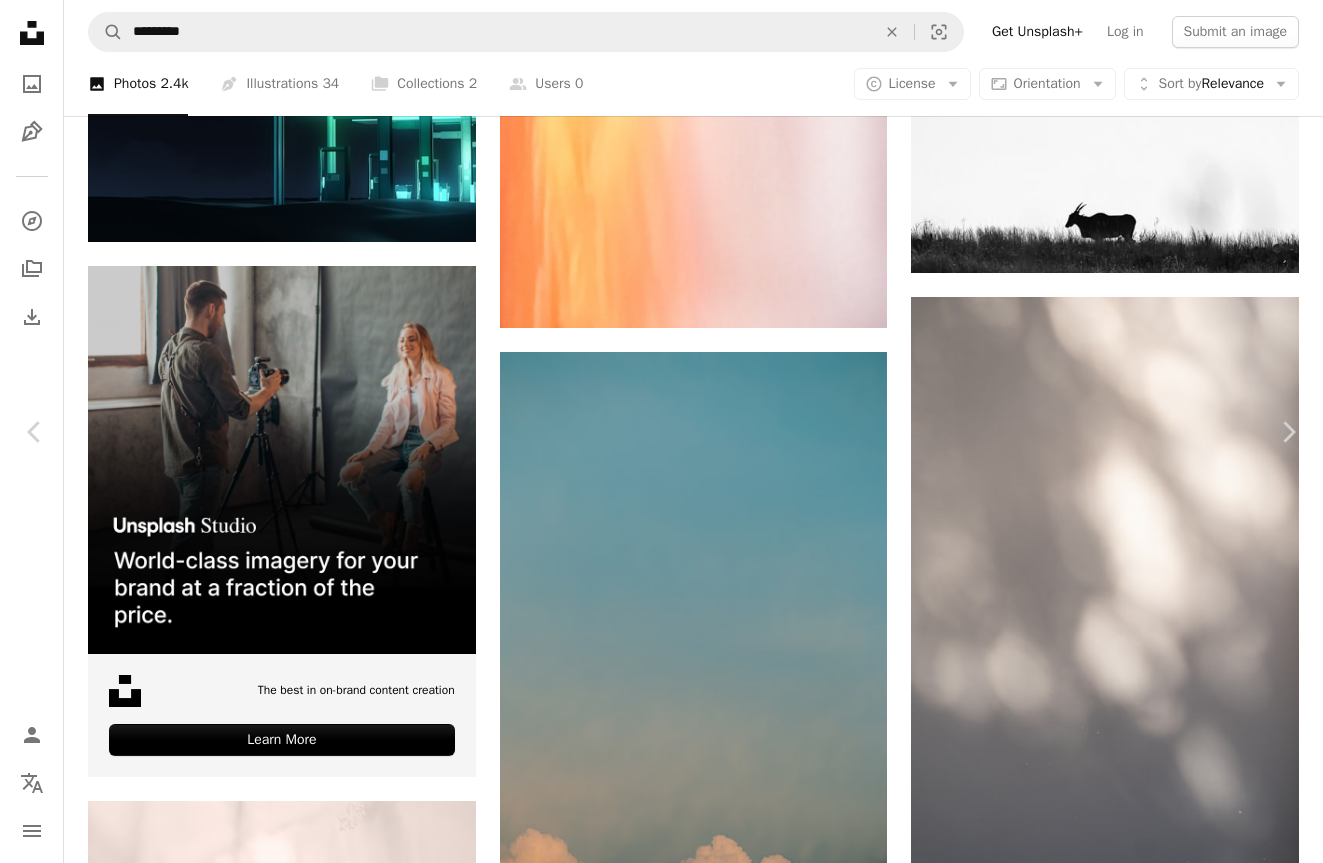 click on "An X shape" at bounding box center [20, 20] 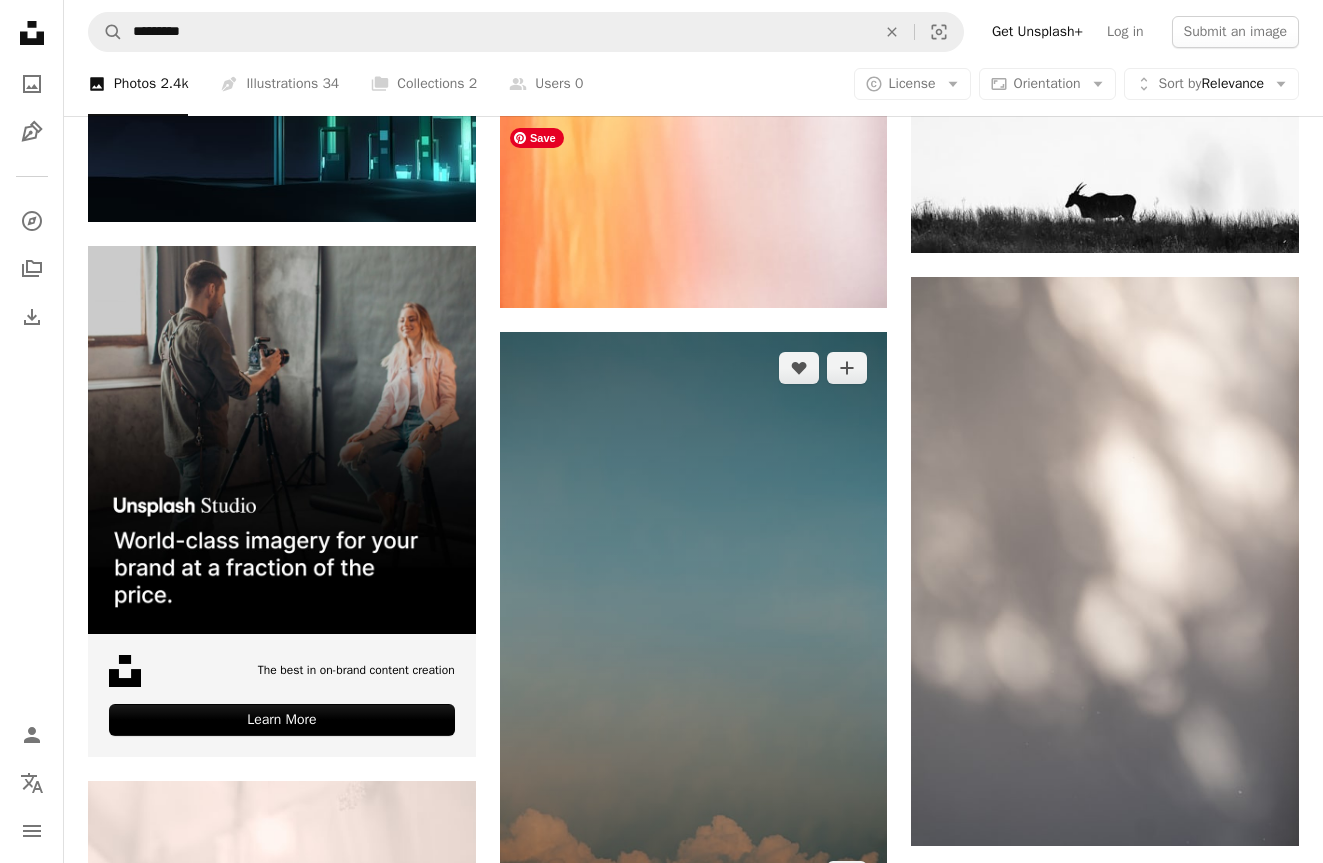scroll, scrollTop: 4670, scrollLeft: 0, axis: vertical 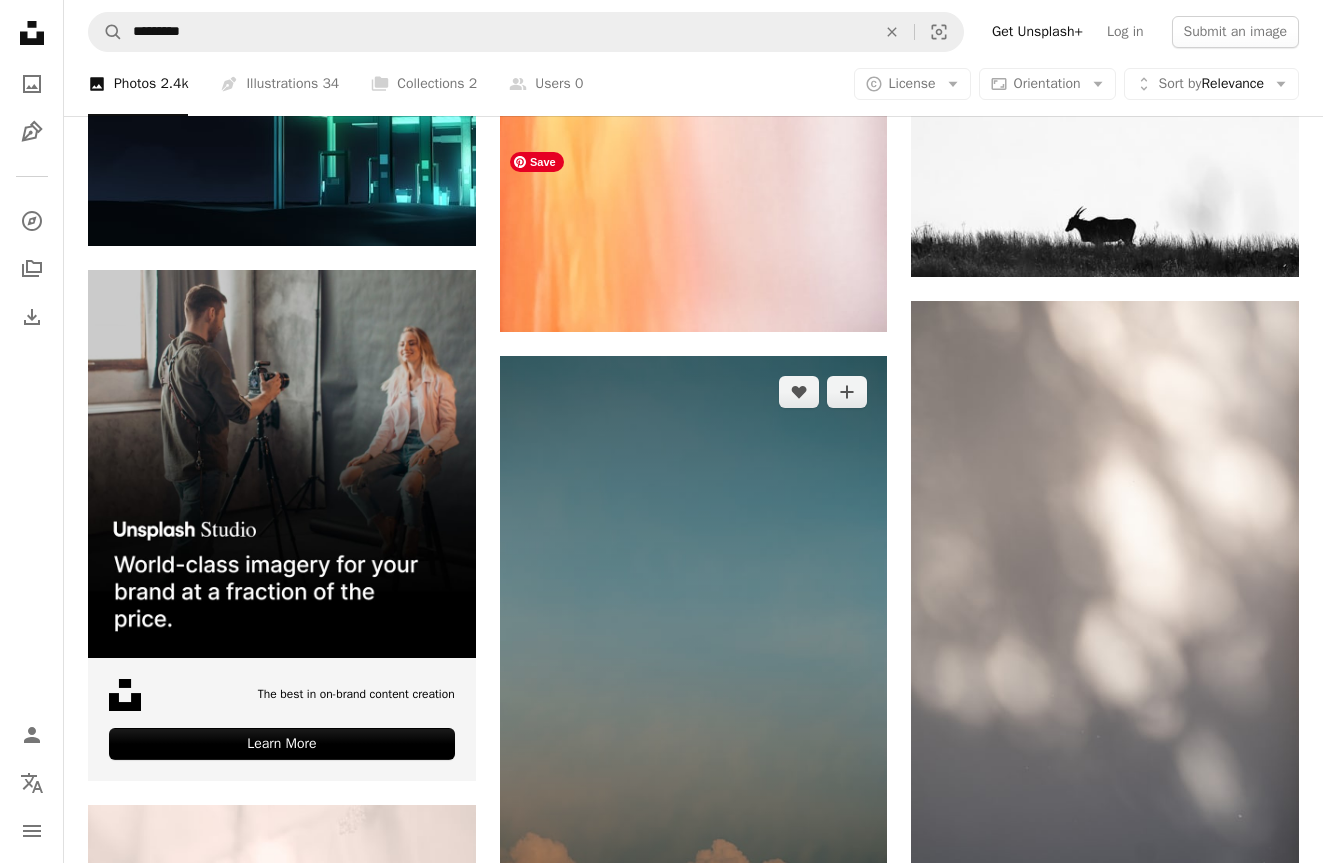 click at bounding box center (694, 647) 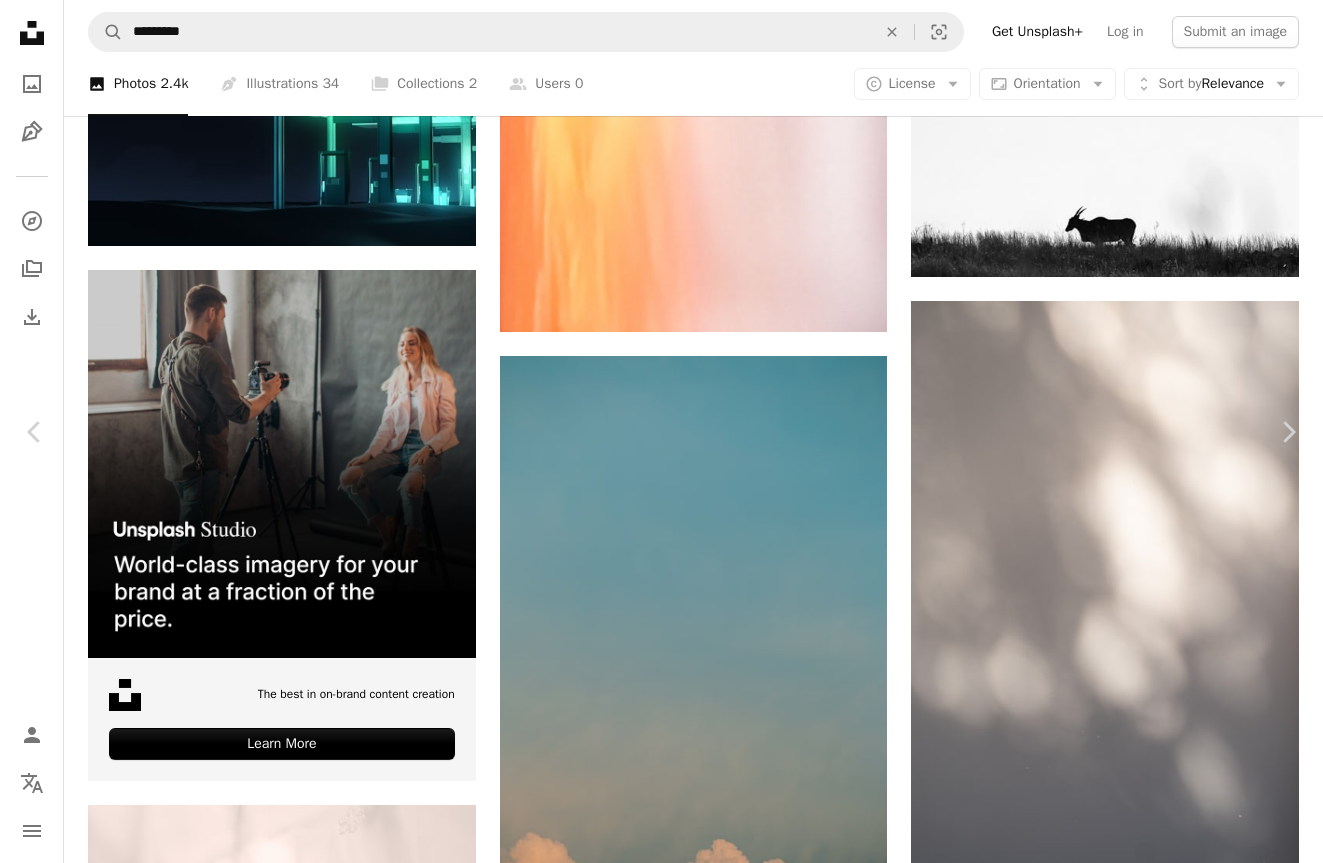 click on "Download free" at bounding box center [1124, 5634] 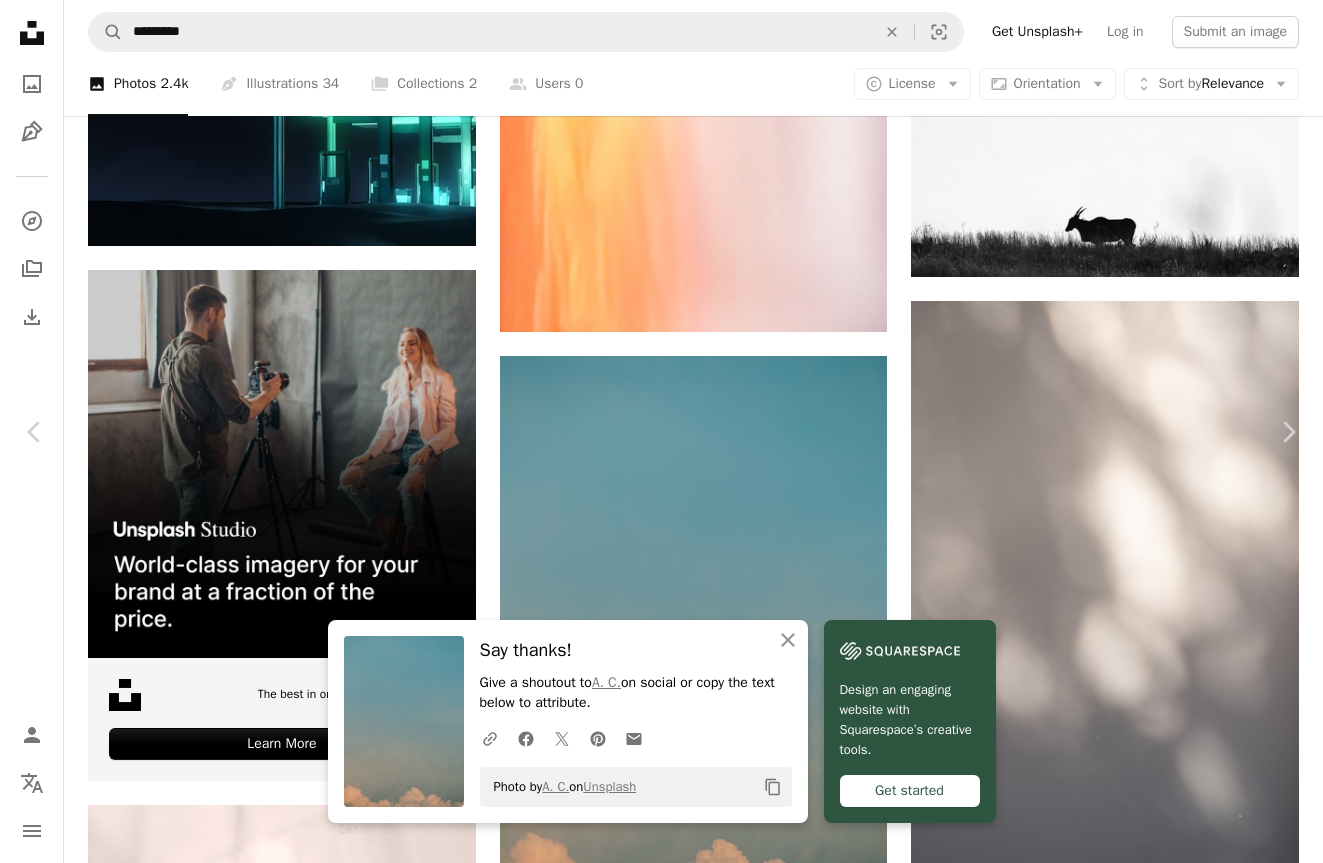 click on "An X shape" at bounding box center (20, 20) 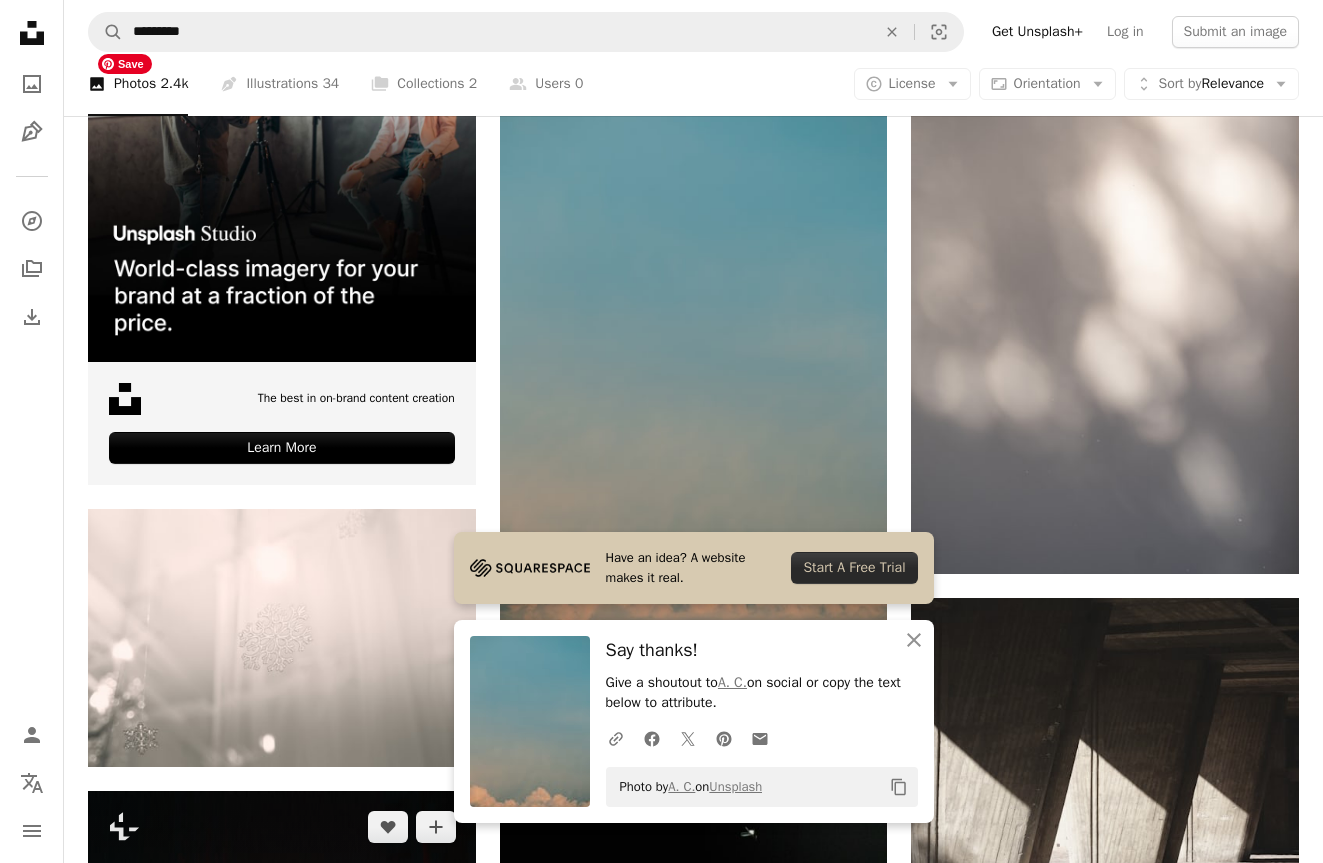 scroll, scrollTop: 4972, scrollLeft: 0, axis: vertical 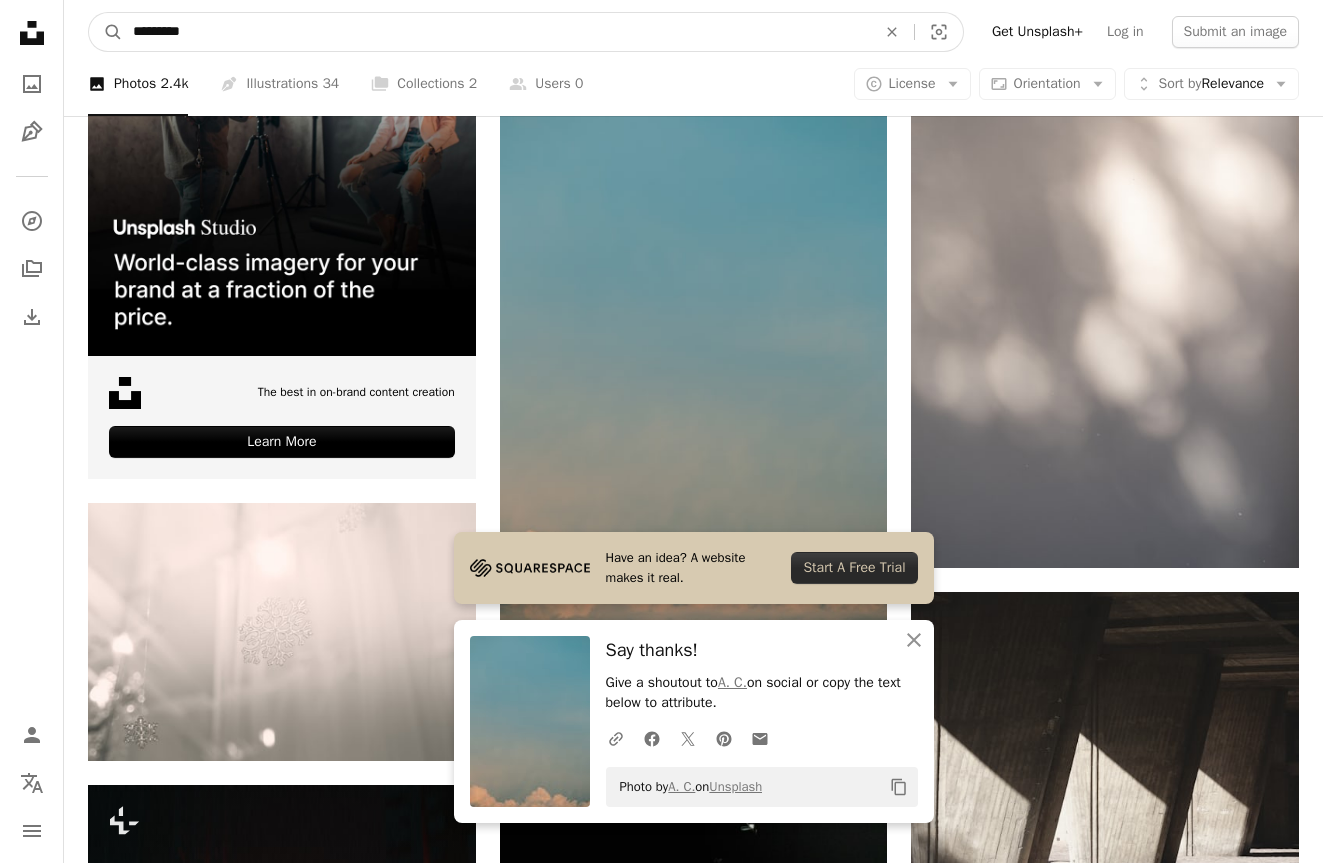 click on "*********" at bounding box center [496, 32] 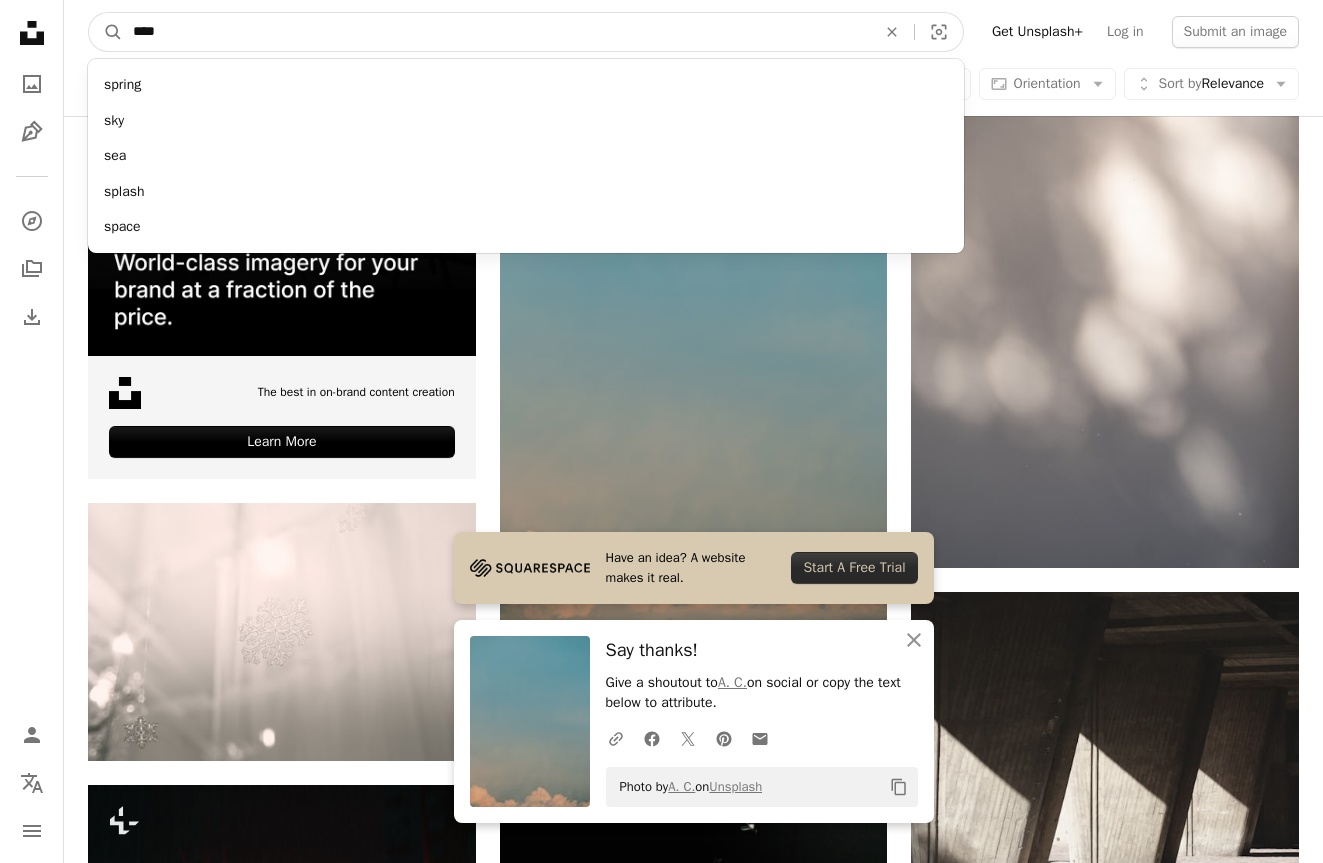 type on "****" 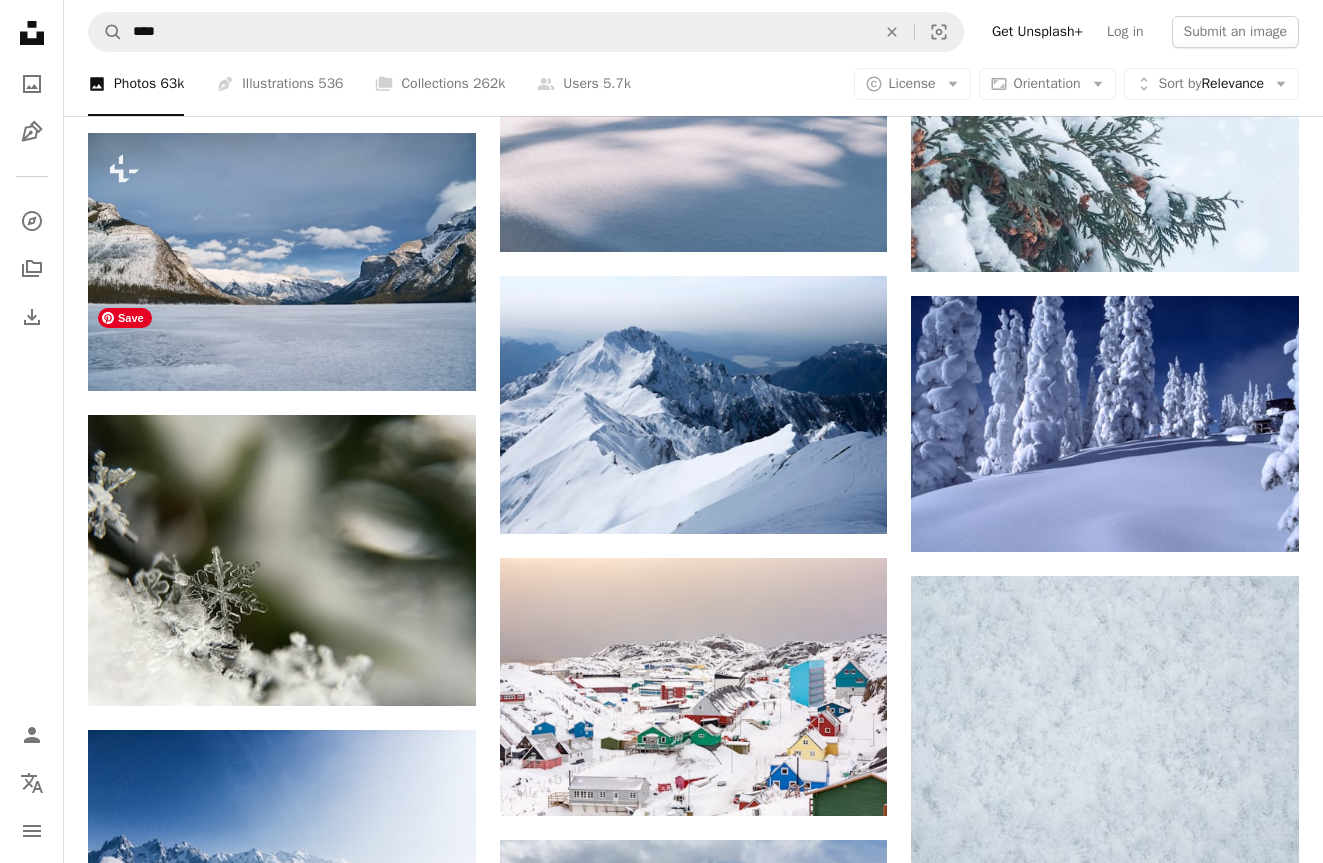 scroll, scrollTop: 8550, scrollLeft: 0, axis: vertical 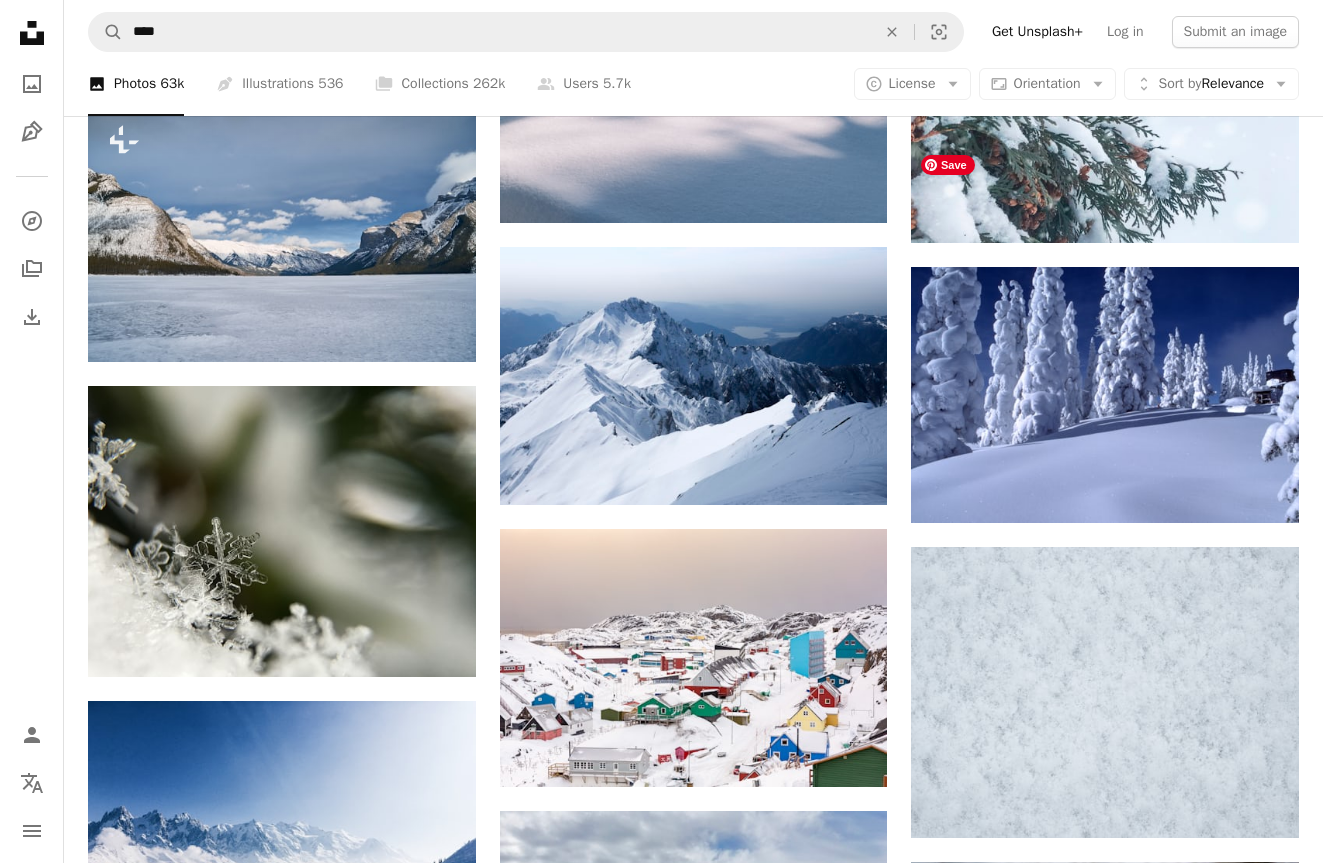 click at bounding box center (1105, 1555) 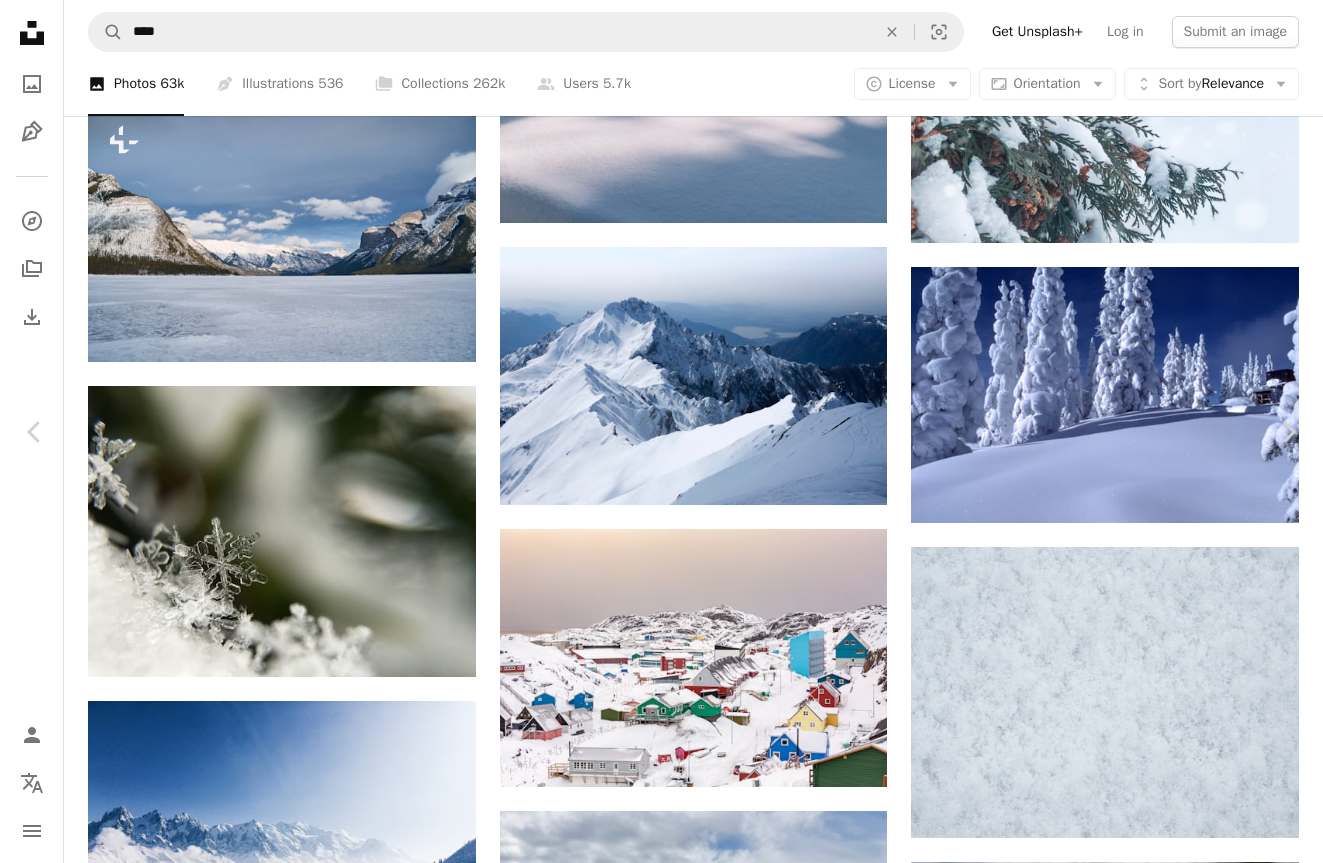 click on "An X shape" at bounding box center (20, 20) 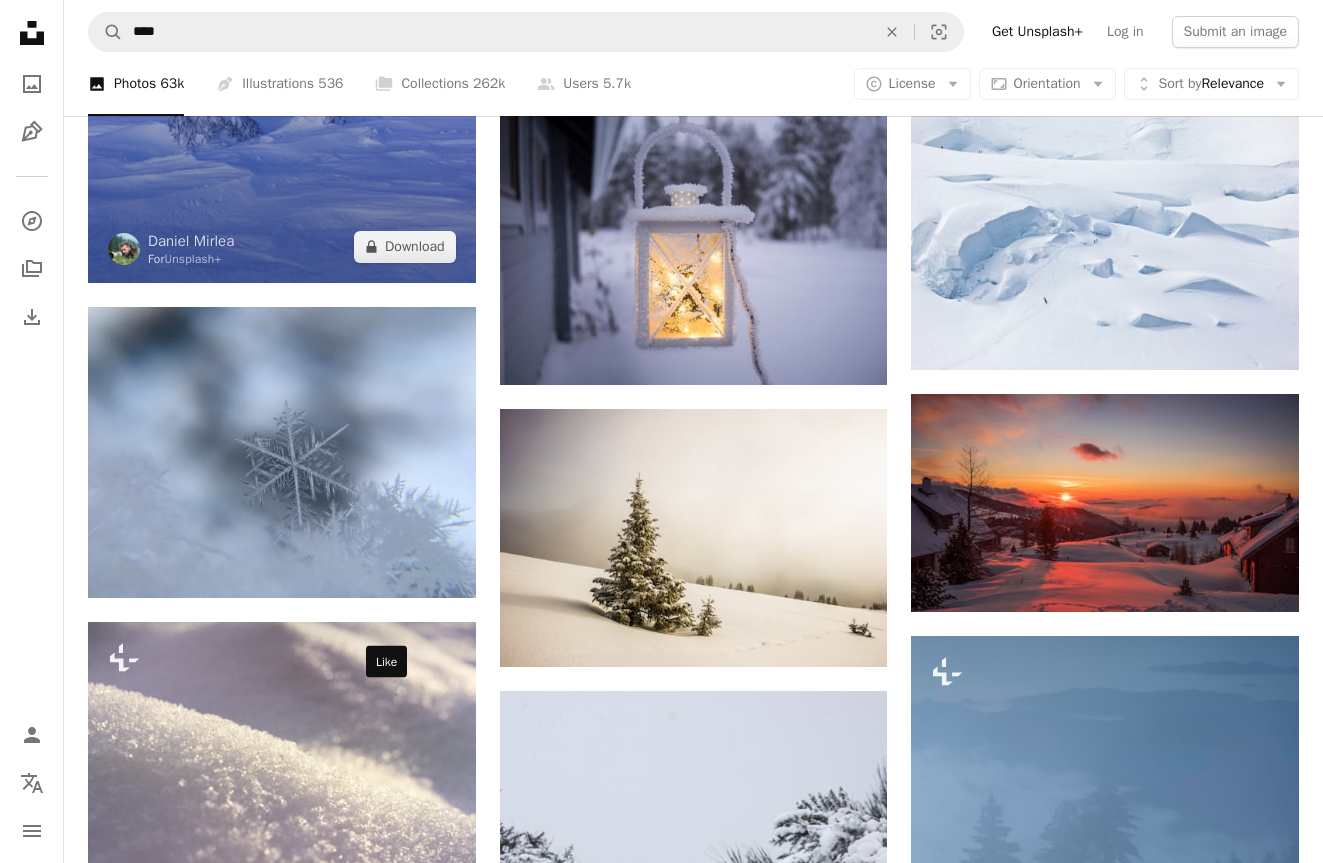 scroll, scrollTop: 9846, scrollLeft: 0, axis: vertical 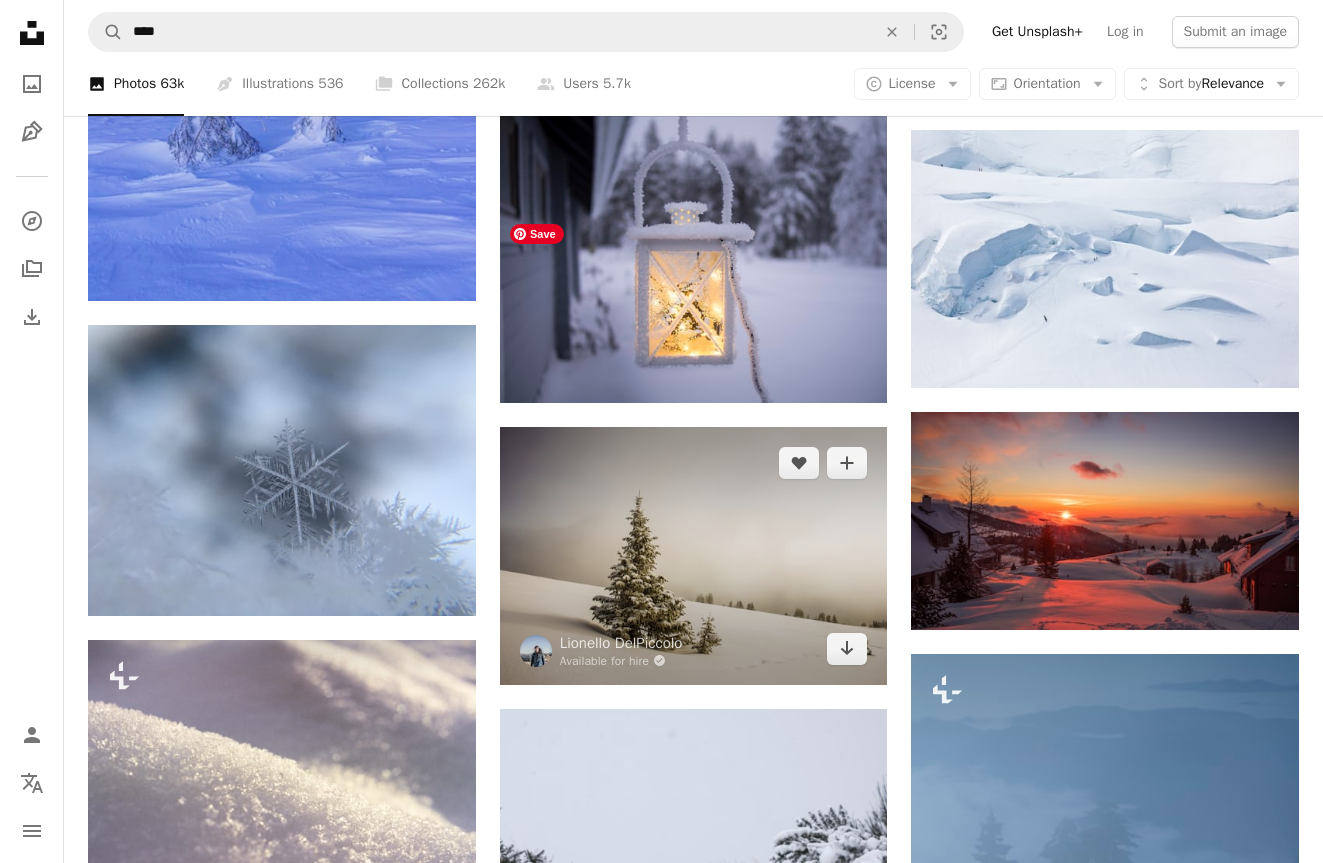 click at bounding box center (694, 556) 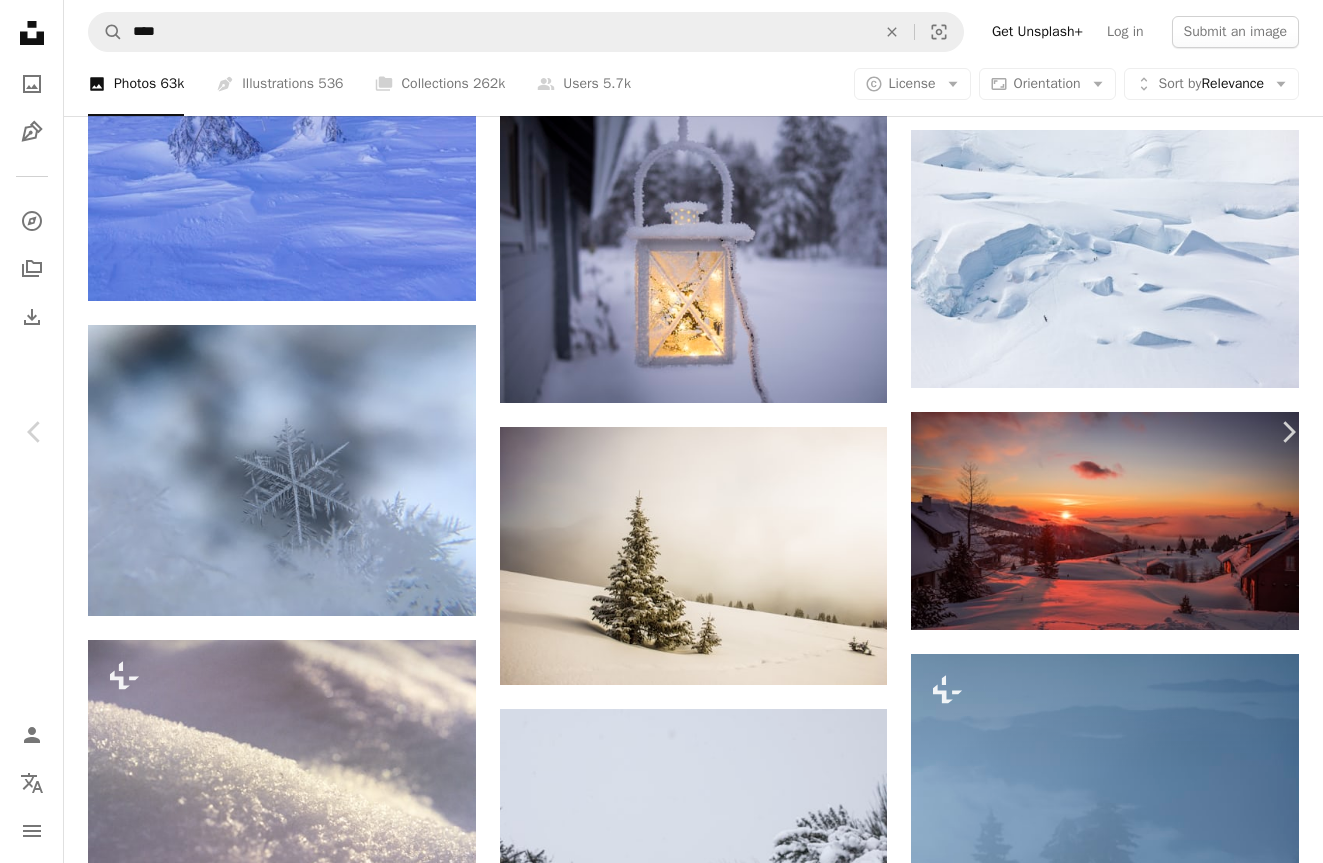 click on "An X shape" at bounding box center [20, 20] 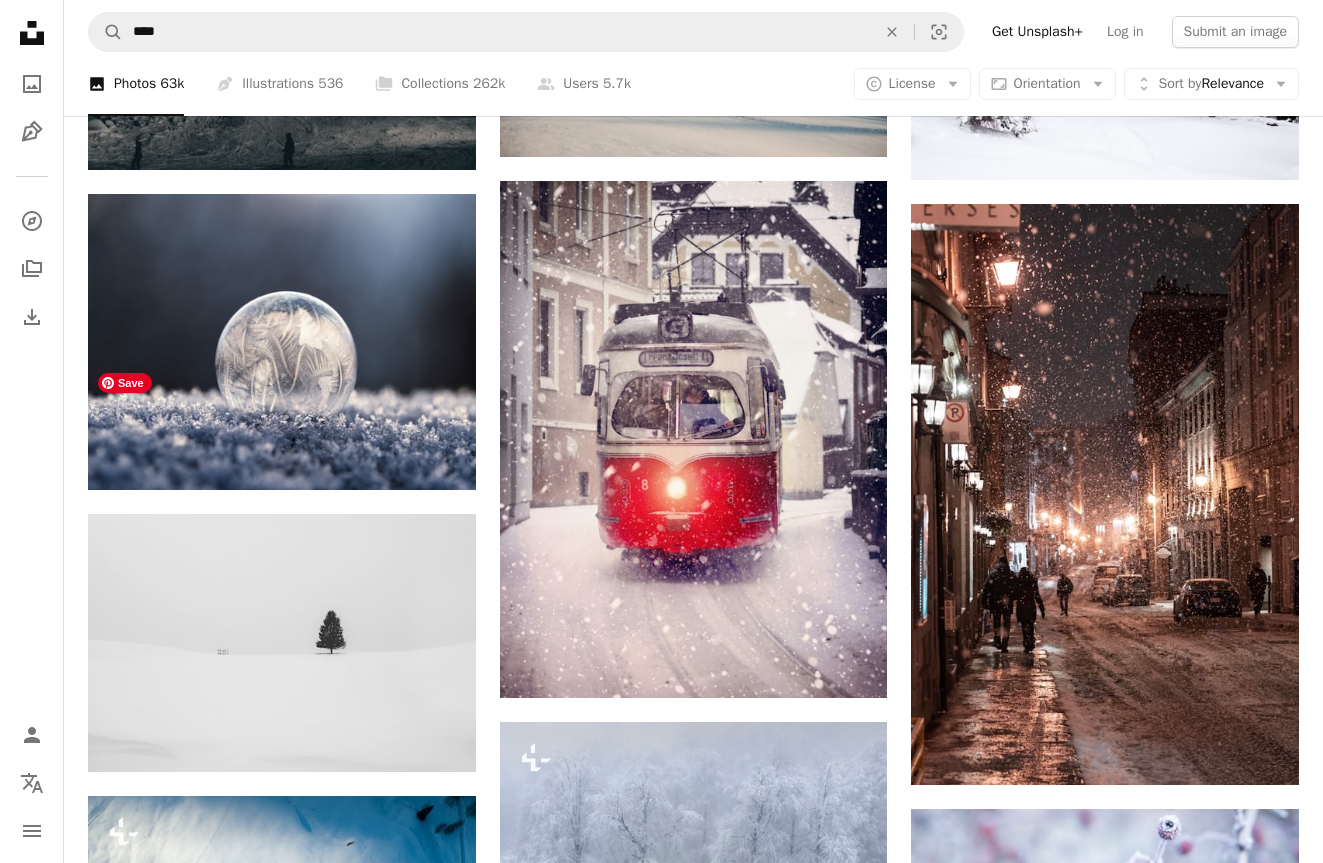 scroll, scrollTop: 14456, scrollLeft: 0, axis: vertical 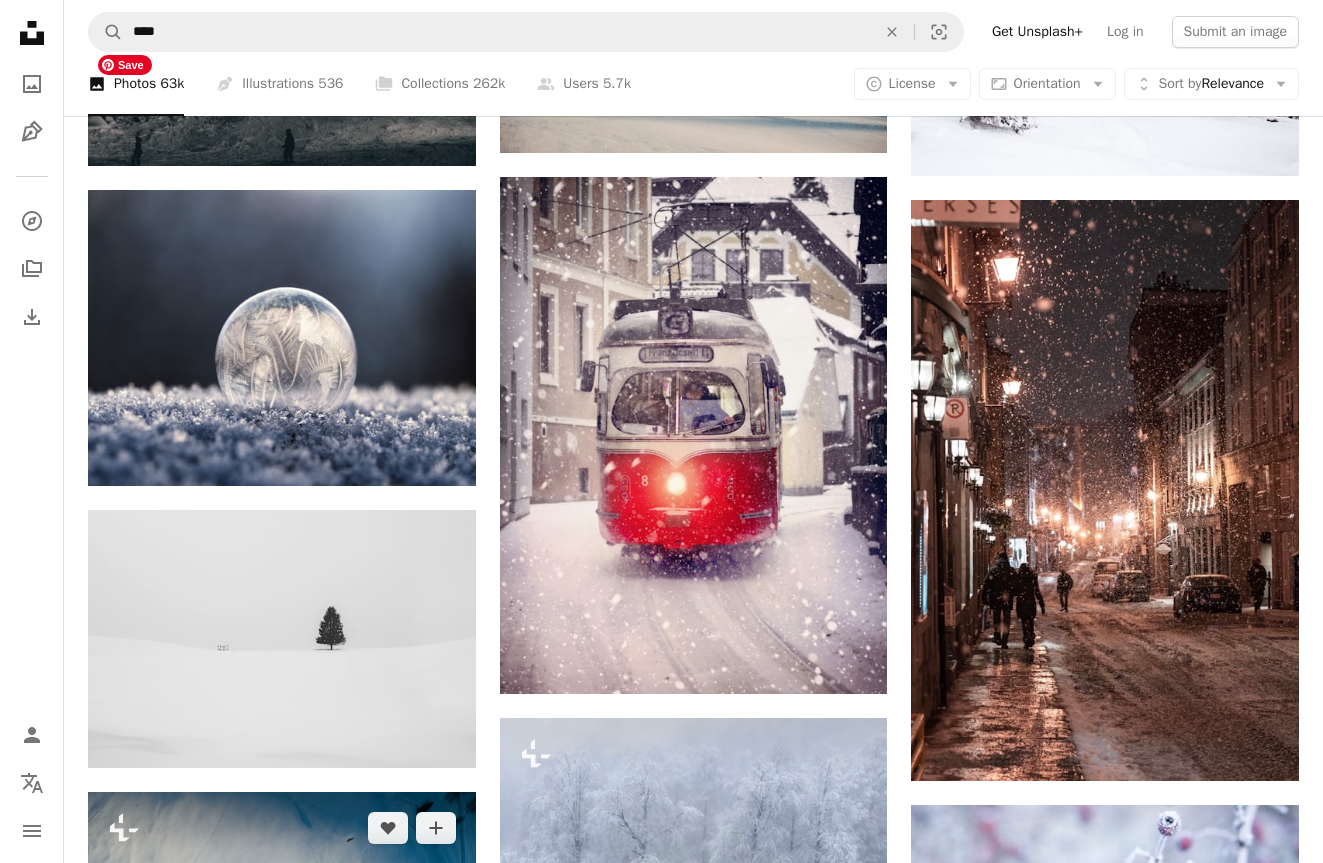 click at bounding box center [282, 937] 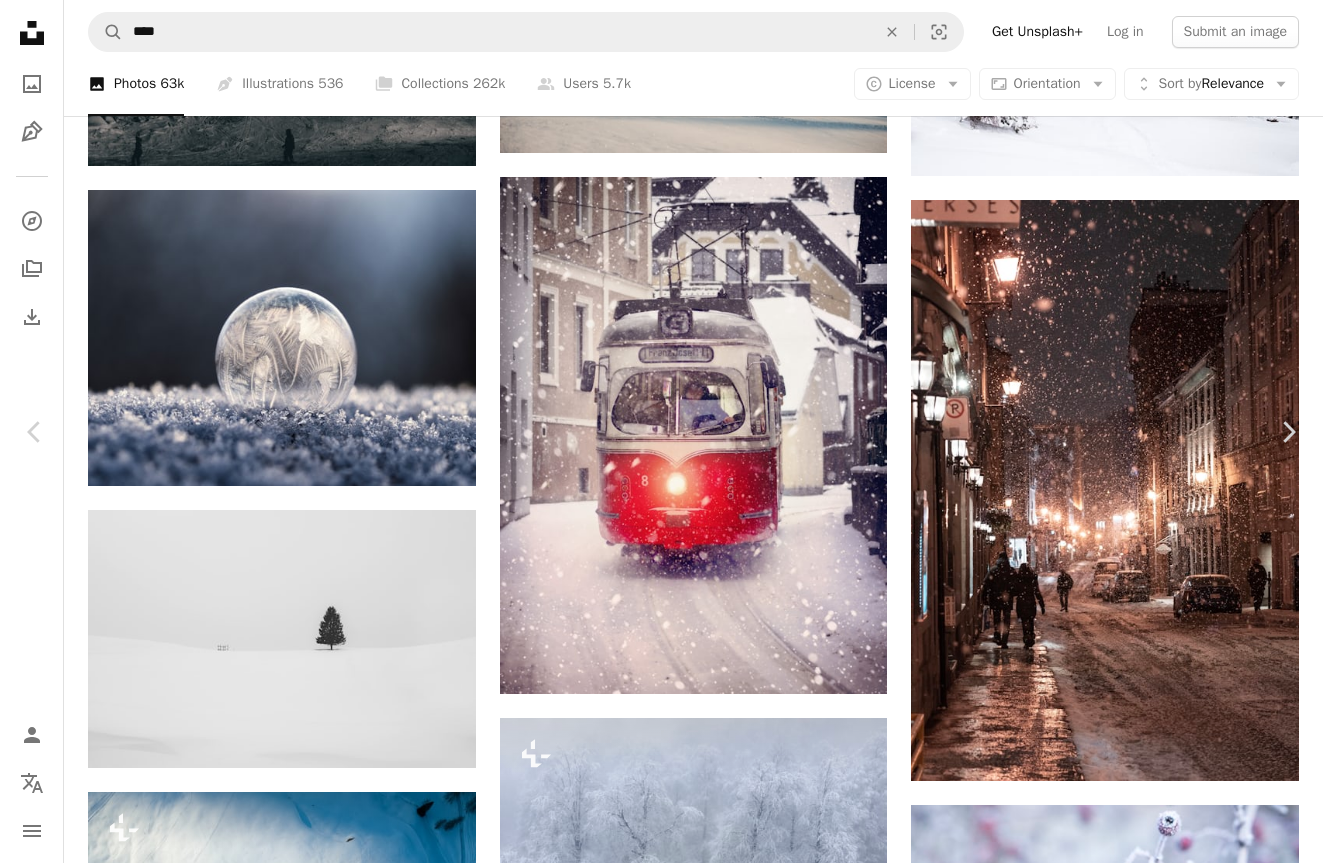 click on "An X shape" at bounding box center [20, 20] 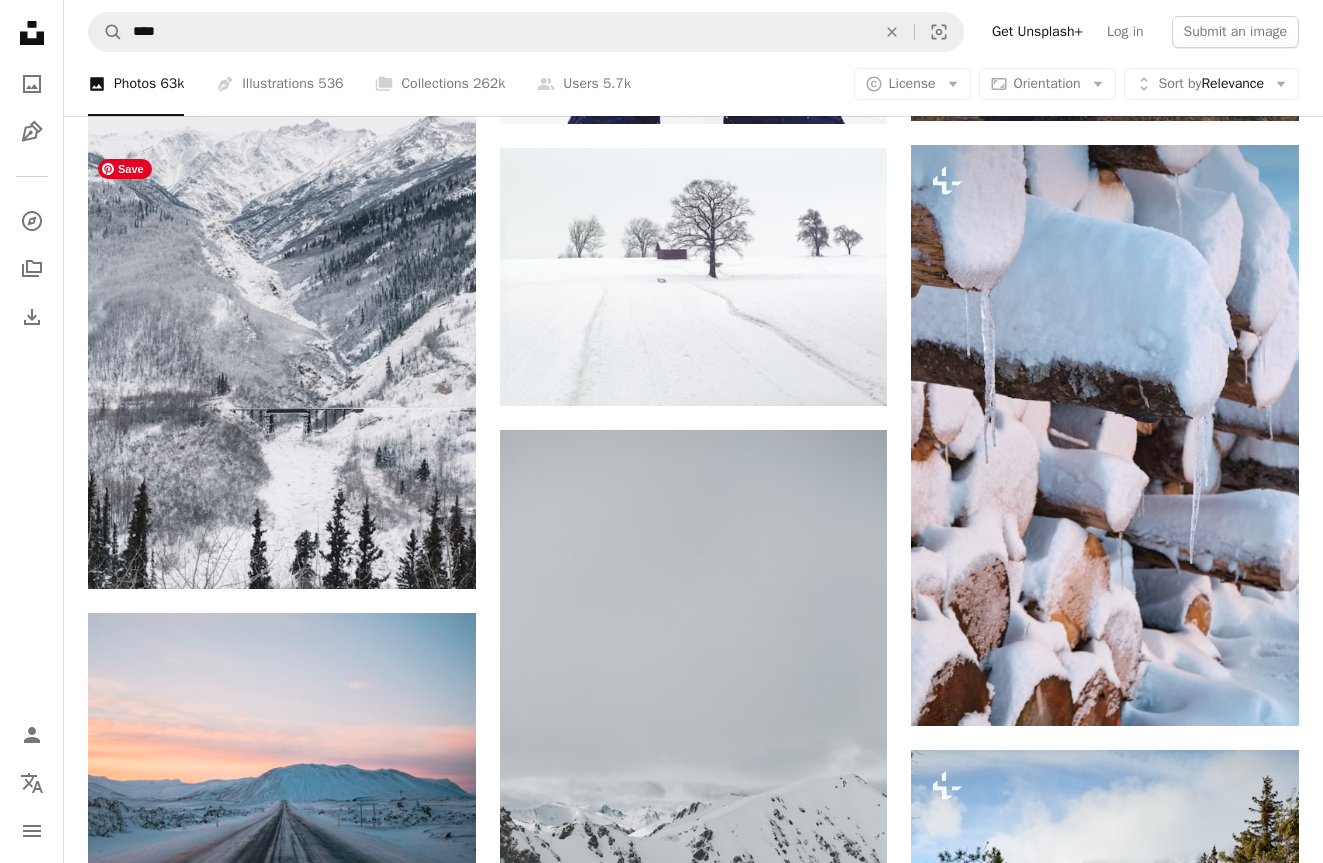 scroll, scrollTop: 17656, scrollLeft: 0, axis: vertical 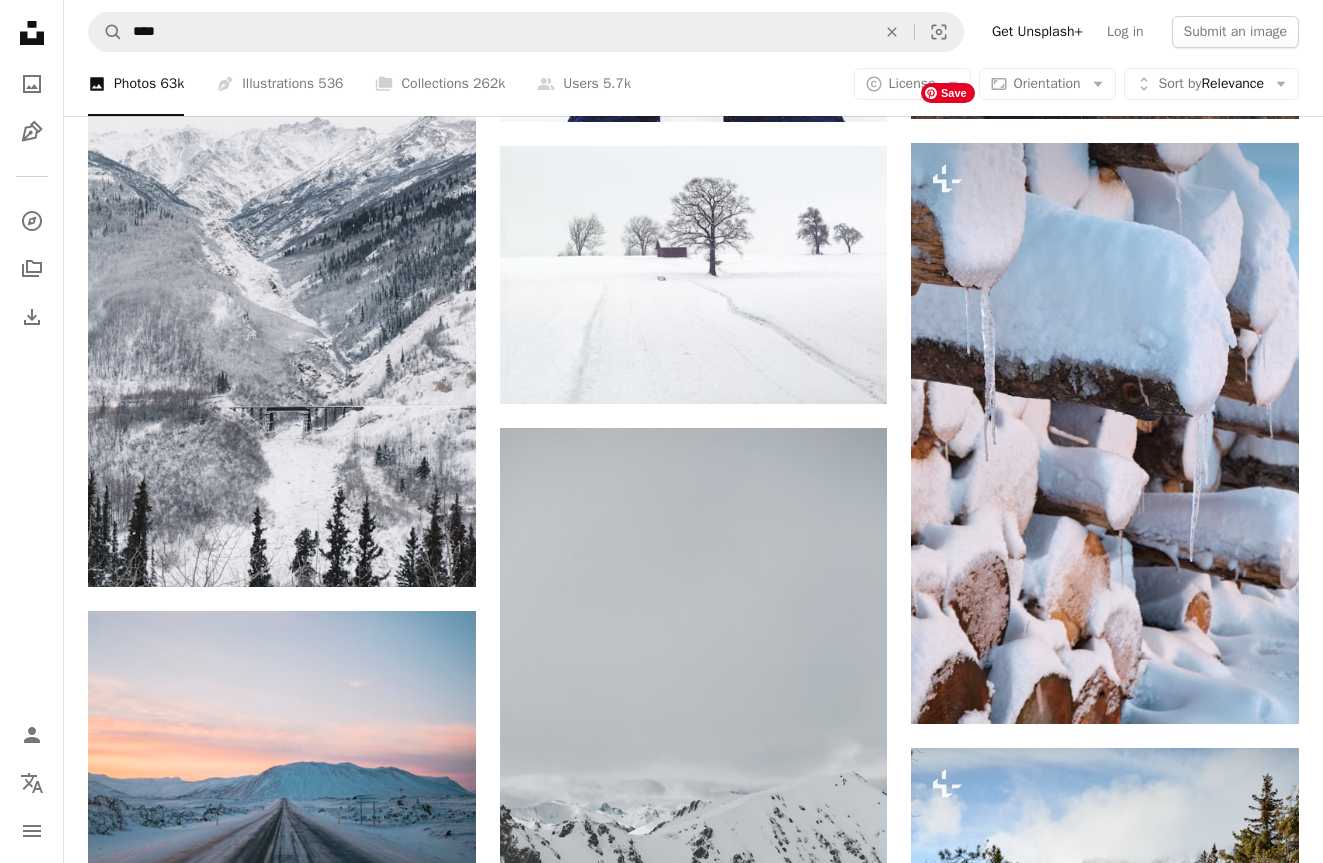 click at bounding box center (1105, 1643) 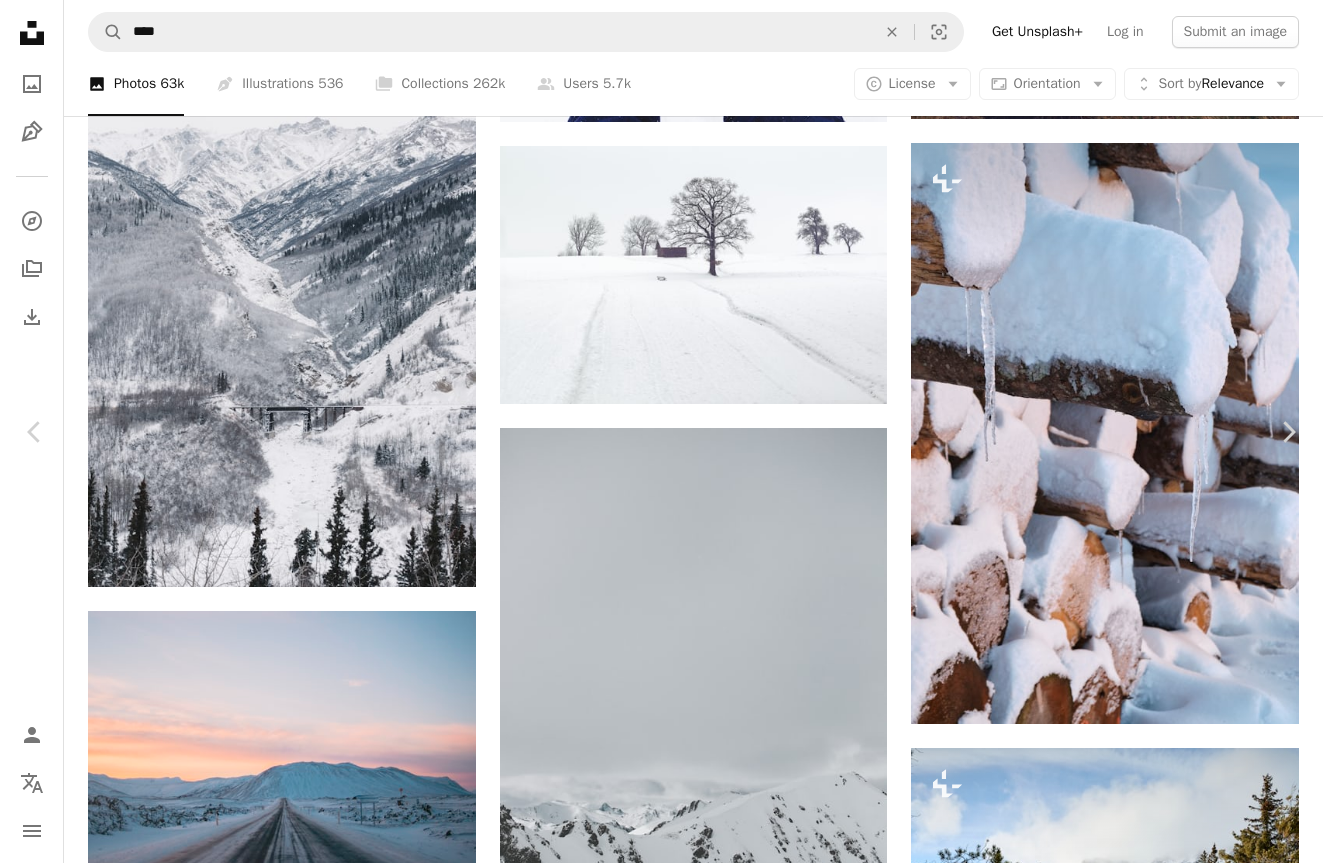 click on "An X shape" at bounding box center [20, 20] 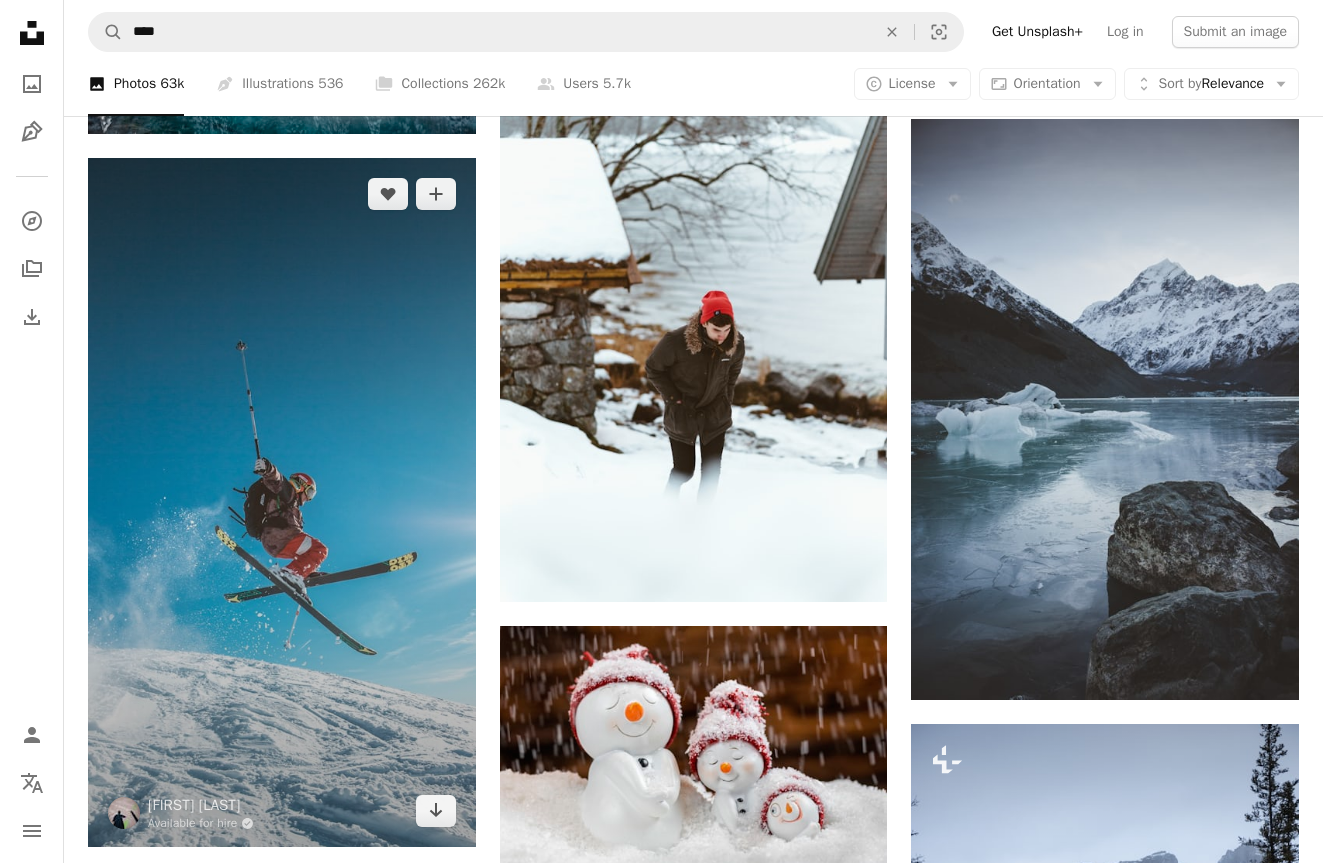 scroll, scrollTop: 19604, scrollLeft: 0, axis: vertical 